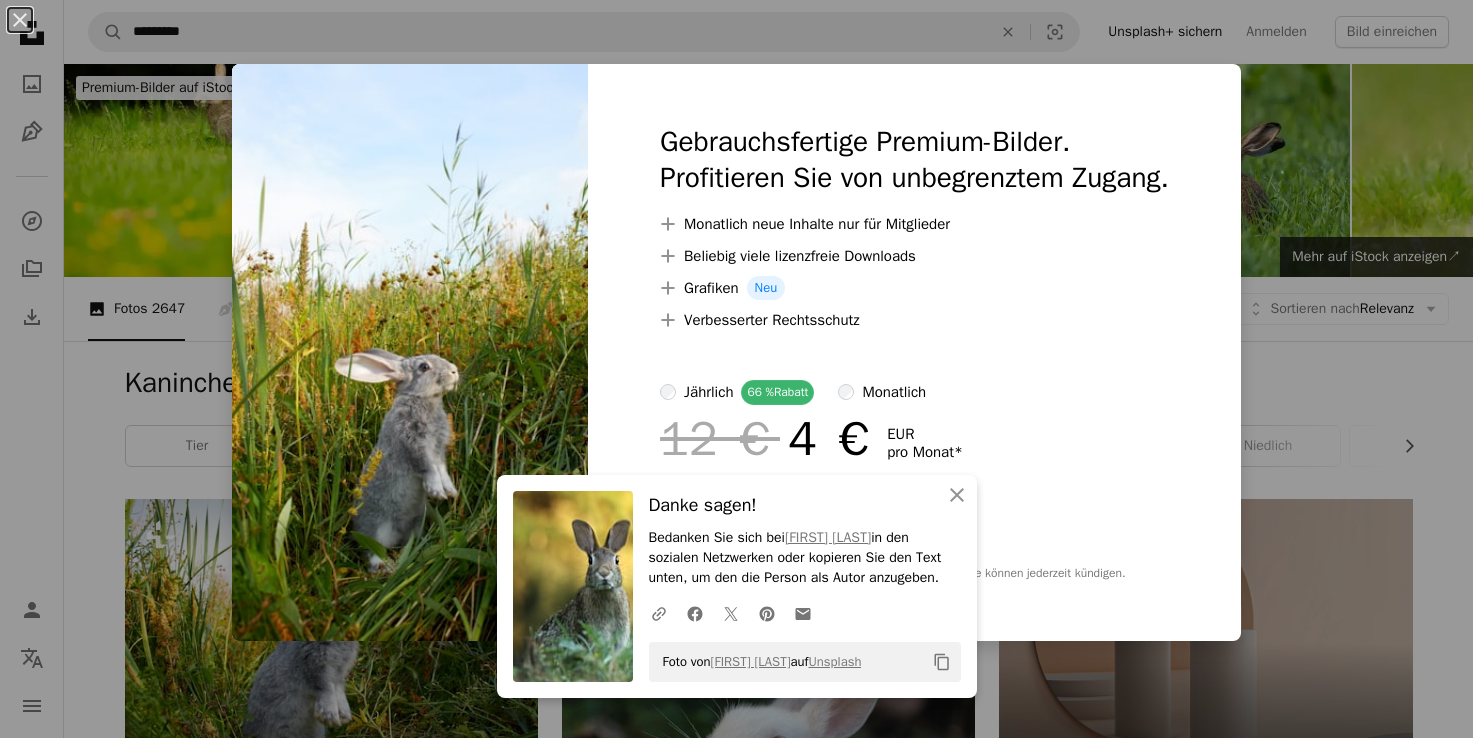 scroll, scrollTop: 828, scrollLeft: 0, axis: vertical 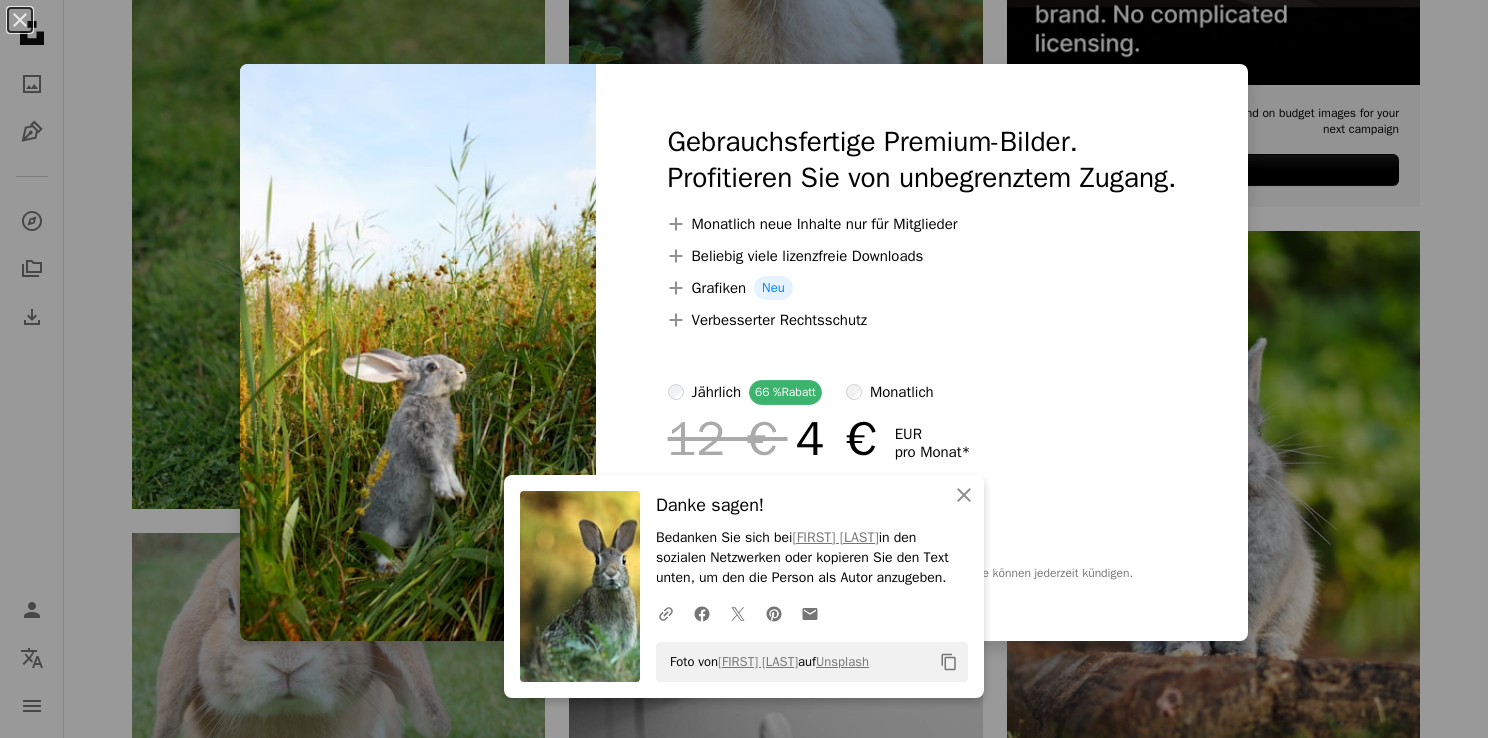 click on "Danke sagen! Bedanken Sie sich bei [PERSON] in den sozialen Netzwerken oder kopieren Sie den Text unten, um den die Person als Autor anzugeben. Foto von [PERSON] auf Unsplash" at bounding box center (744, 369) 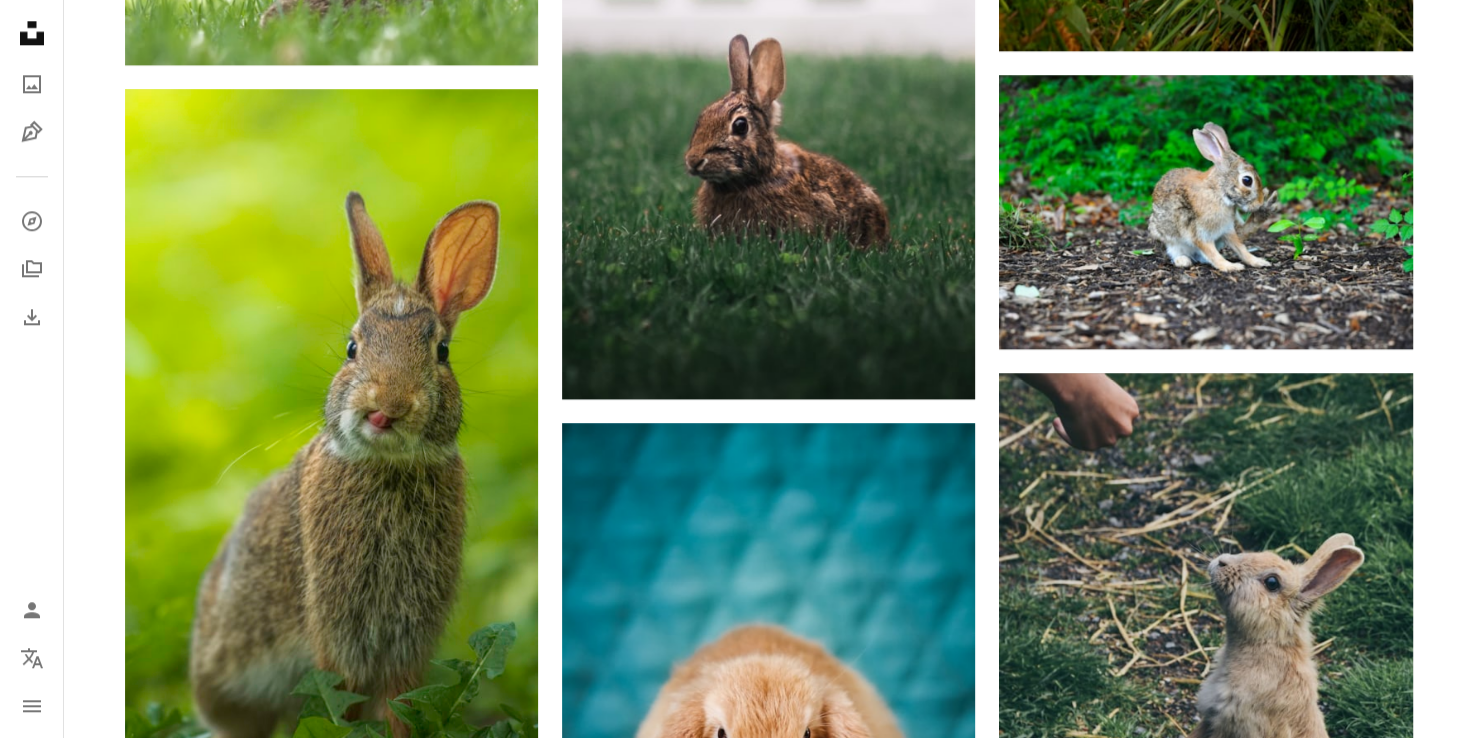 scroll, scrollTop: 2206, scrollLeft: 0, axis: vertical 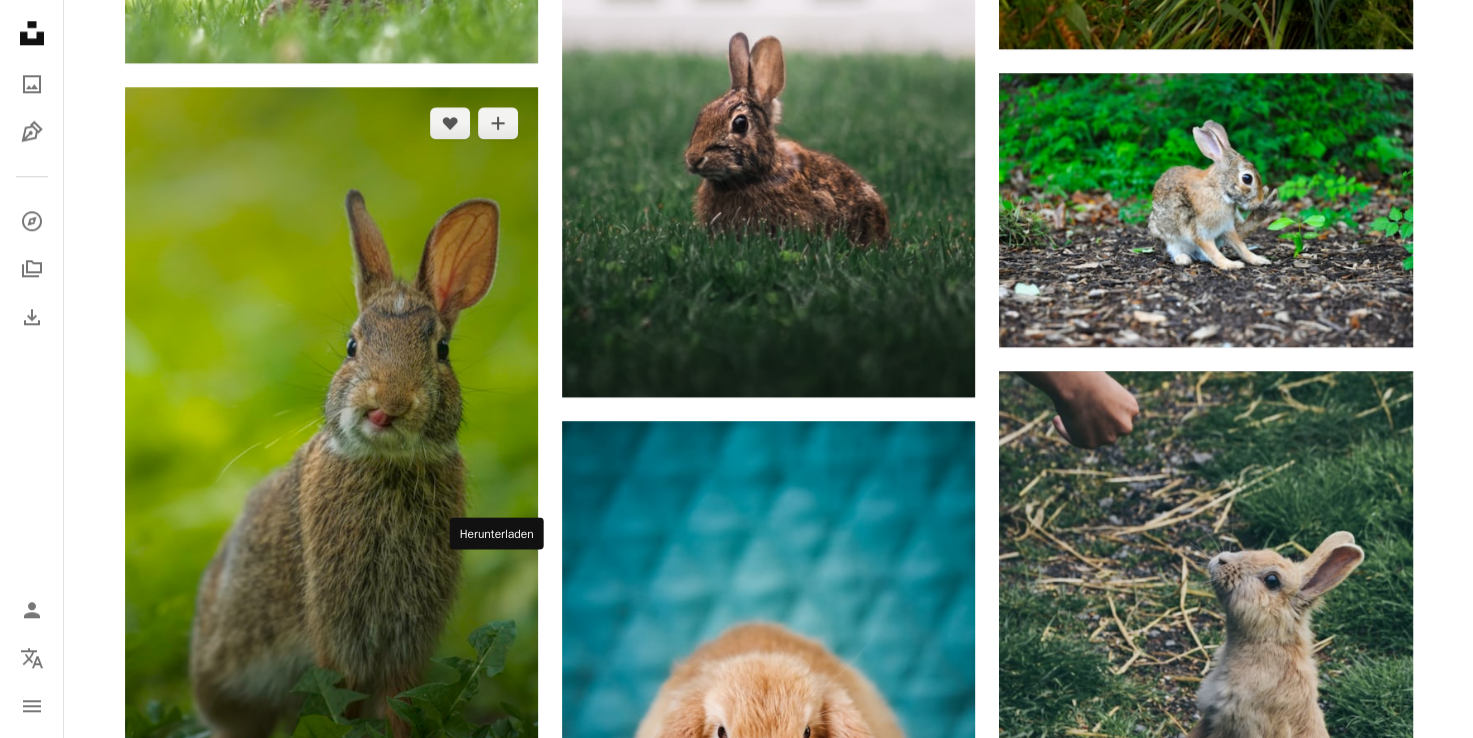 click 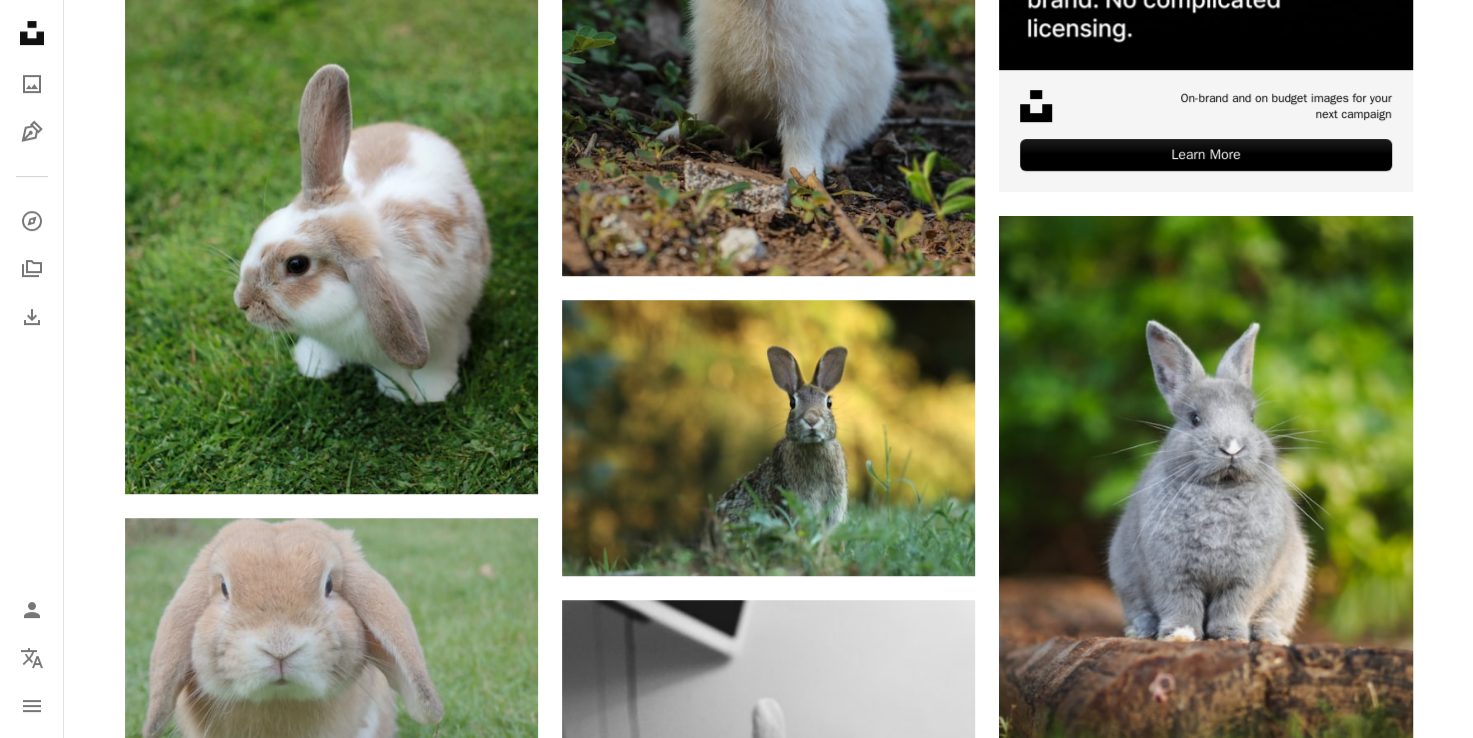 scroll, scrollTop: 0, scrollLeft: 0, axis: both 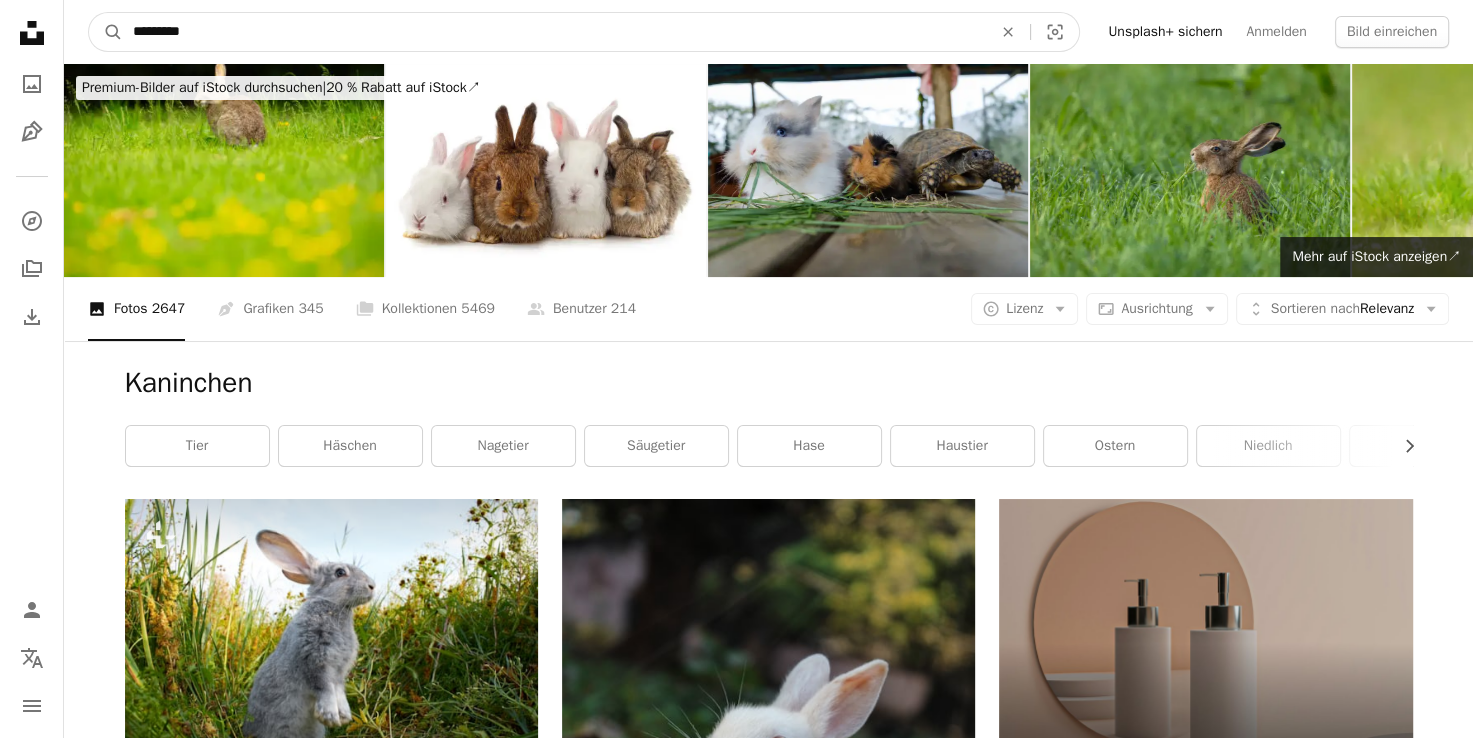 click on "*********" at bounding box center (554, 32) 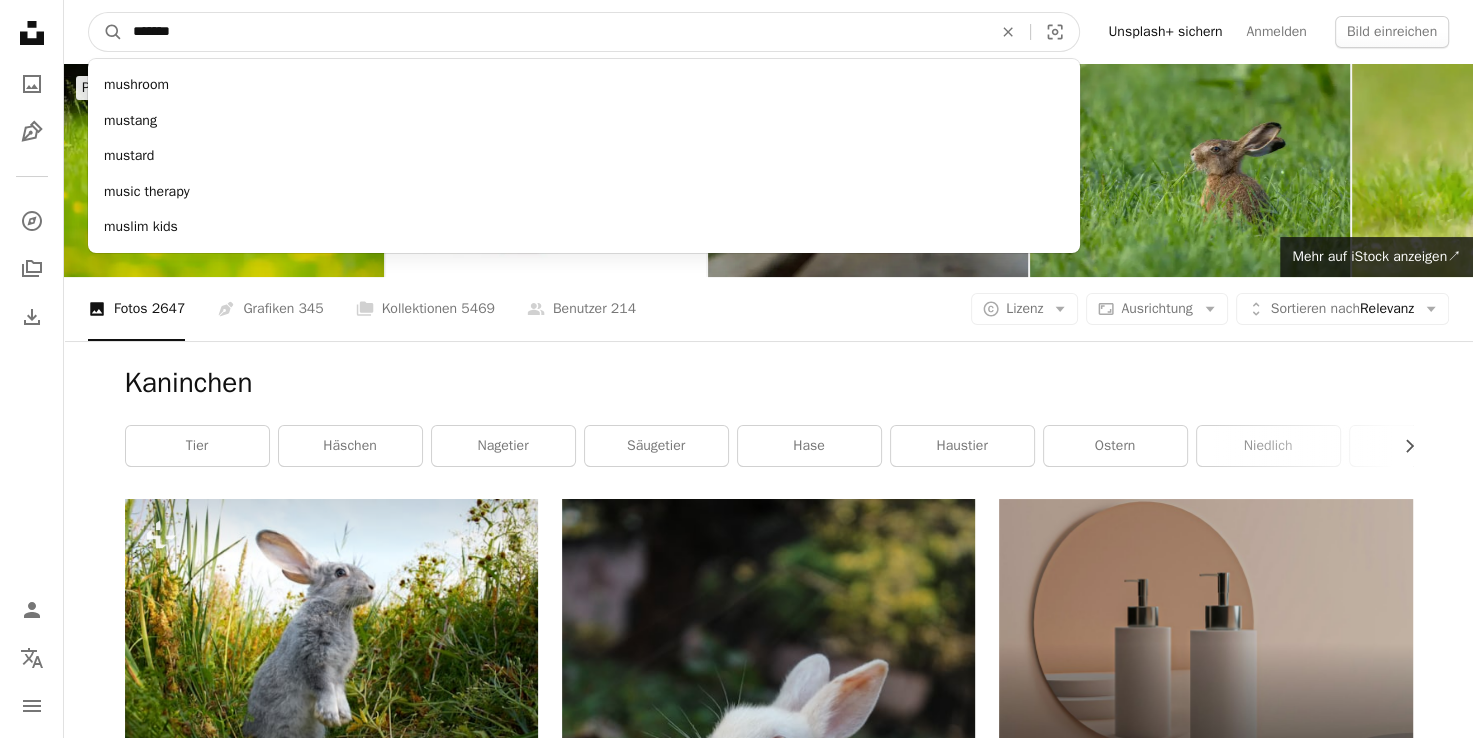 type on "*******" 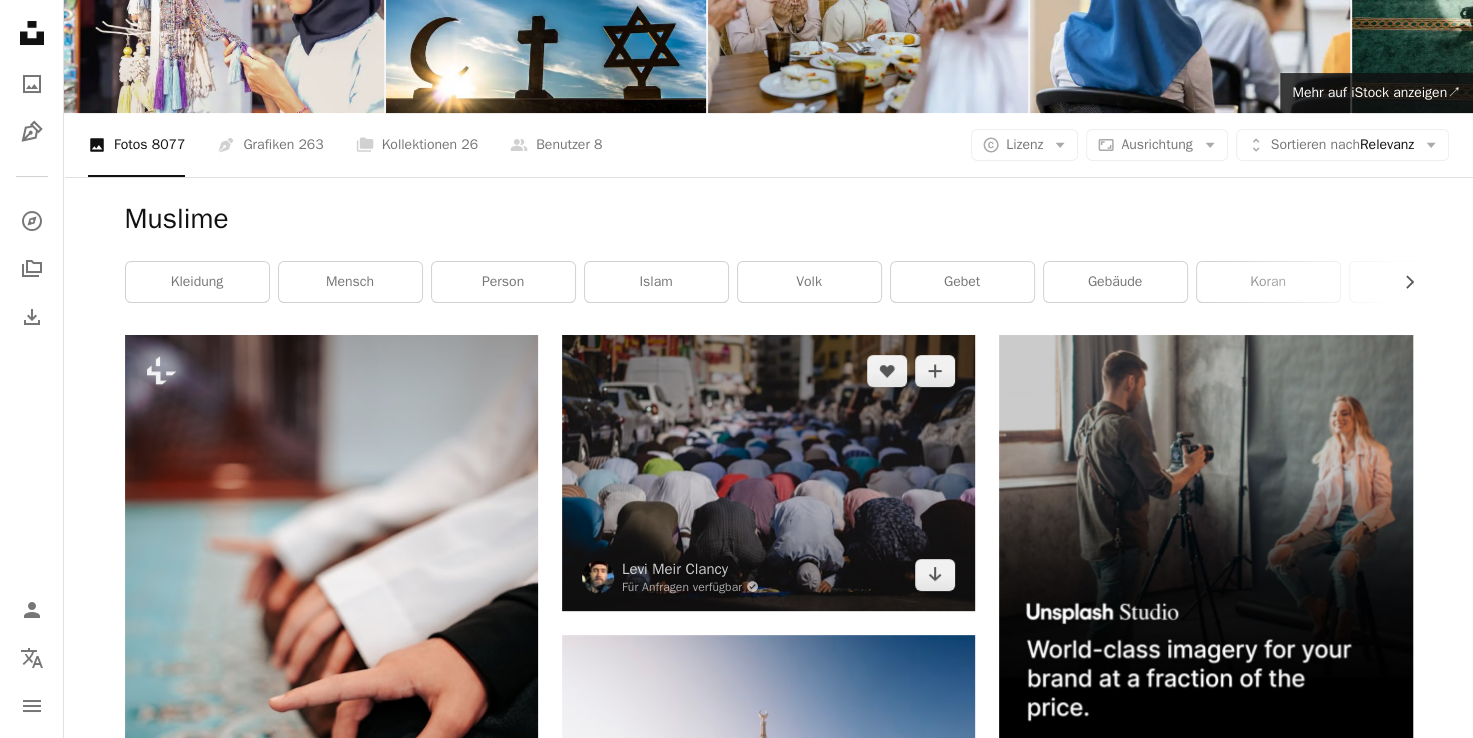 scroll, scrollTop: 186, scrollLeft: 0, axis: vertical 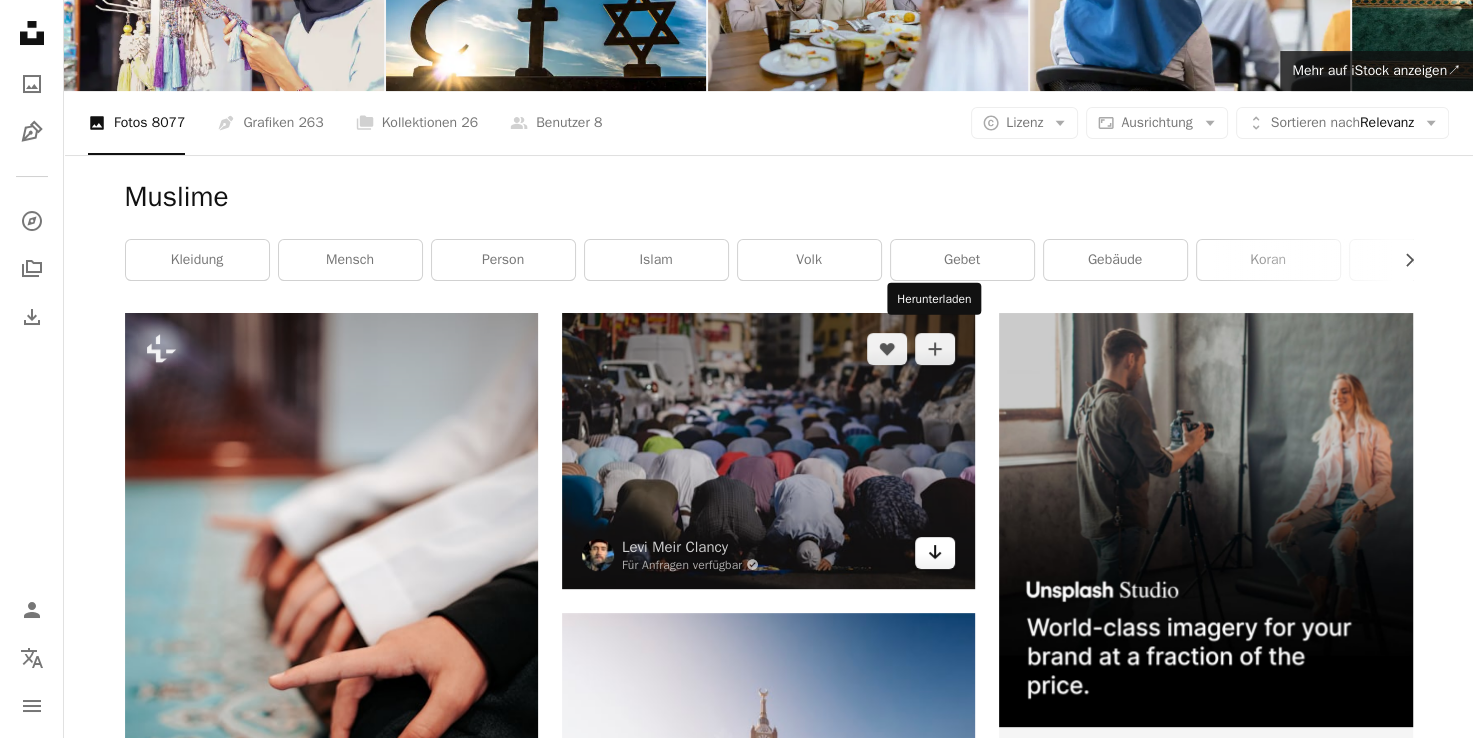 click on "Arrow pointing down" 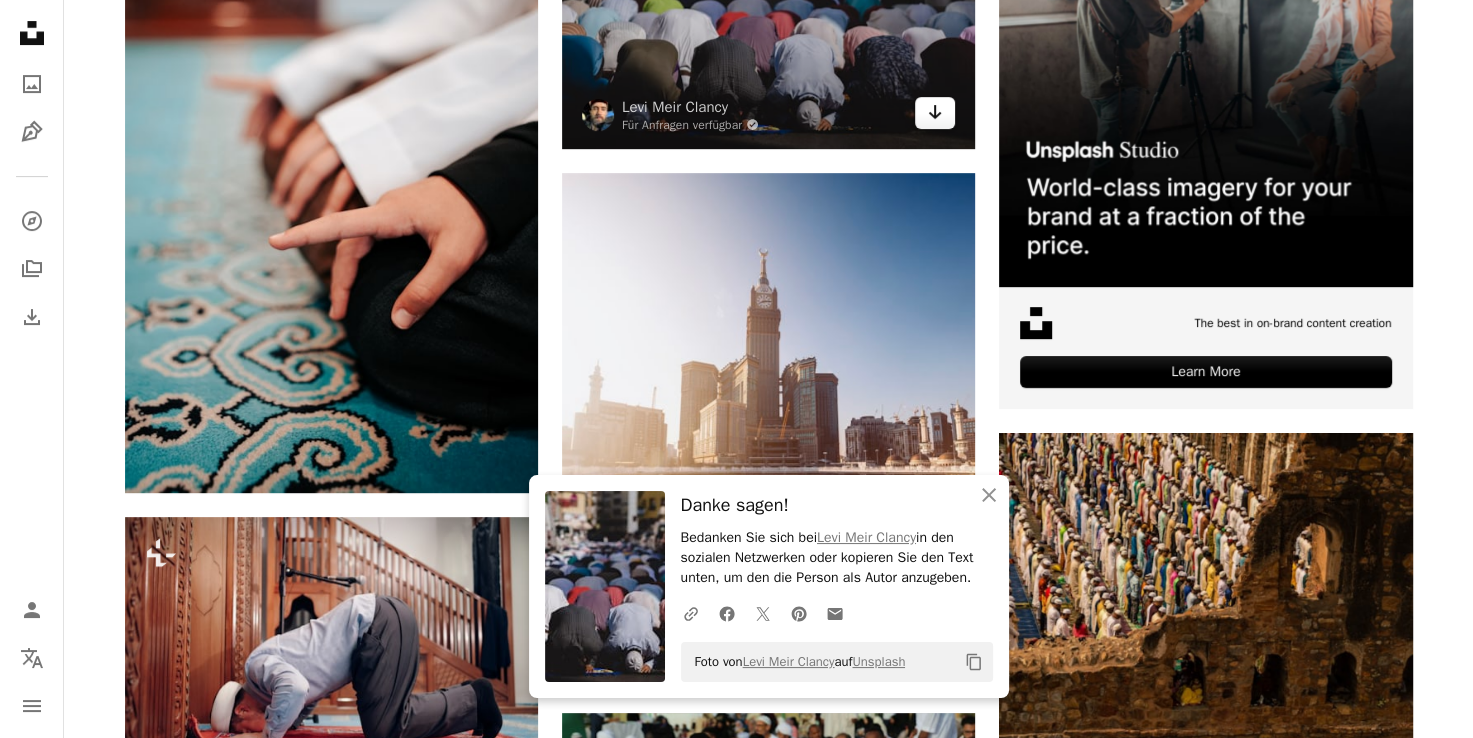 scroll, scrollTop: 660, scrollLeft: 0, axis: vertical 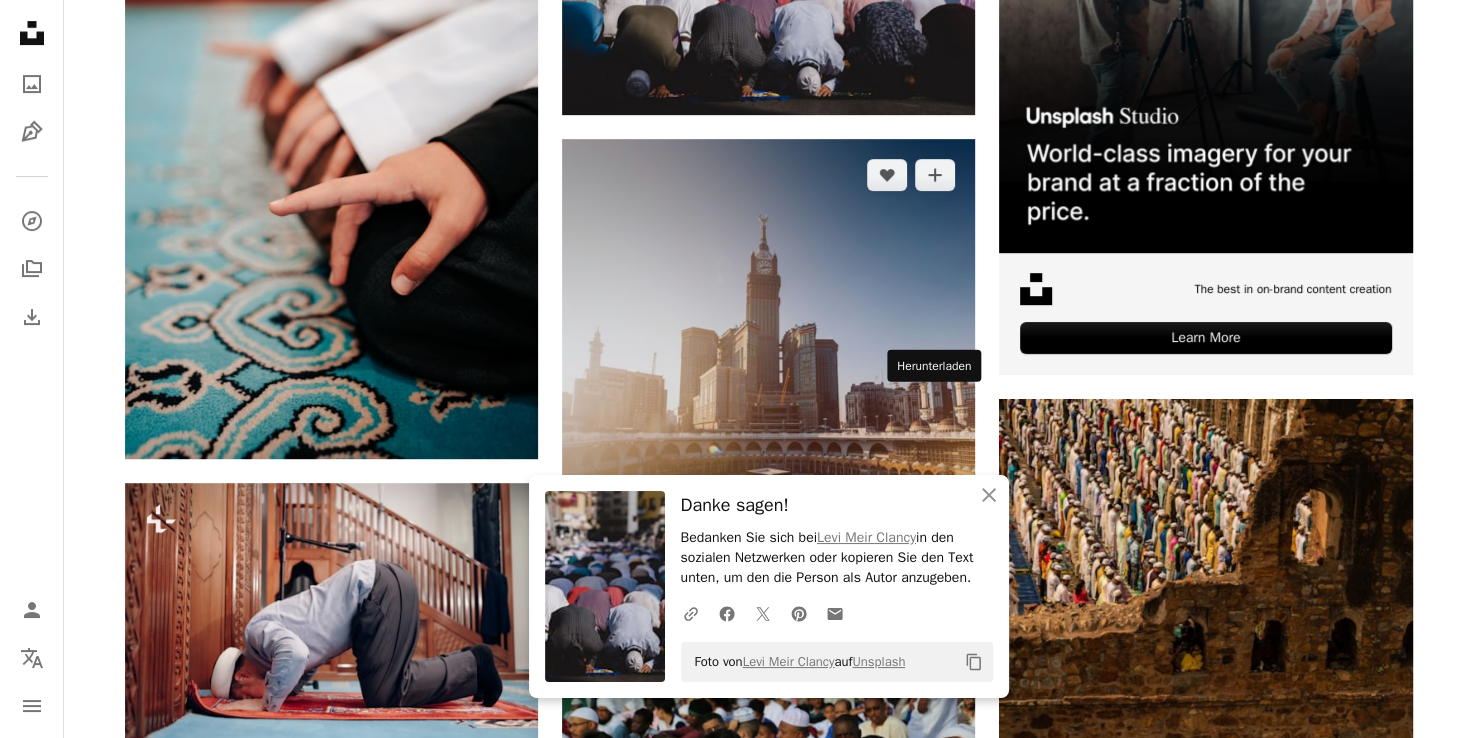 click on "Arrow pointing down" at bounding box center (935, 619) 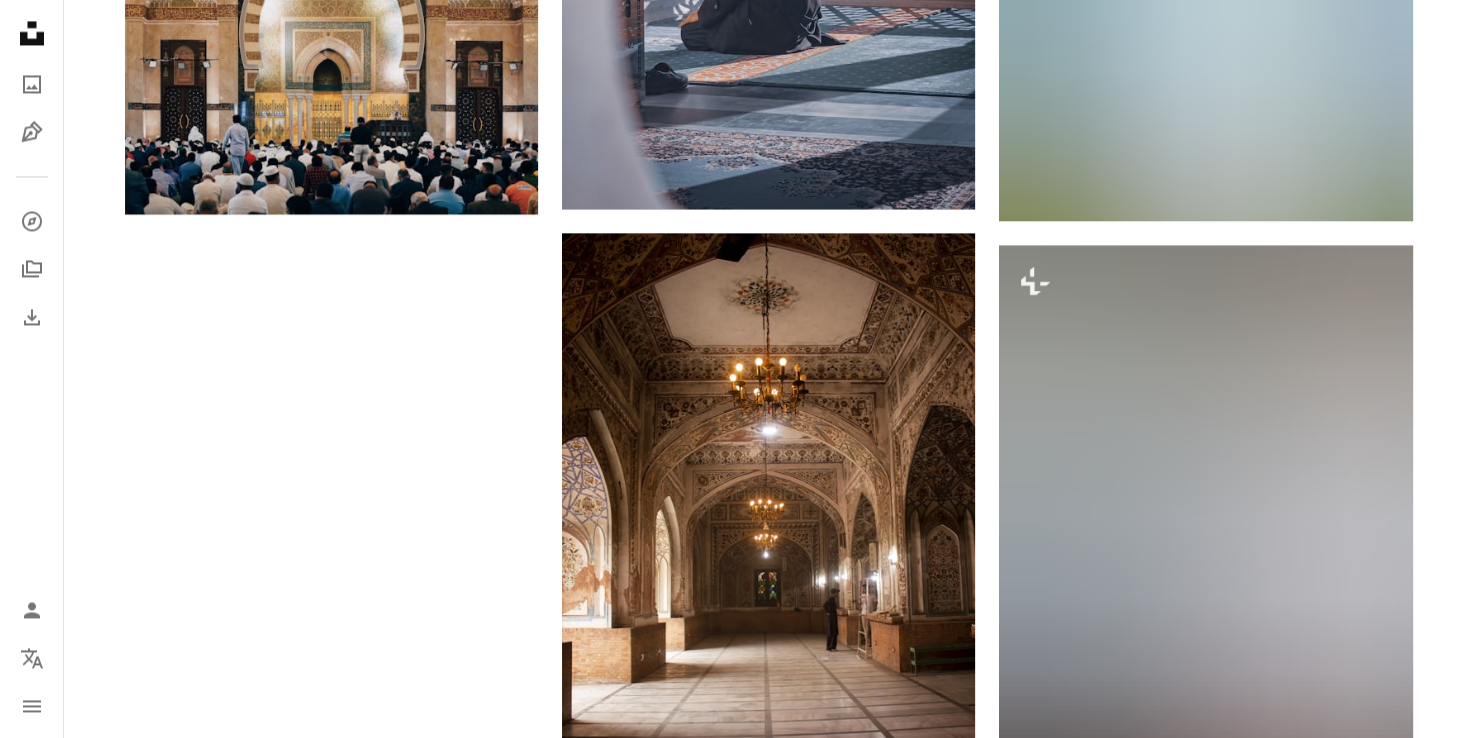 scroll, scrollTop: 3259, scrollLeft: 0, axis: vertical 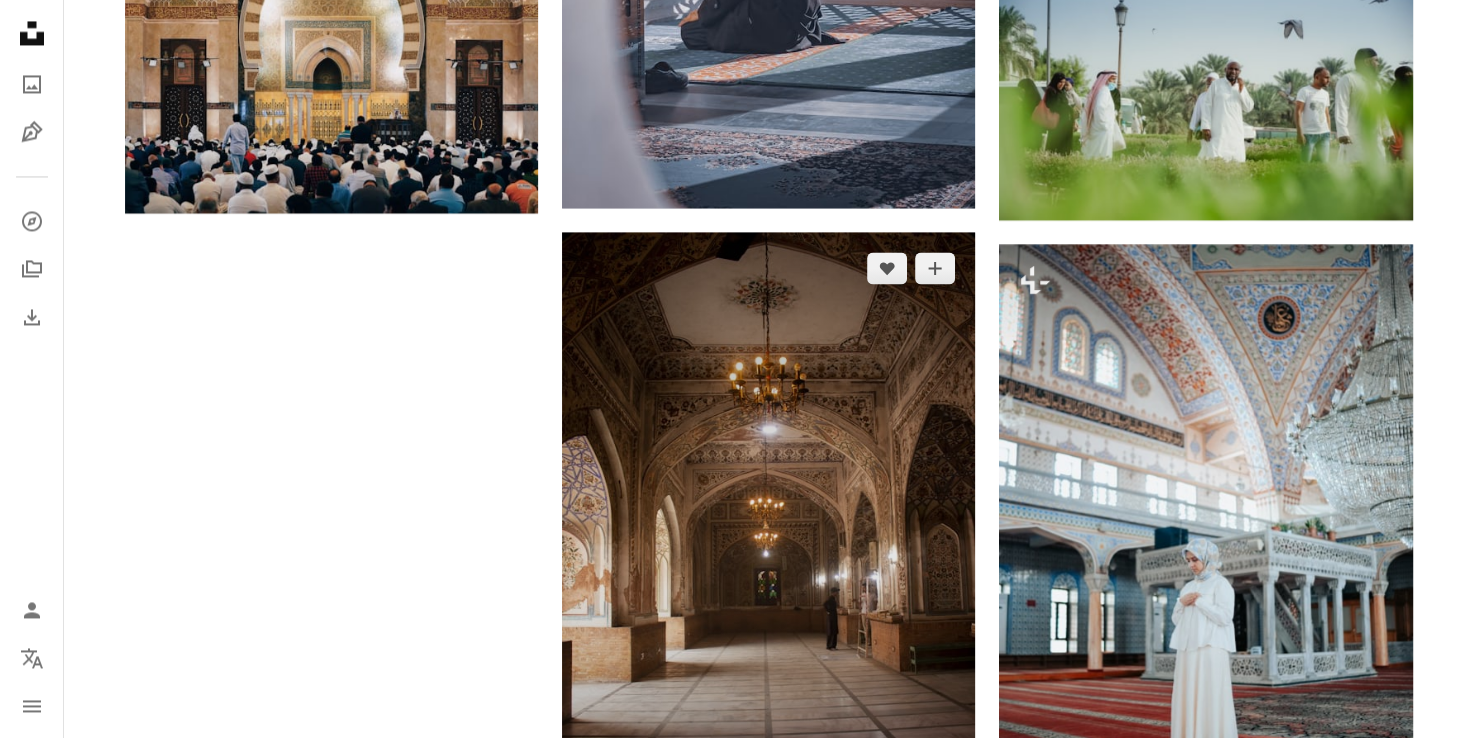 click 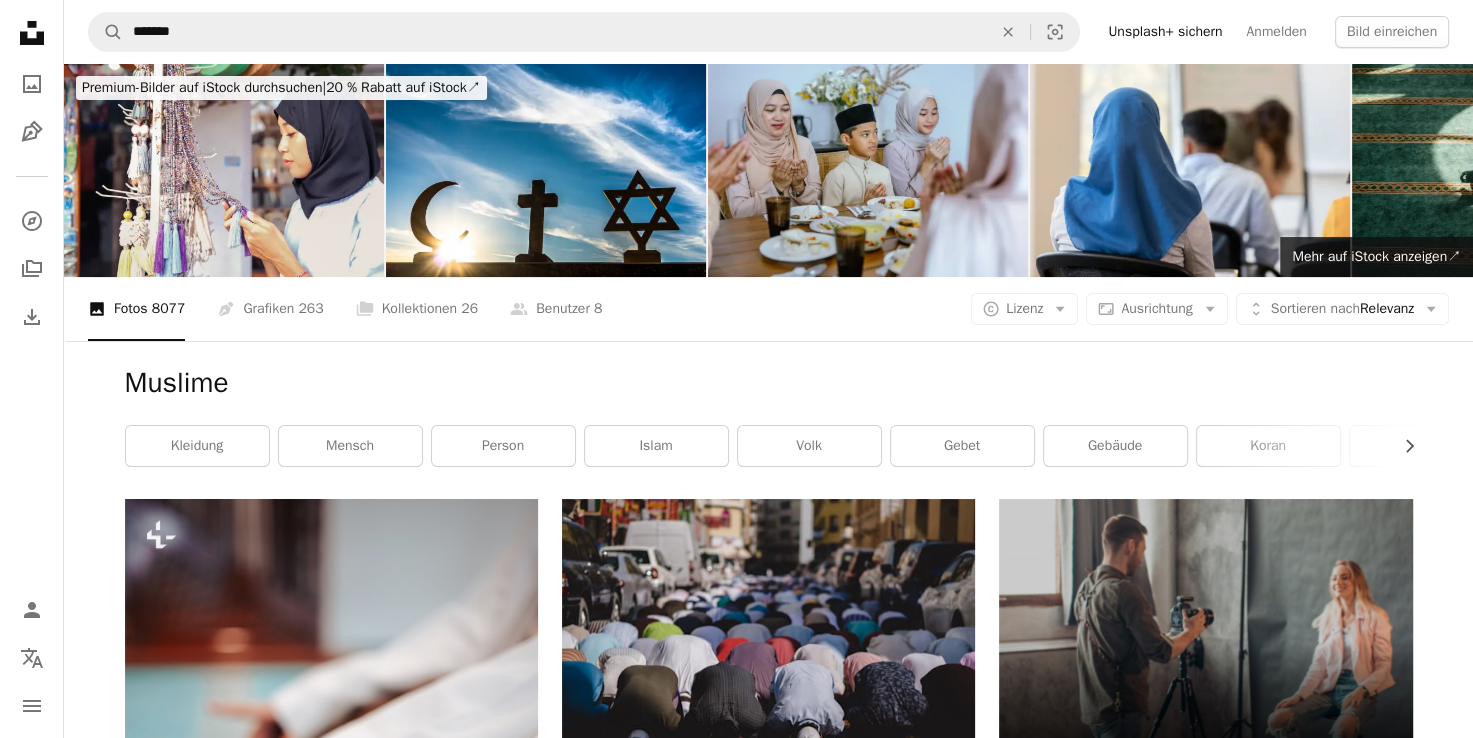 scroll, scrollTop: 0, scrollLeft: 0, axis: both 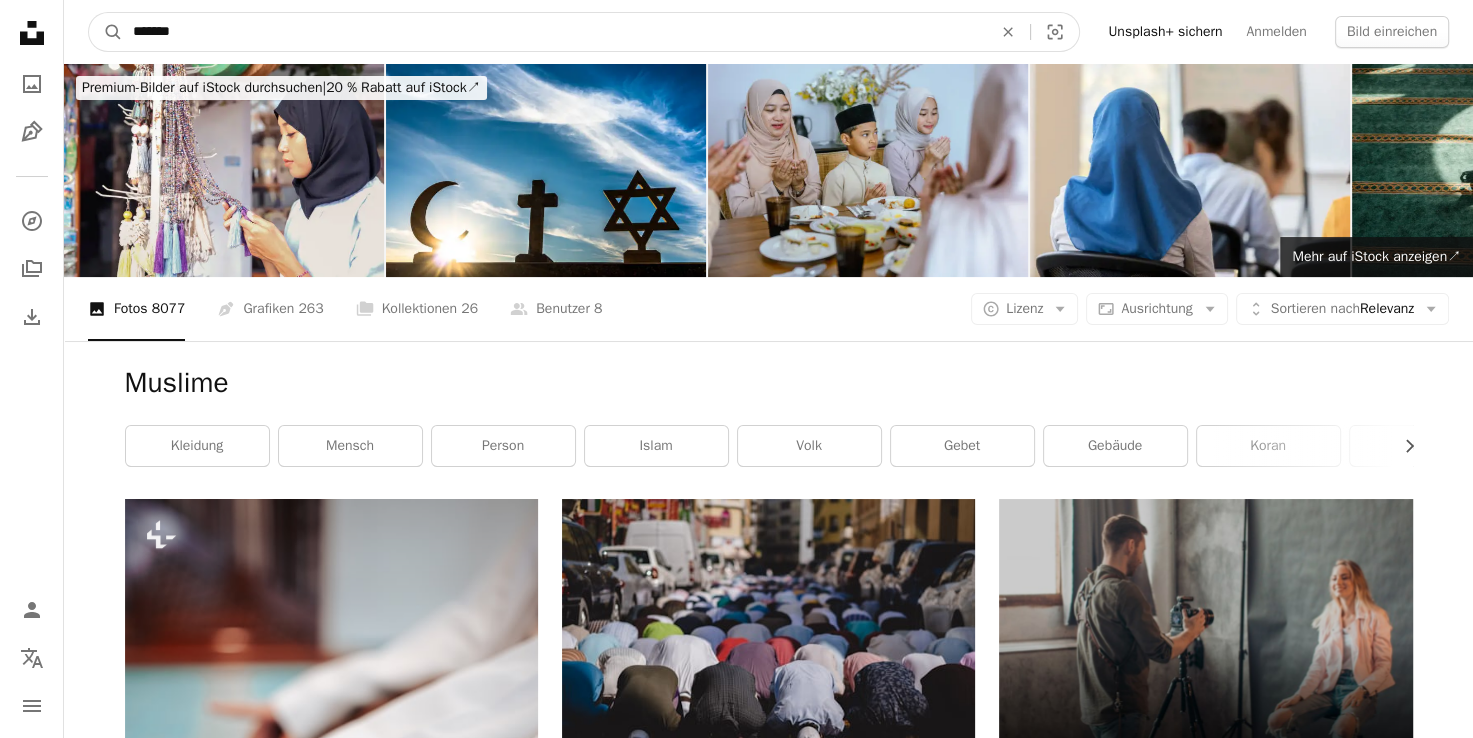 click on "*******" at bounding box center (554, 32) 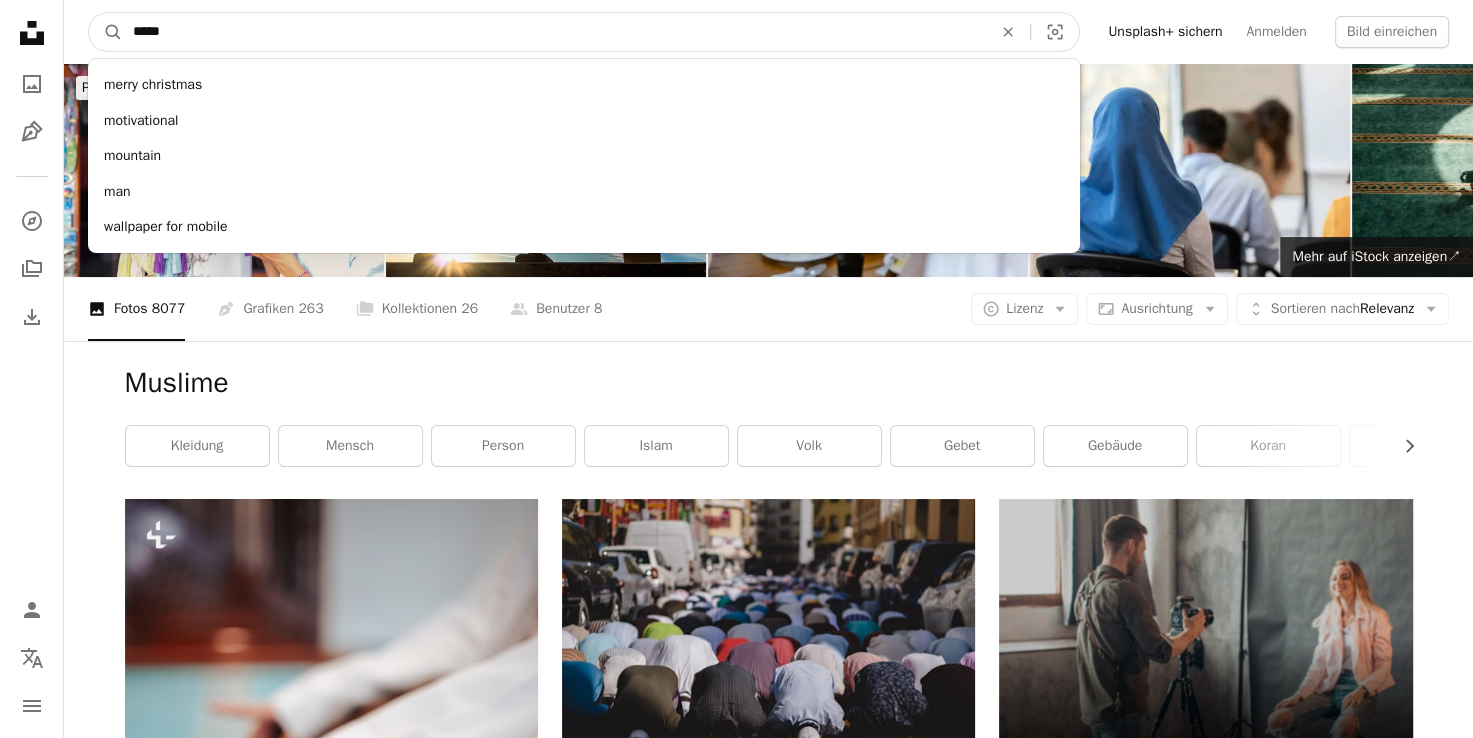 type on "*****" 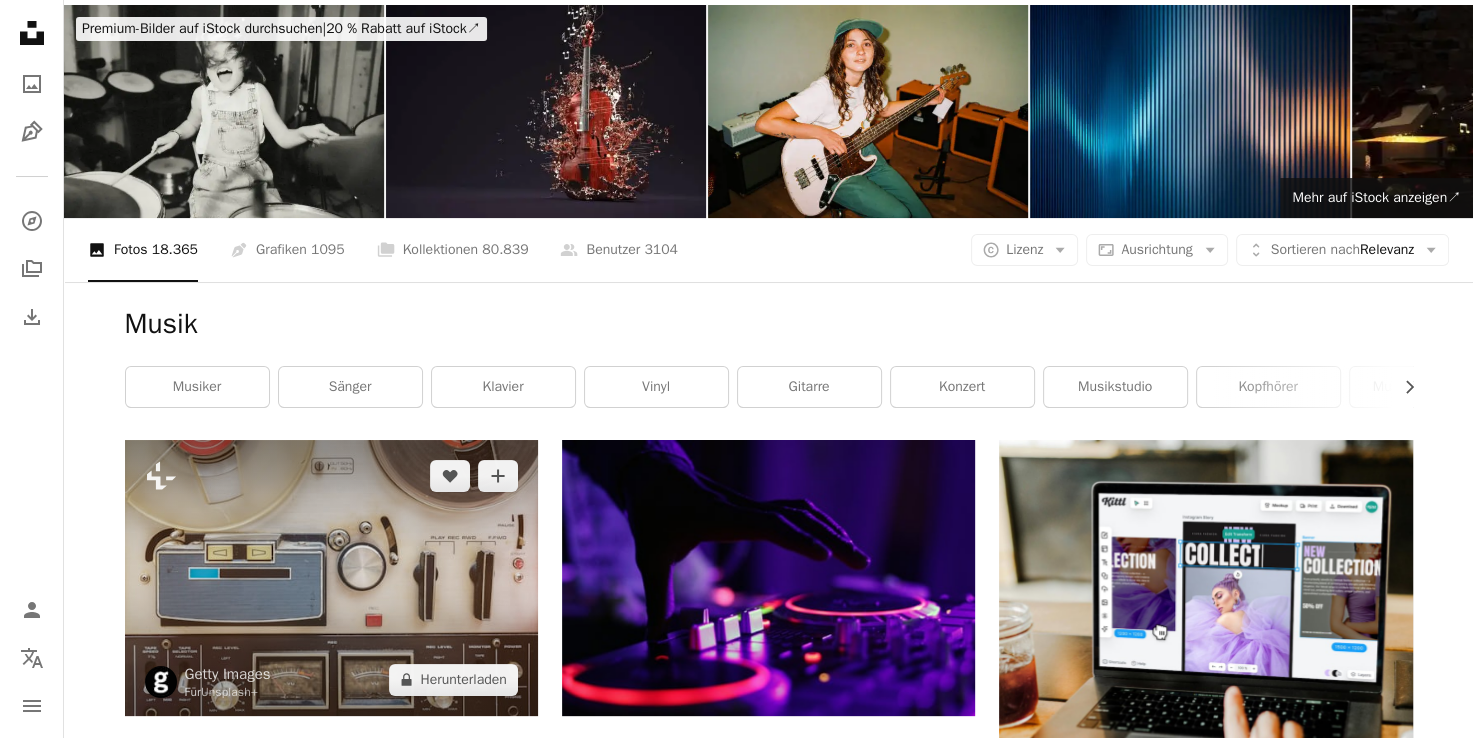 scroll, scrollTop: 60, scrollLeft: 0, axis: vertical 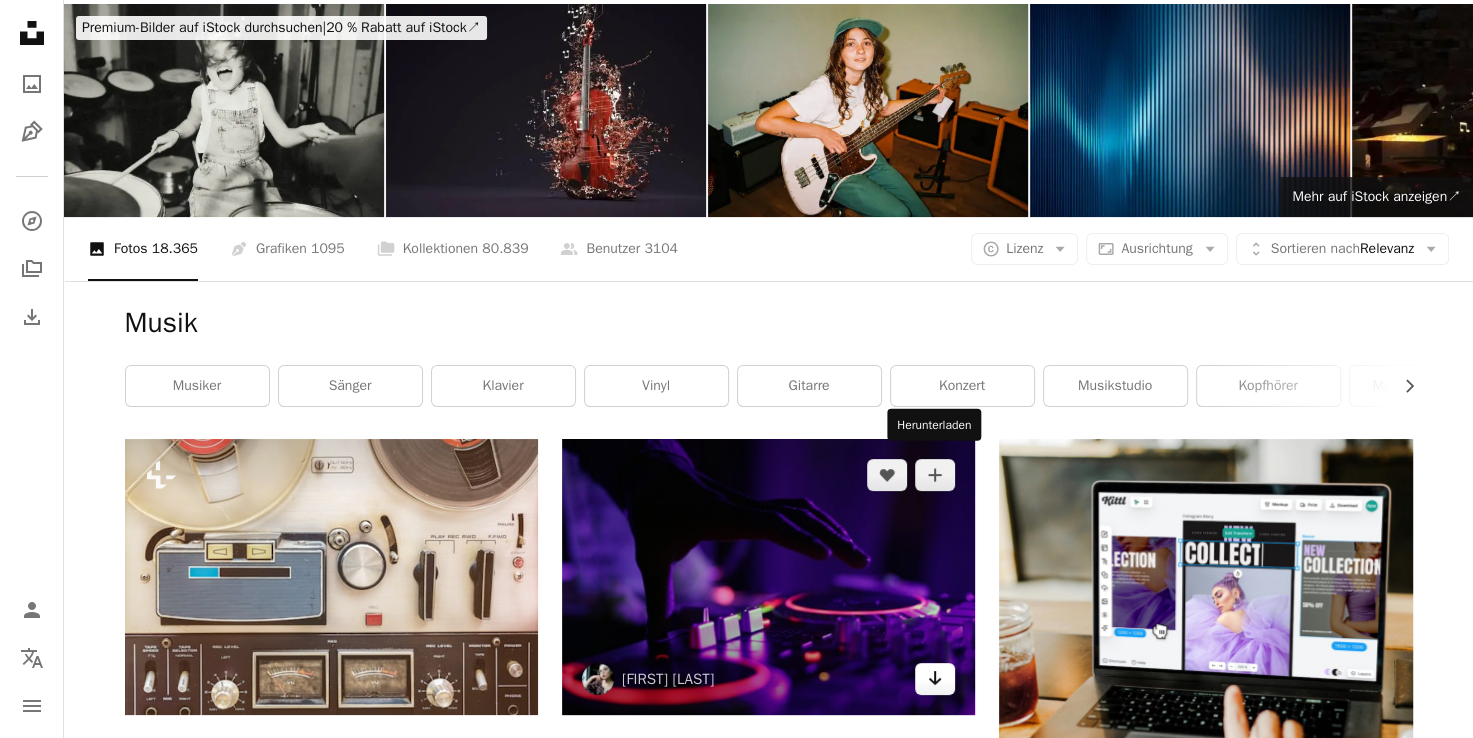 click on "Arrow pointing down" 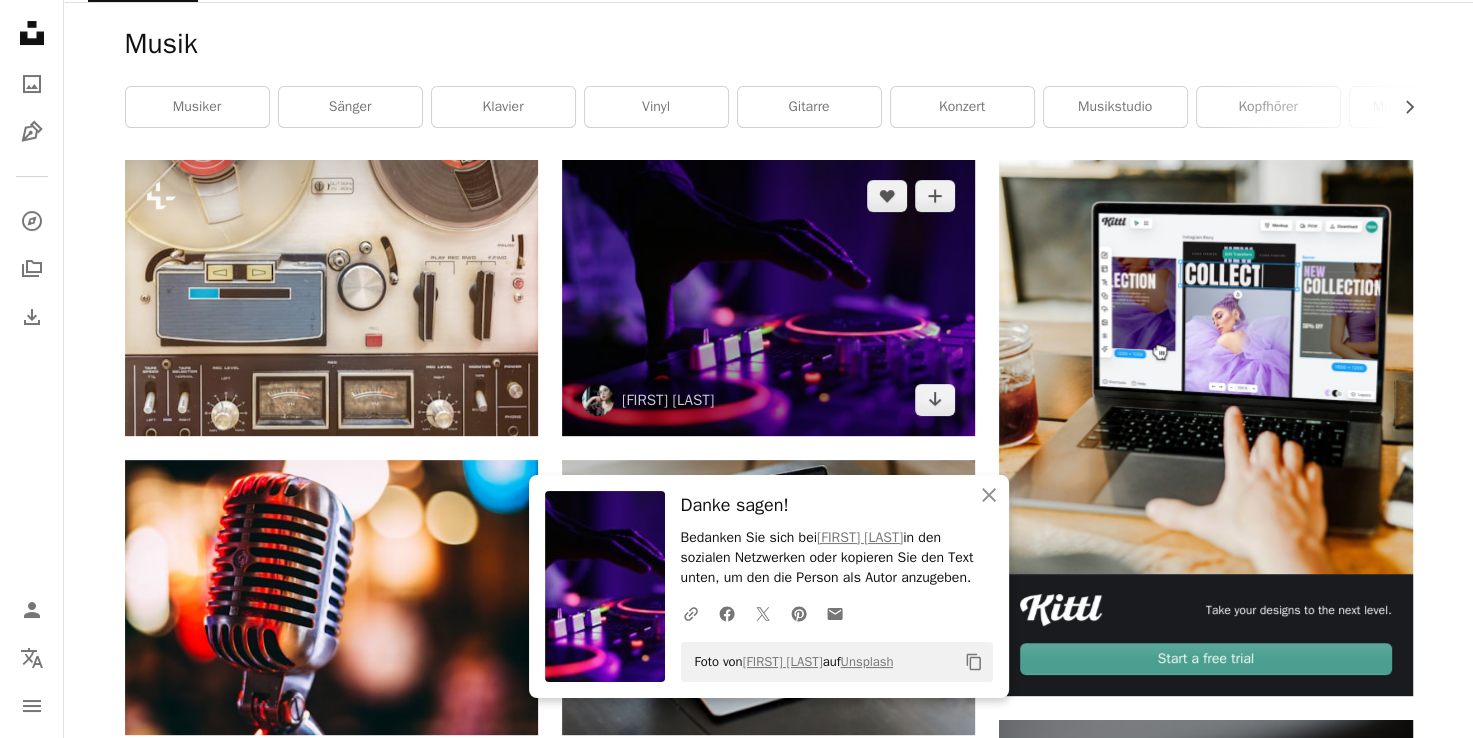 scroll, scrollTop: 427, scrollLeft: 0, axis: vertical 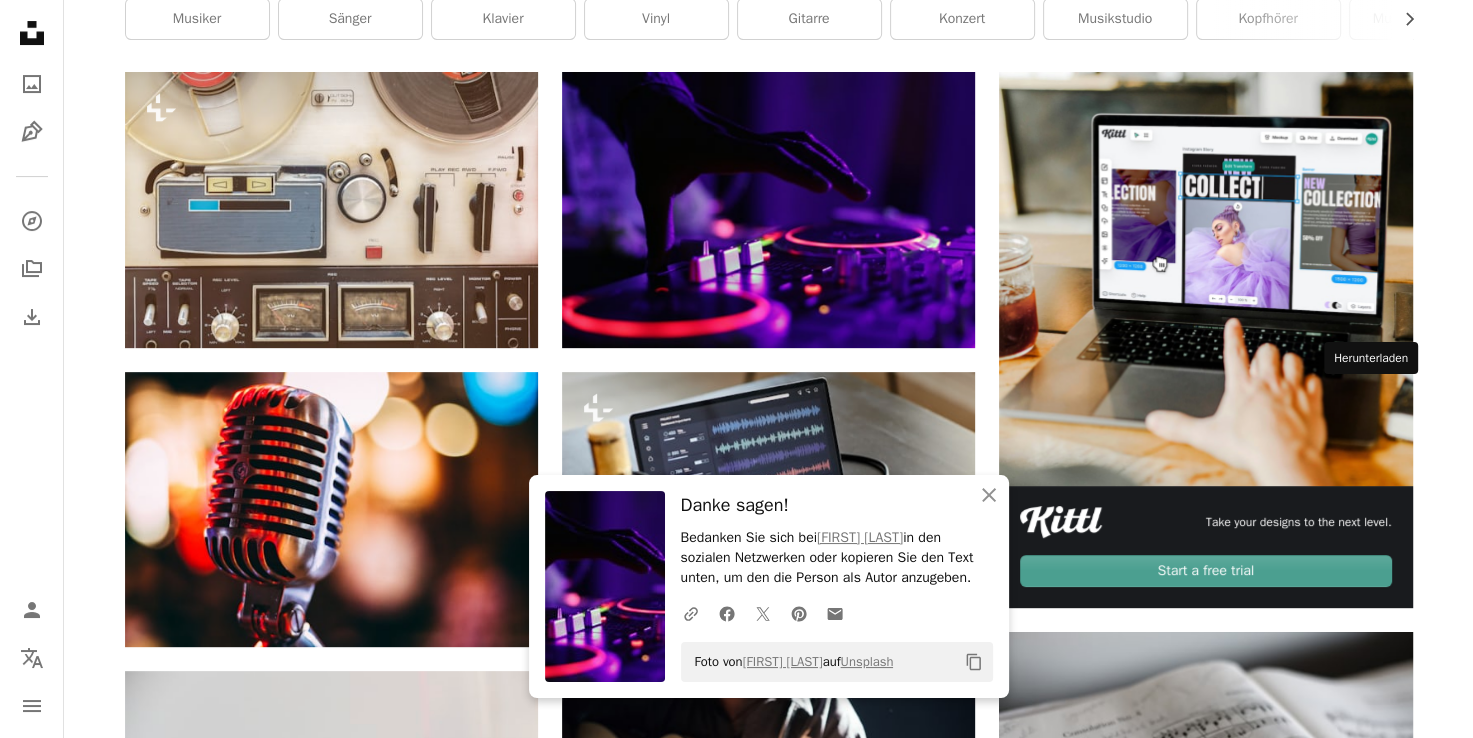 click on "Arrow pointing down" at bounding box center (1373, 1171) 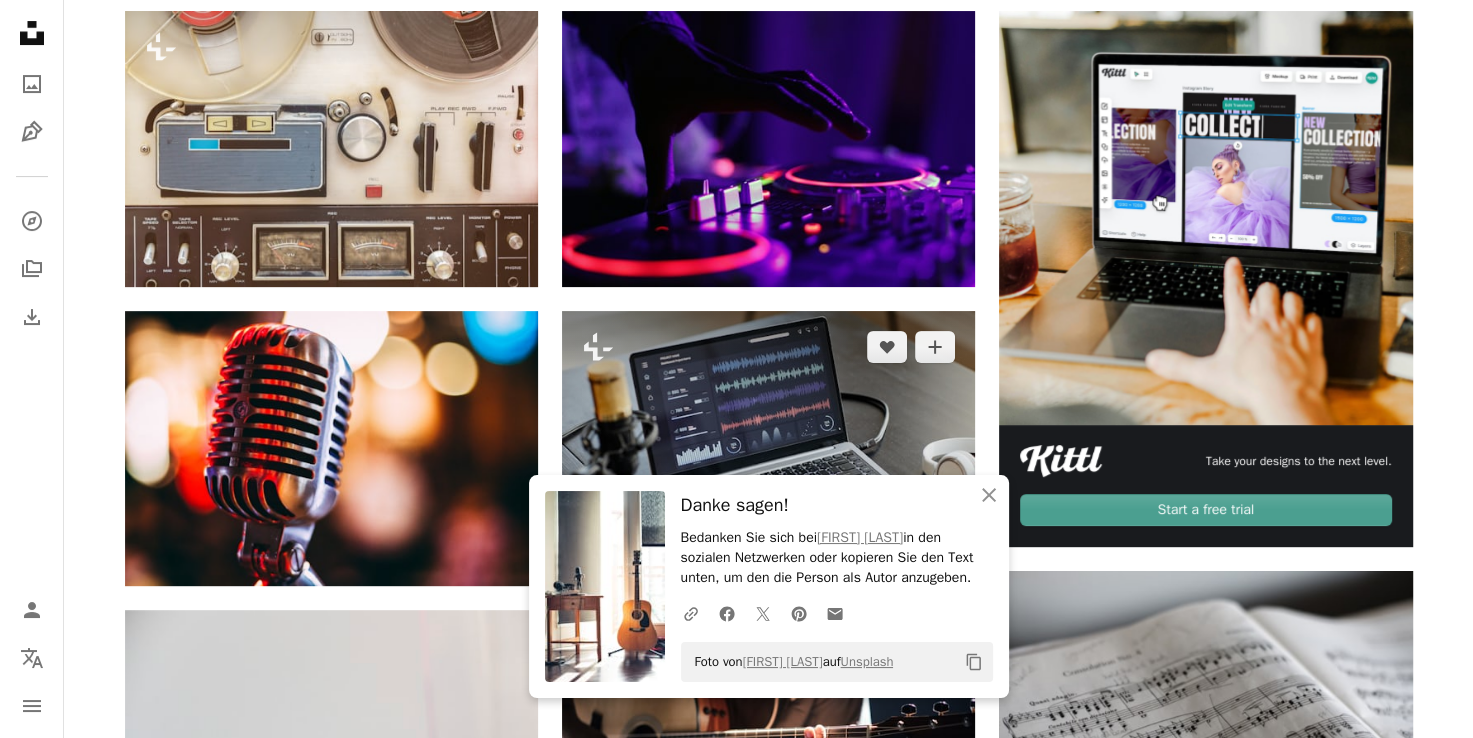 scroll, scrollTop: 493, scrollLeft: 0, axis: vertical 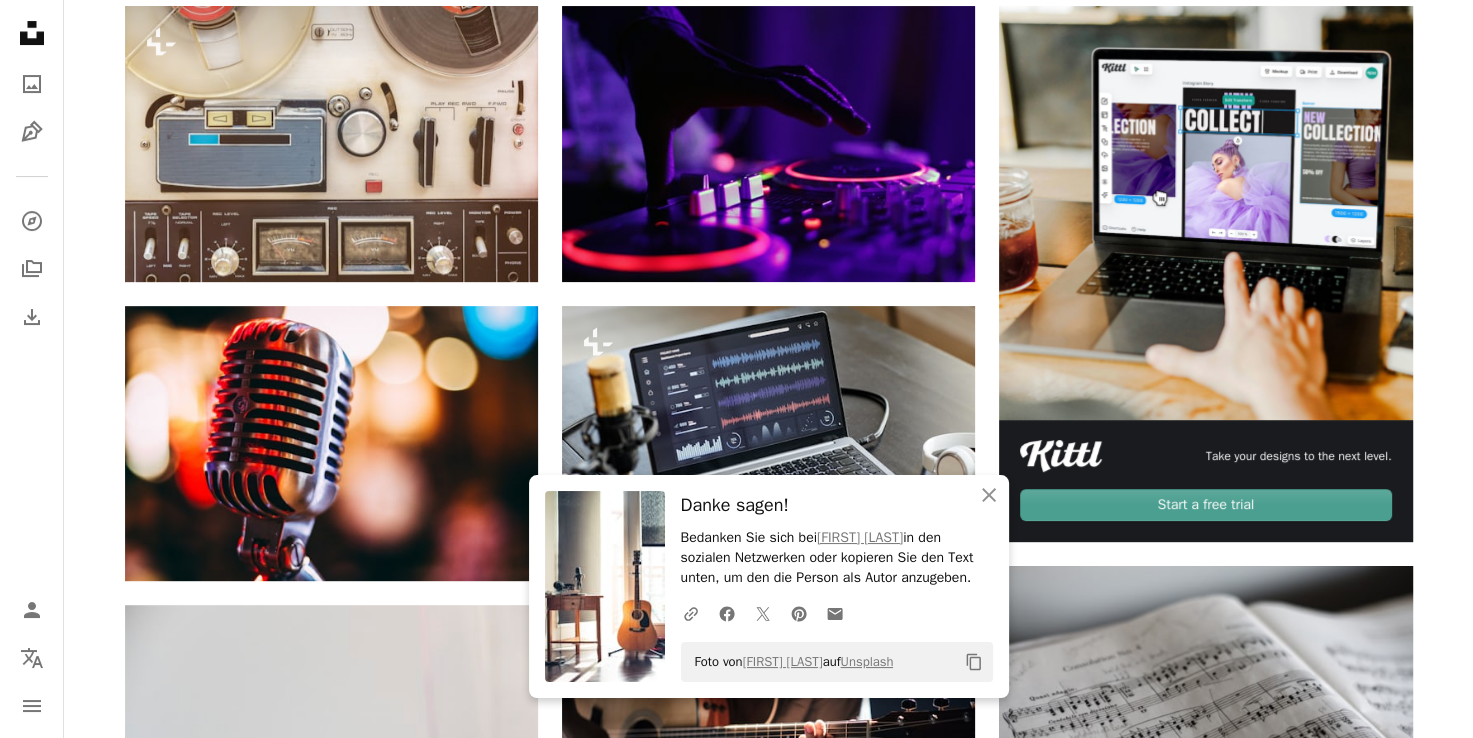 click on "Für [PERSON]" at bounding box center (769, 1366) 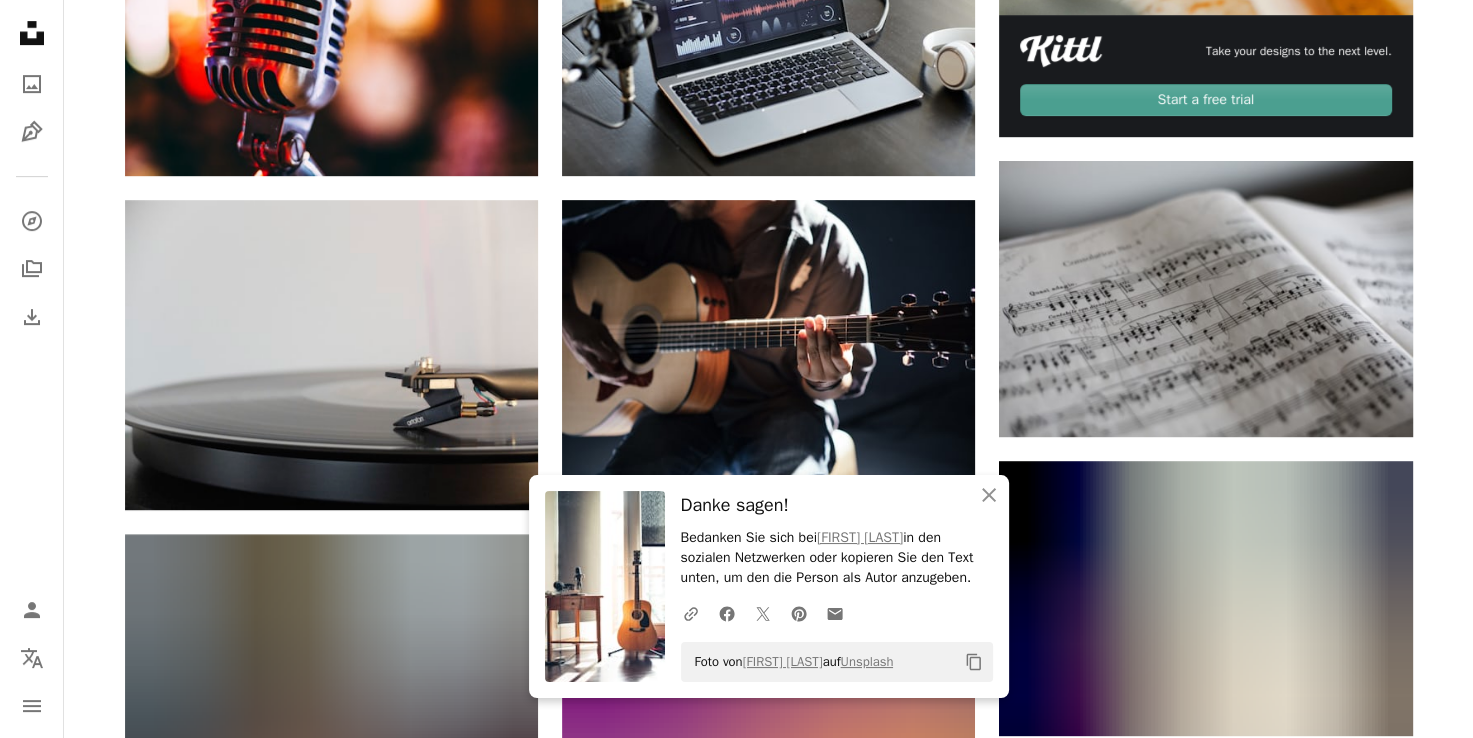 scroll, scrollTop: 1070, scrollLeft: 0, axis: vertical 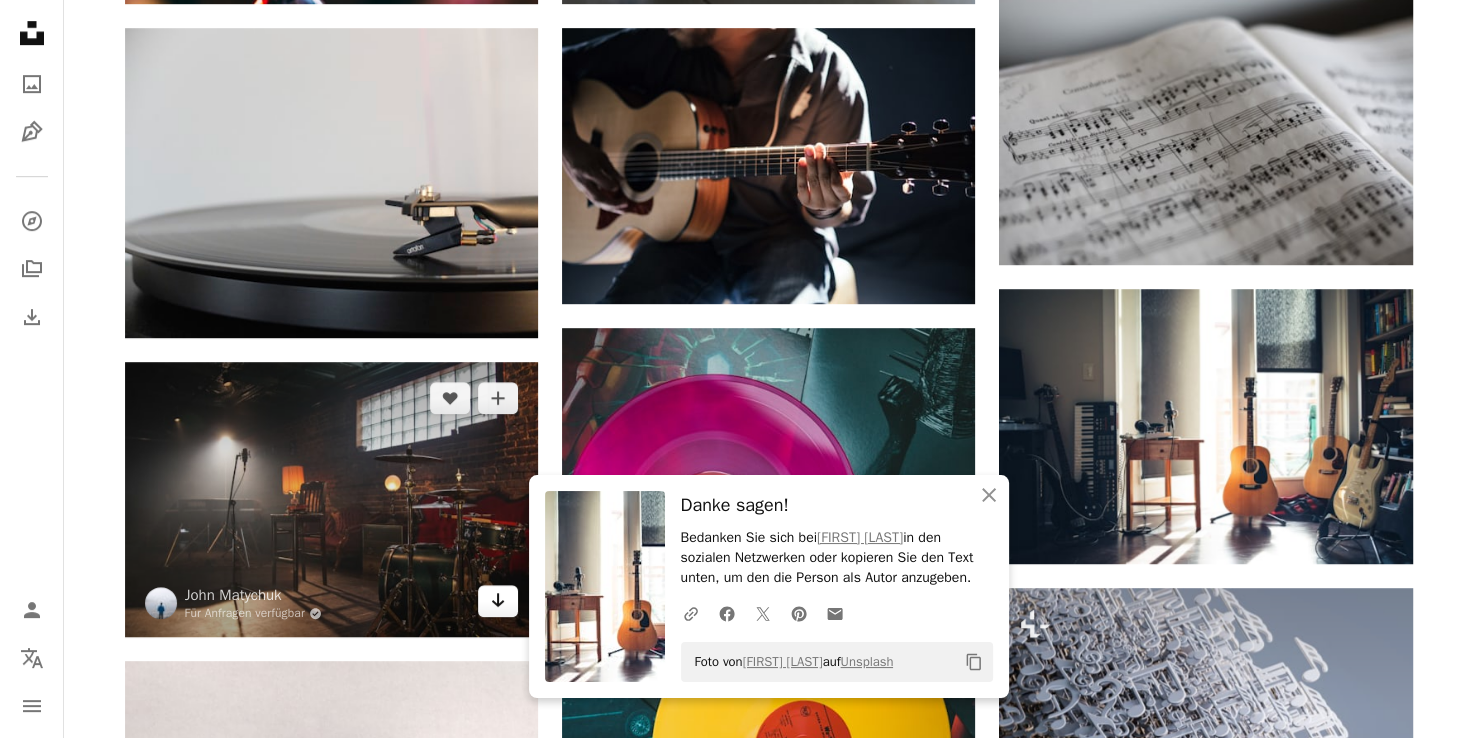 click on "Arrow pointing down" 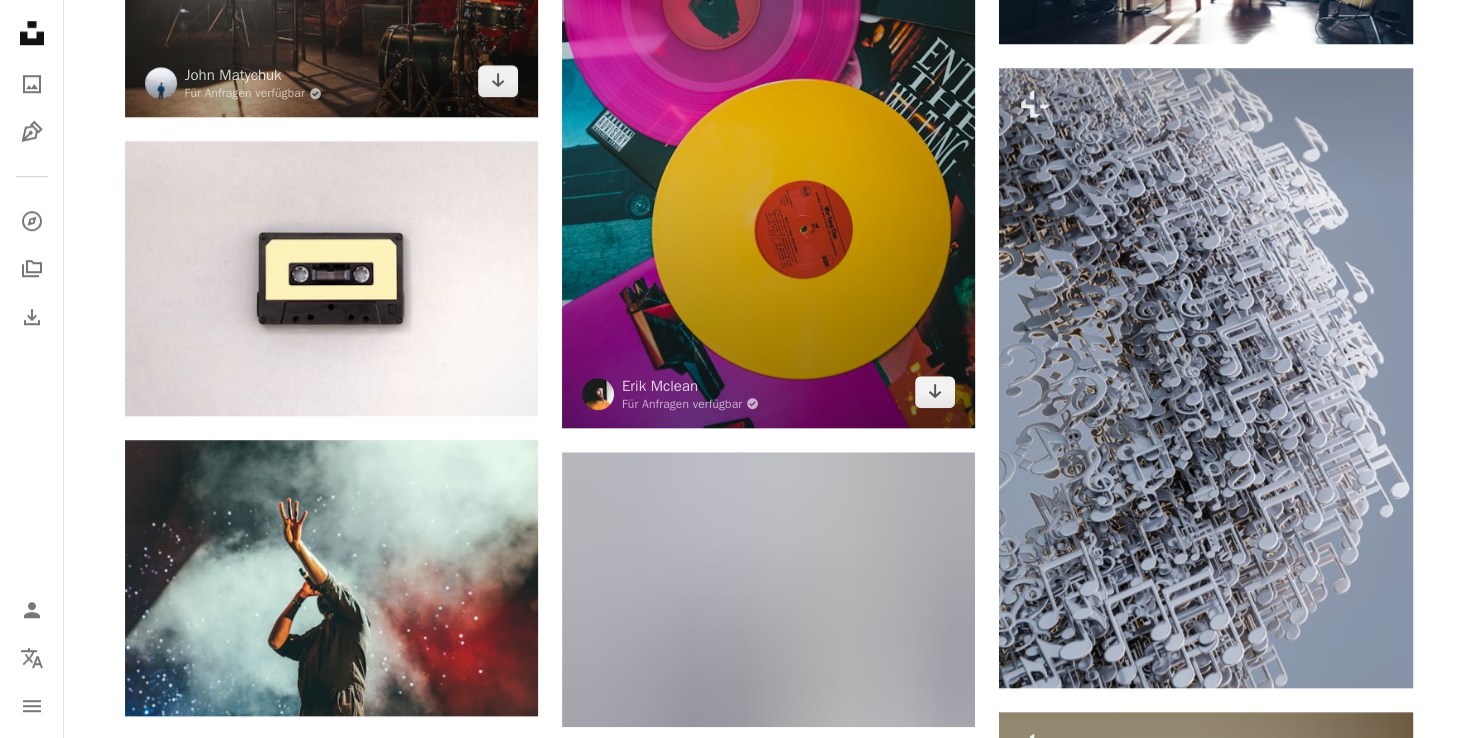 scroll, scrollTop: 1594, scrollLeft: 0, axis: vertical 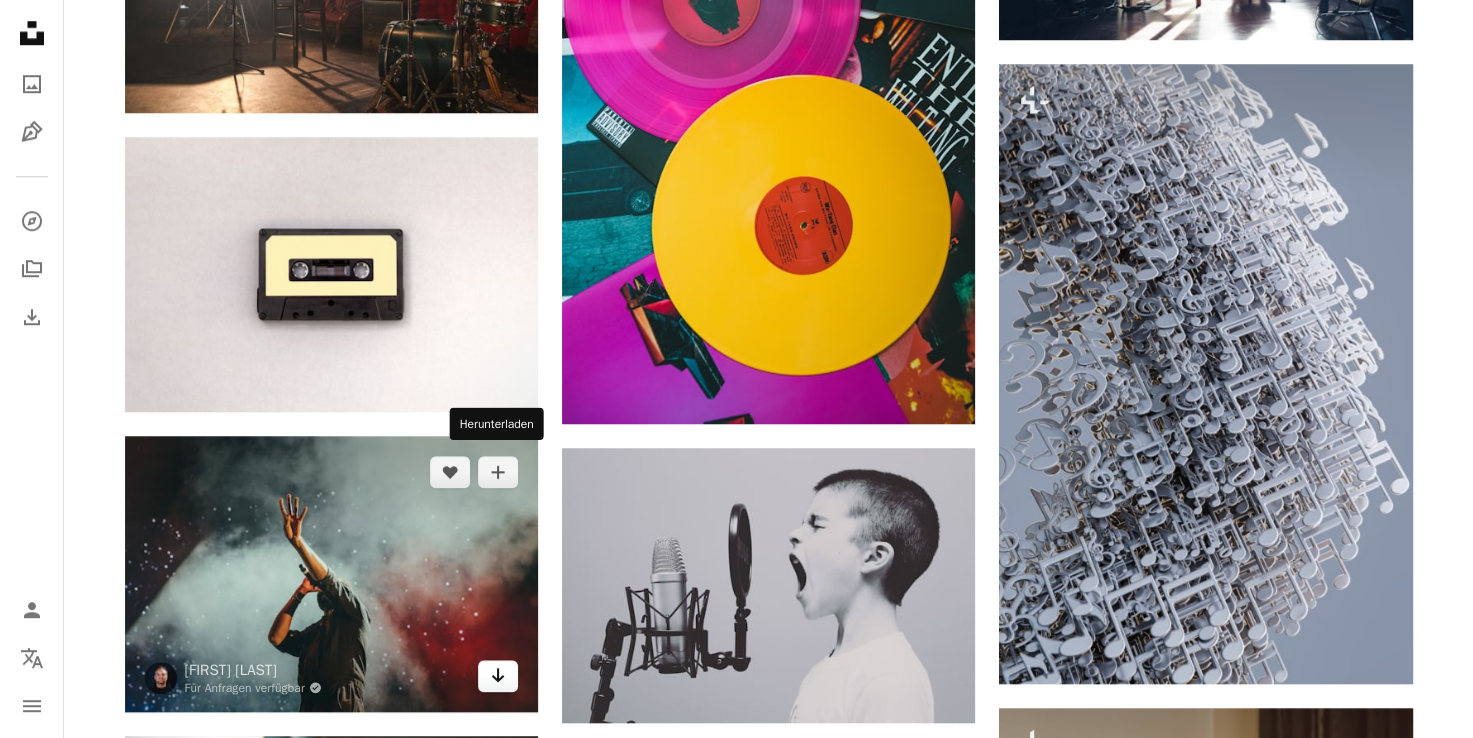 click on "Arrow pointing down" 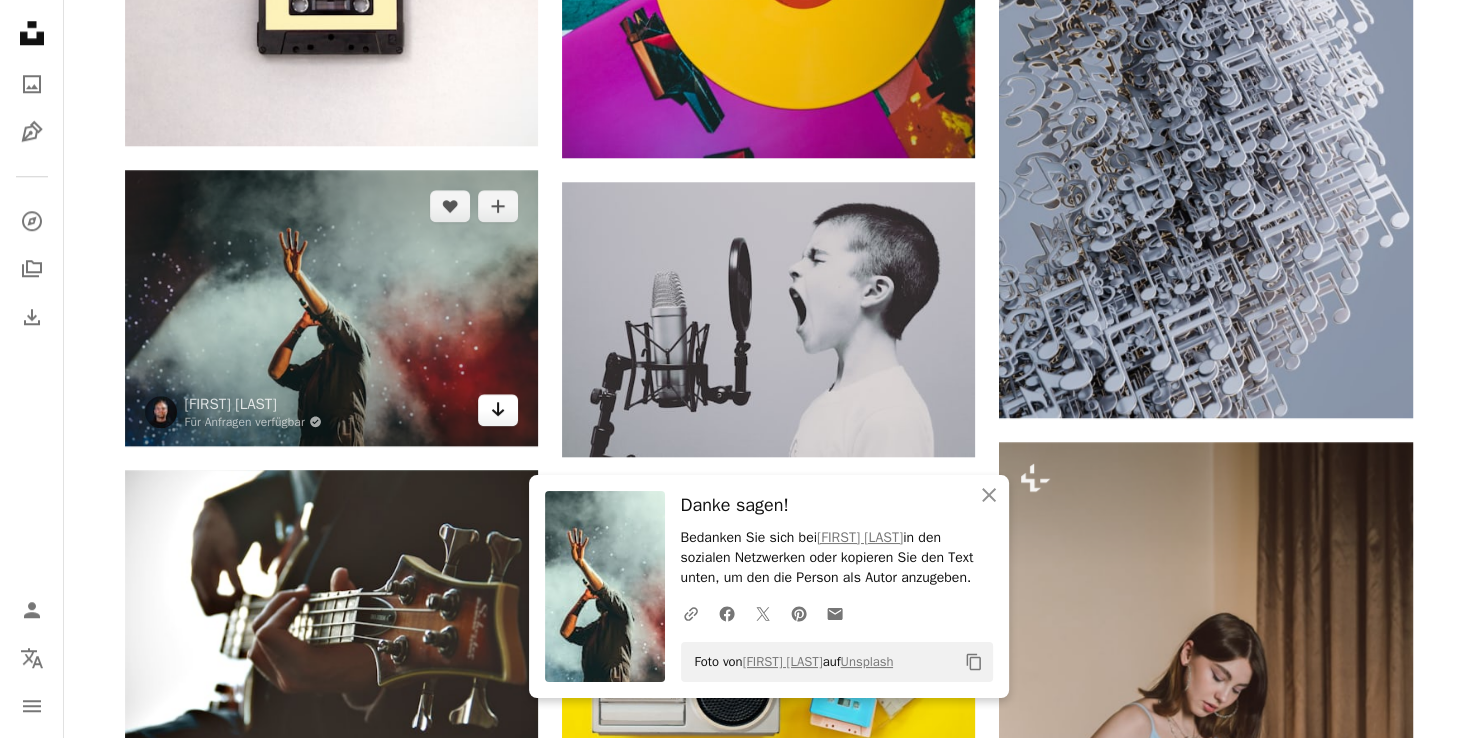 scroll, scrollTop: 1906, scrollLeft: 0, axis: vertical 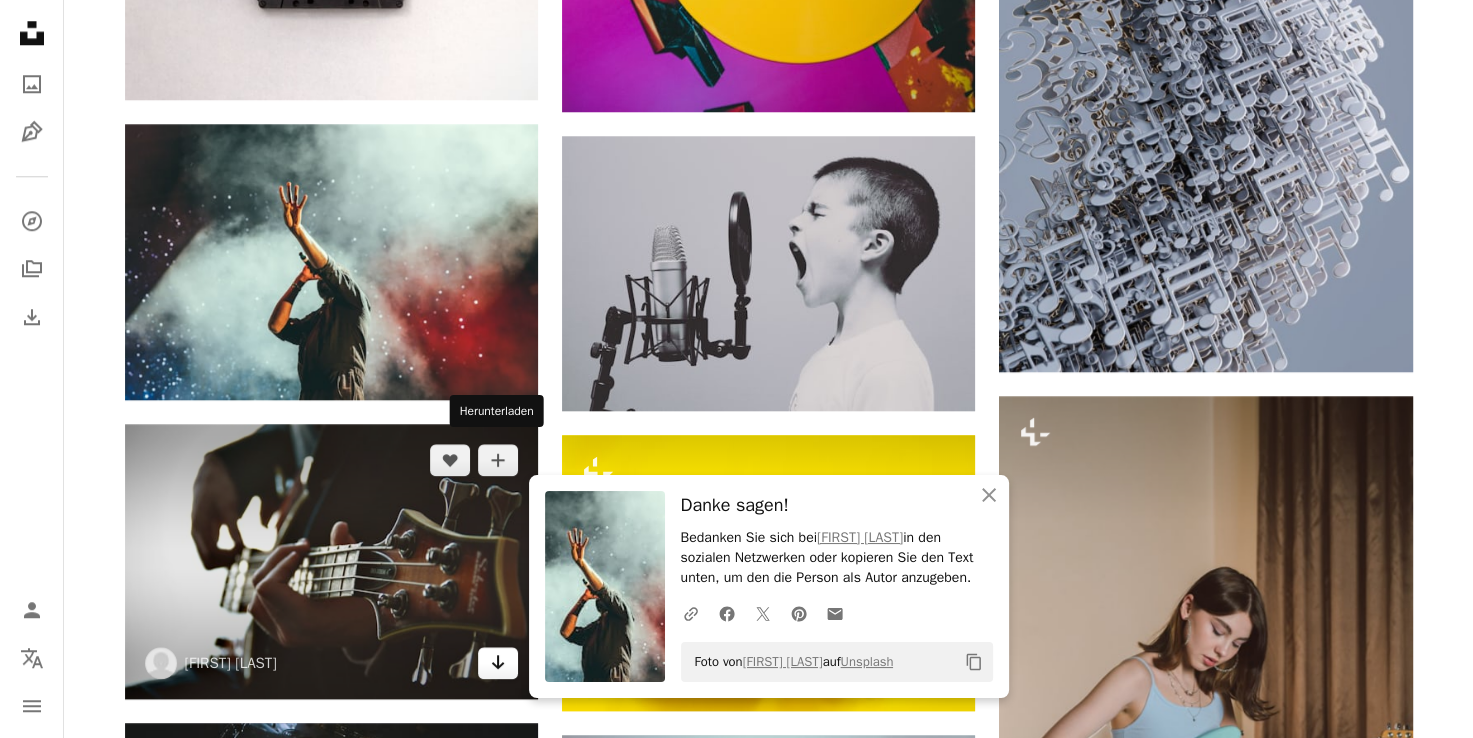 click 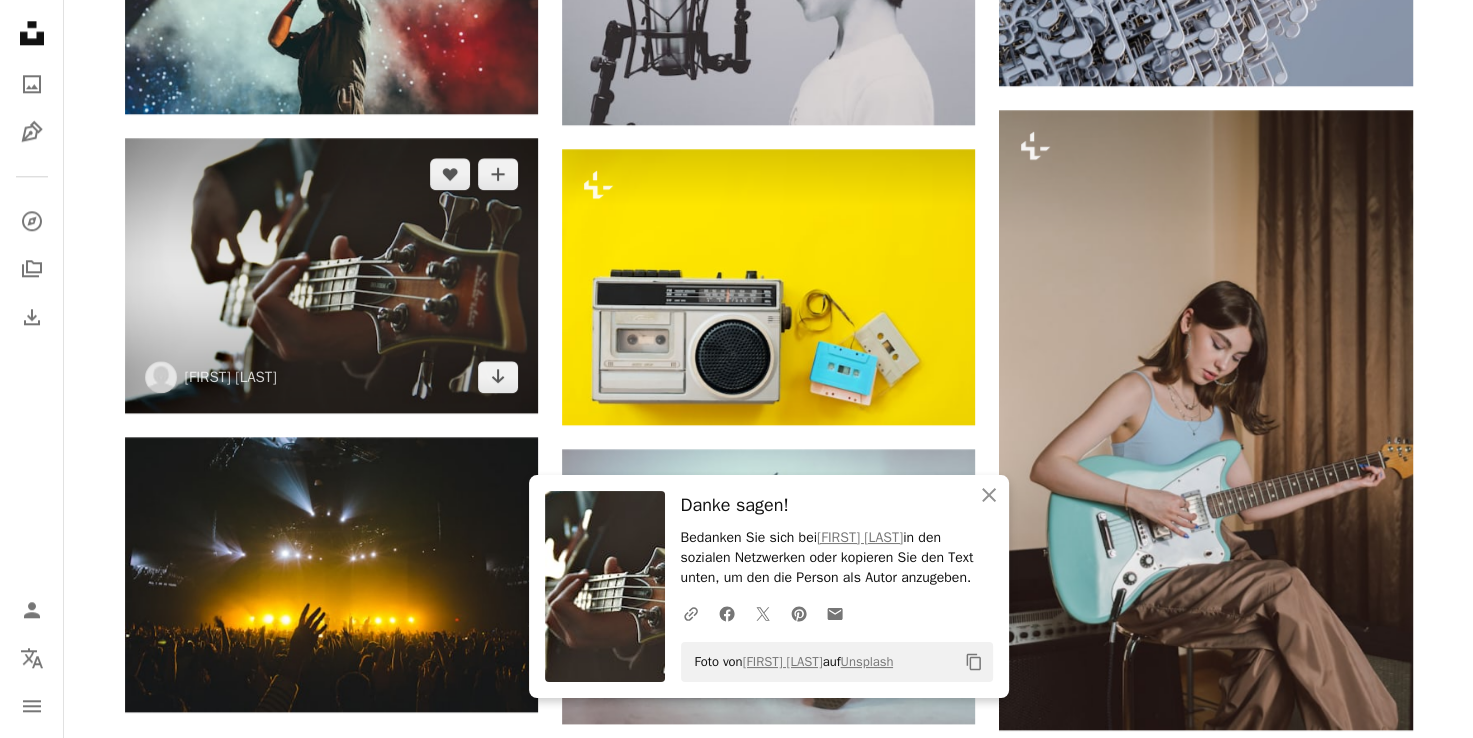 scroll, scrollTop: 2197, scrollLeft: 0, axis: vertical 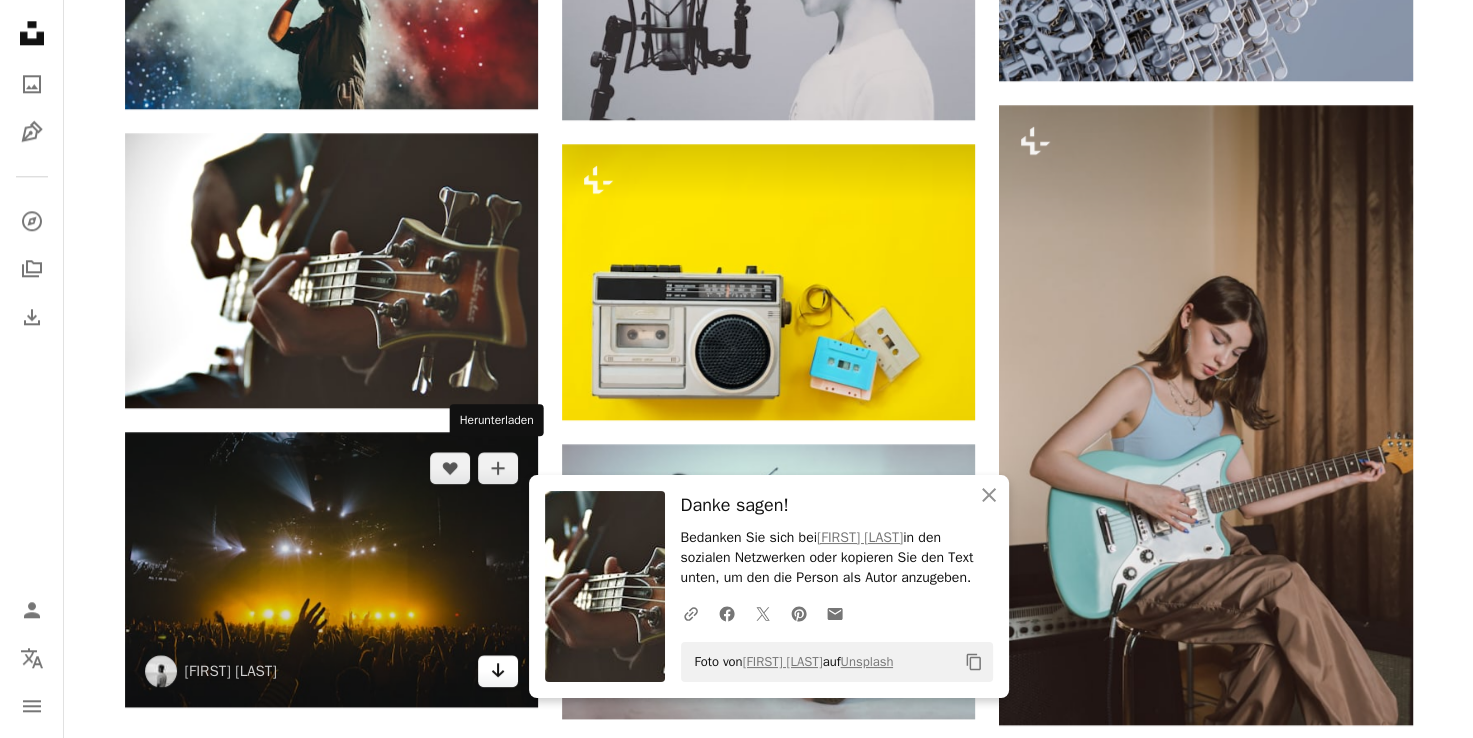 click on "Arrow pointing down" 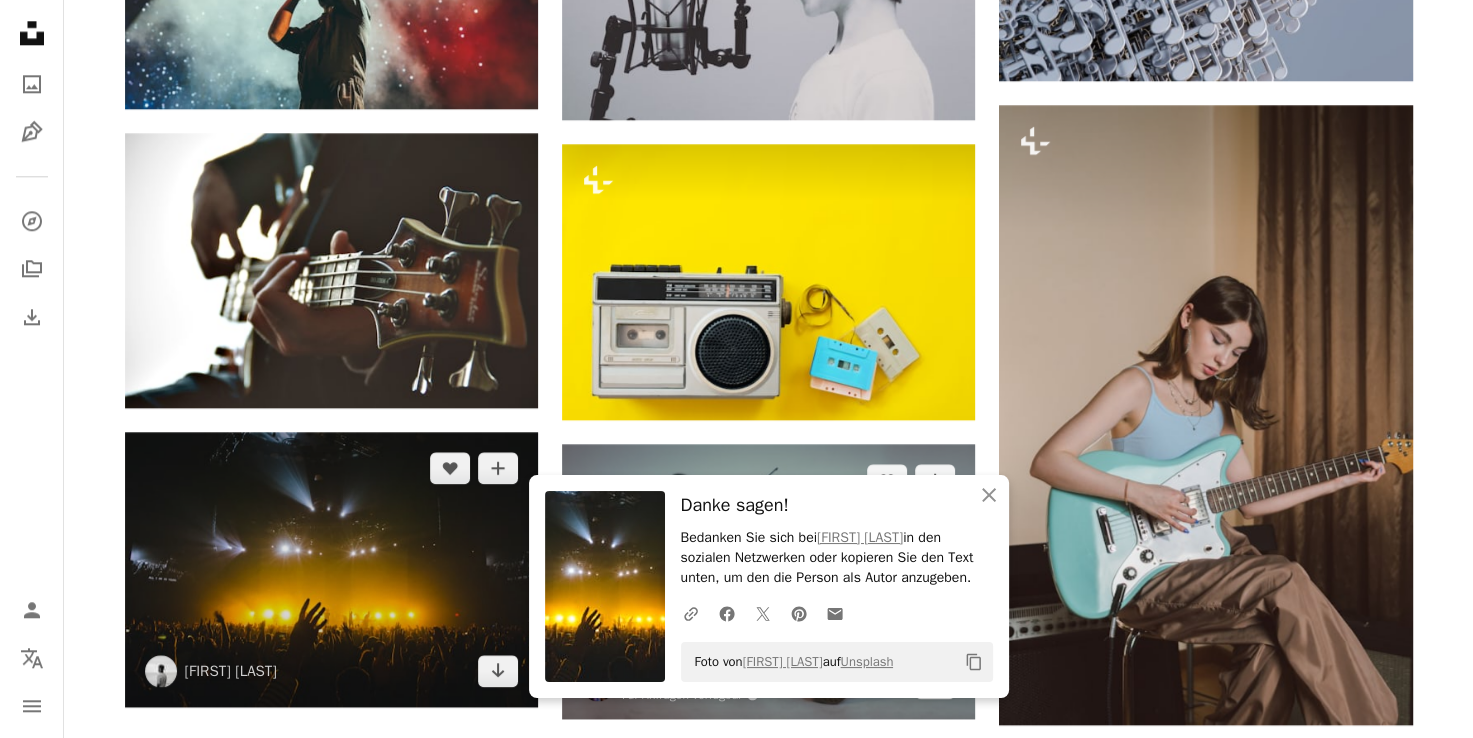 scroll, scrollTop: 2229, scrollLeft: 0, axis: vertical 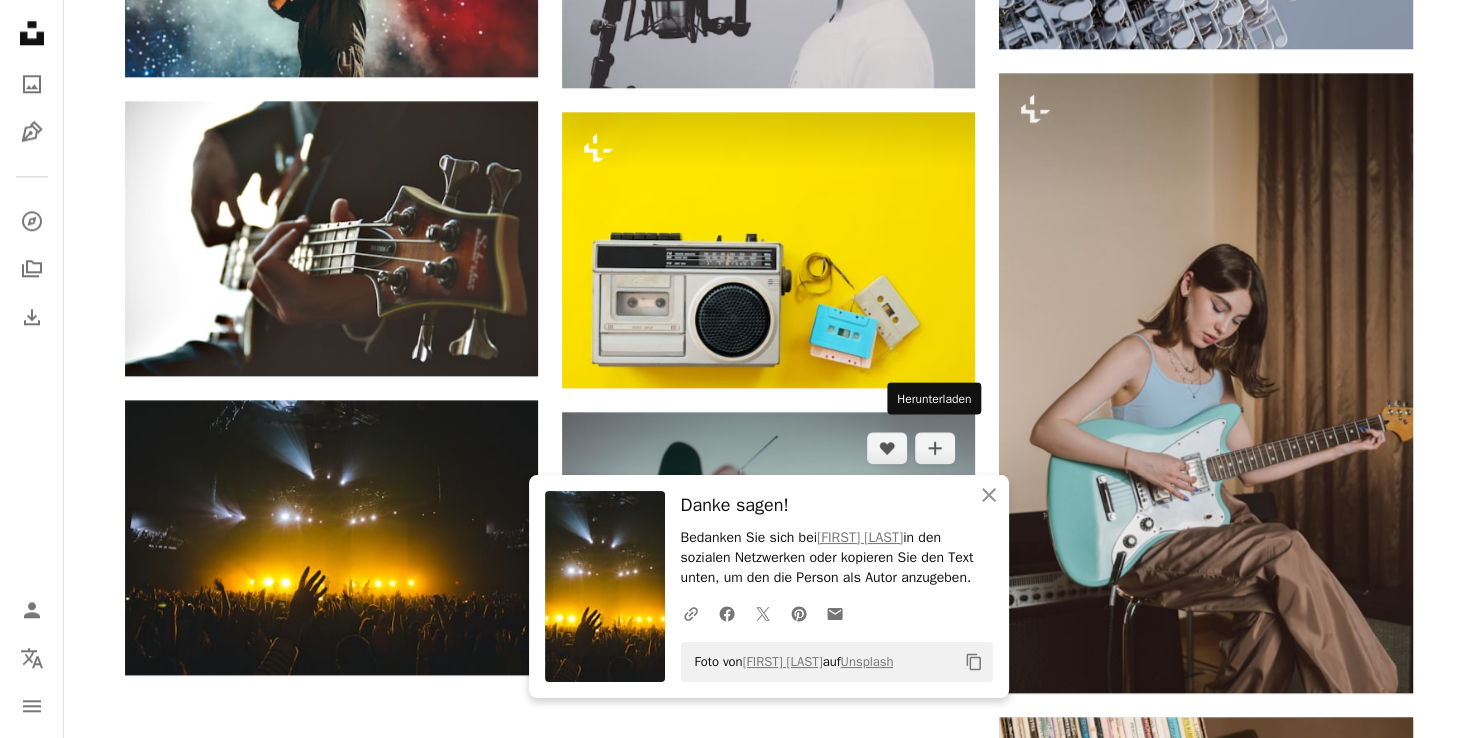 click on "Arrow pointing down" 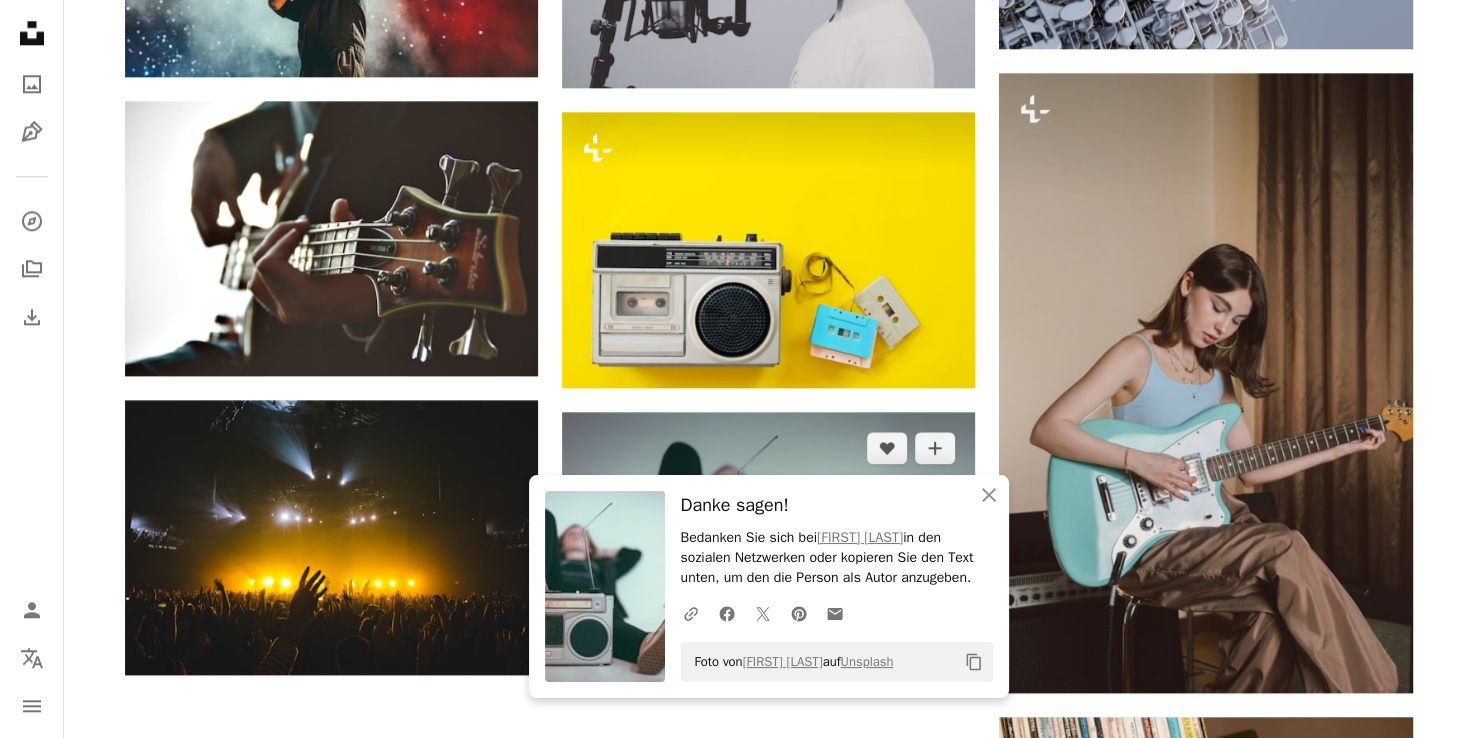 scroll, scrollTop: 2104, scrollLeft: 0, axis: vertical 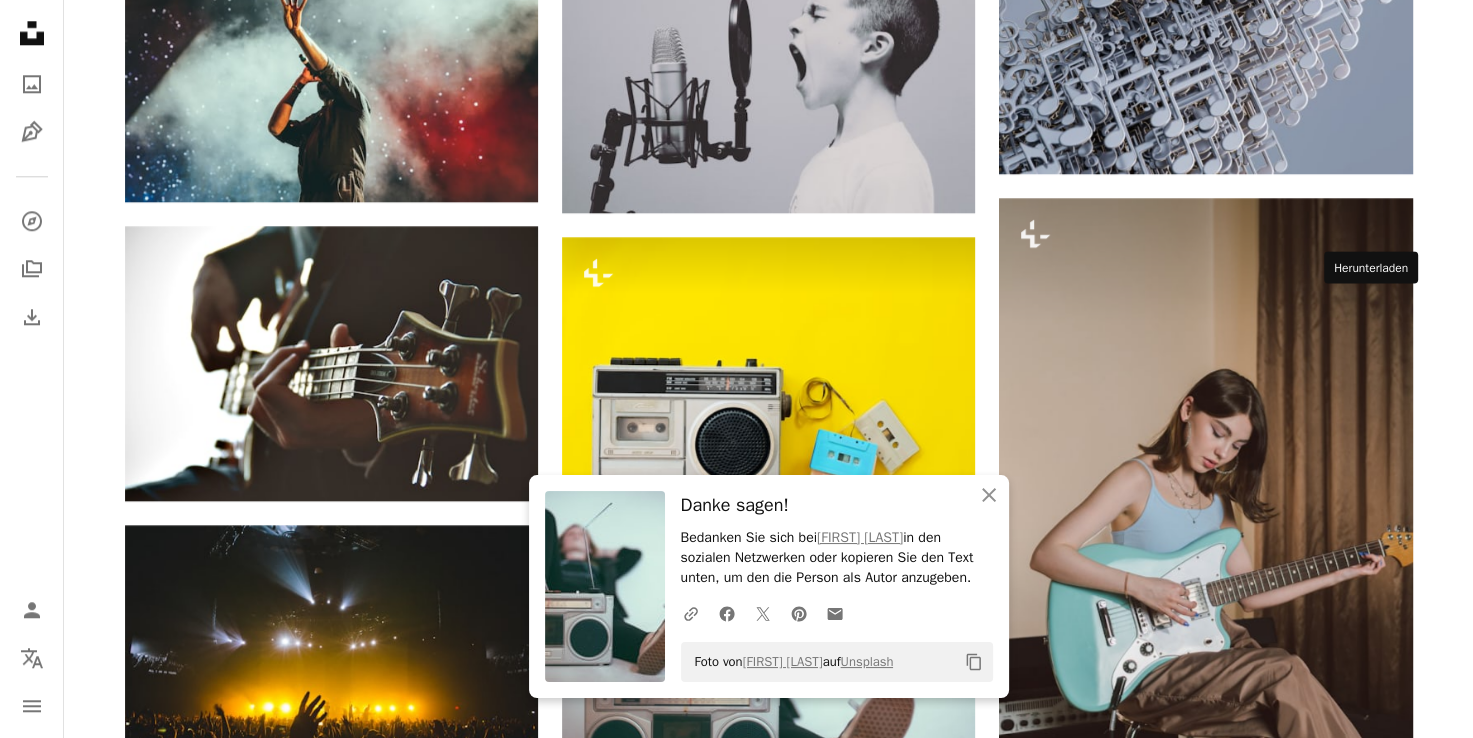 click on "Arrow pointing down" at bounding box center (1373, 1080) 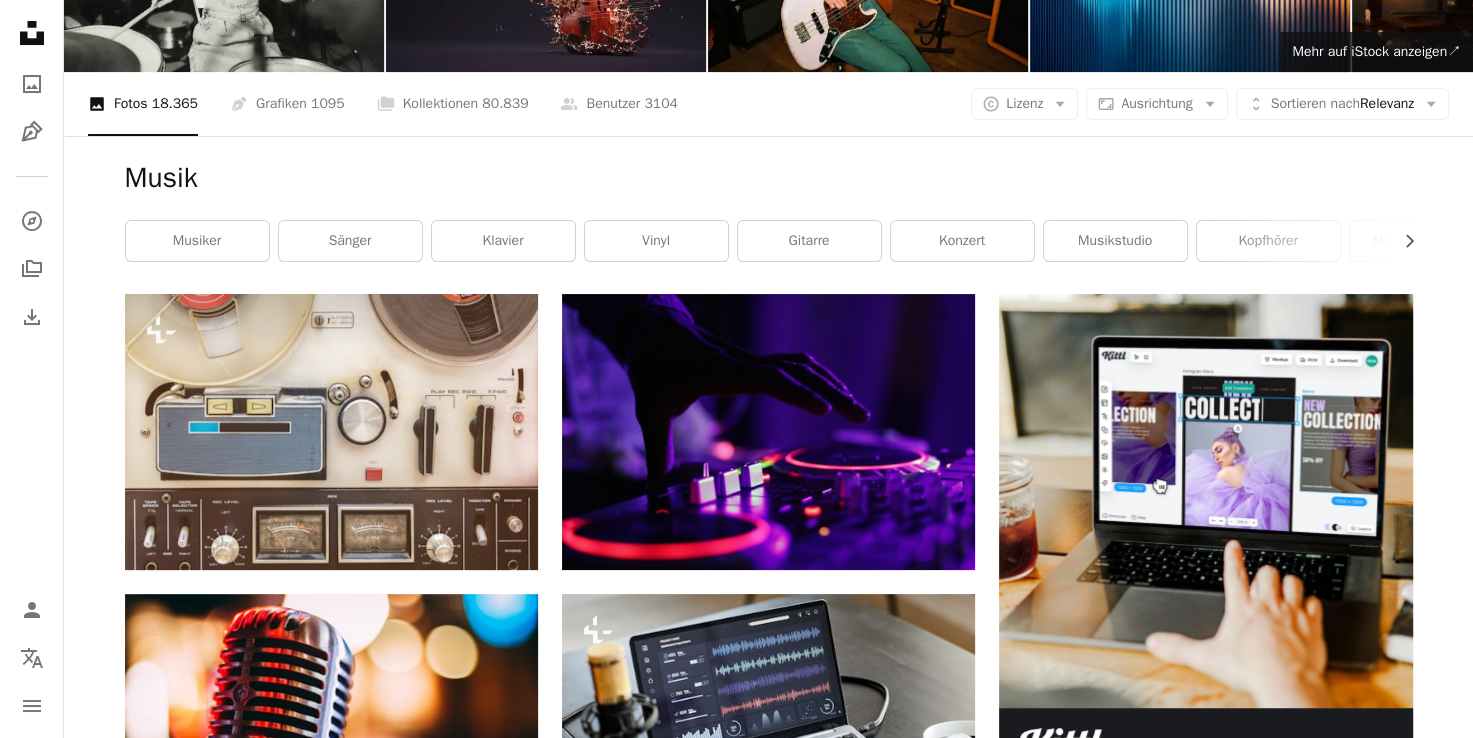 scroll, scrollTop: 0, scrollLeft: 0, axis: both 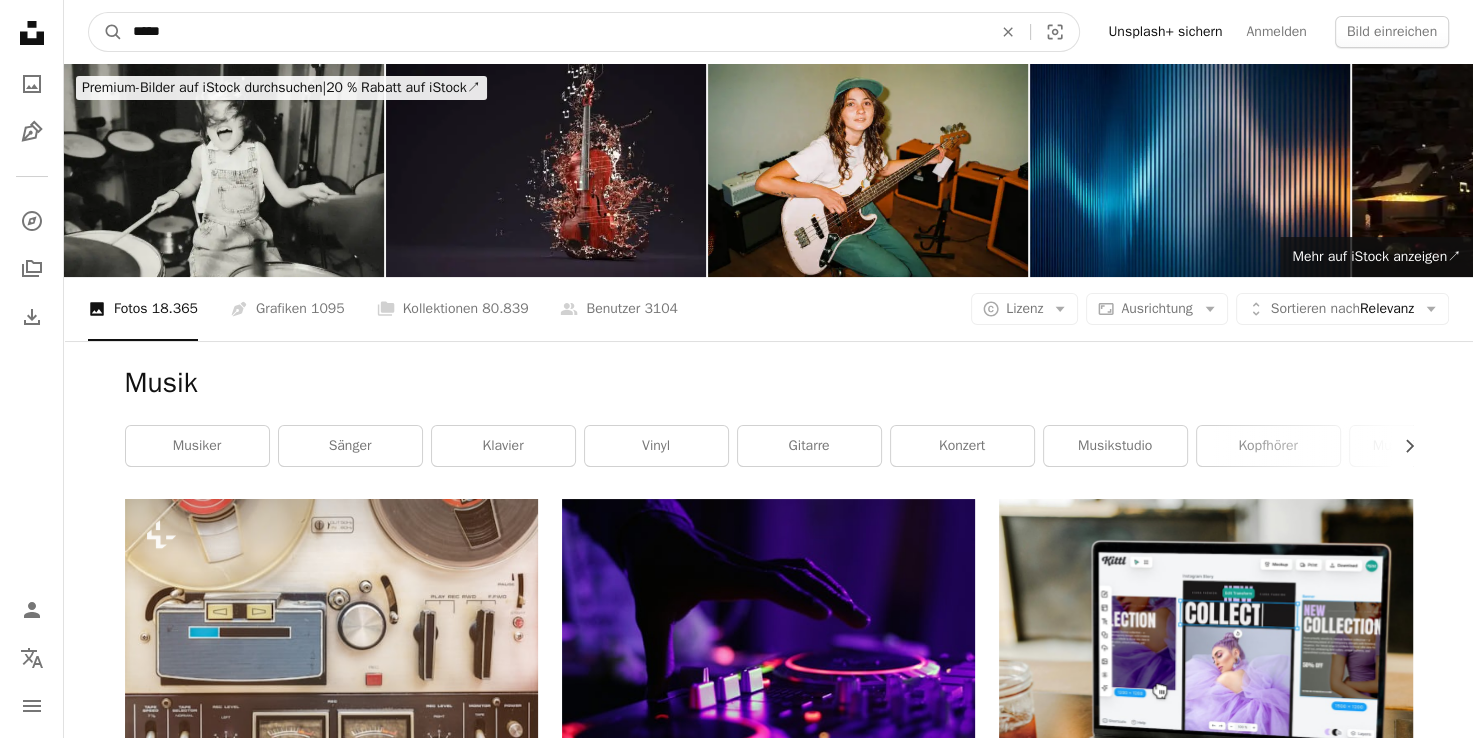 click on "*****" at bounding box center [554, 32] 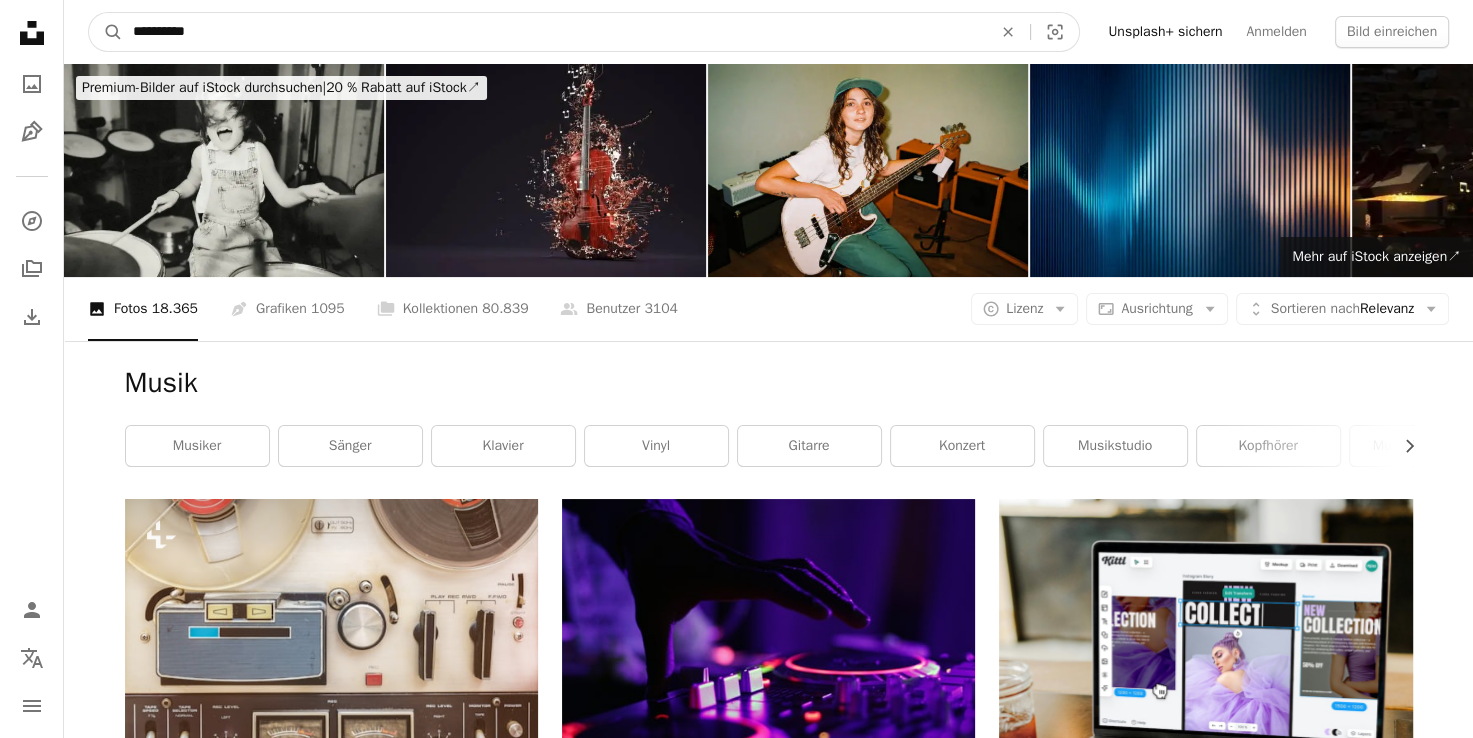 type on "**********" 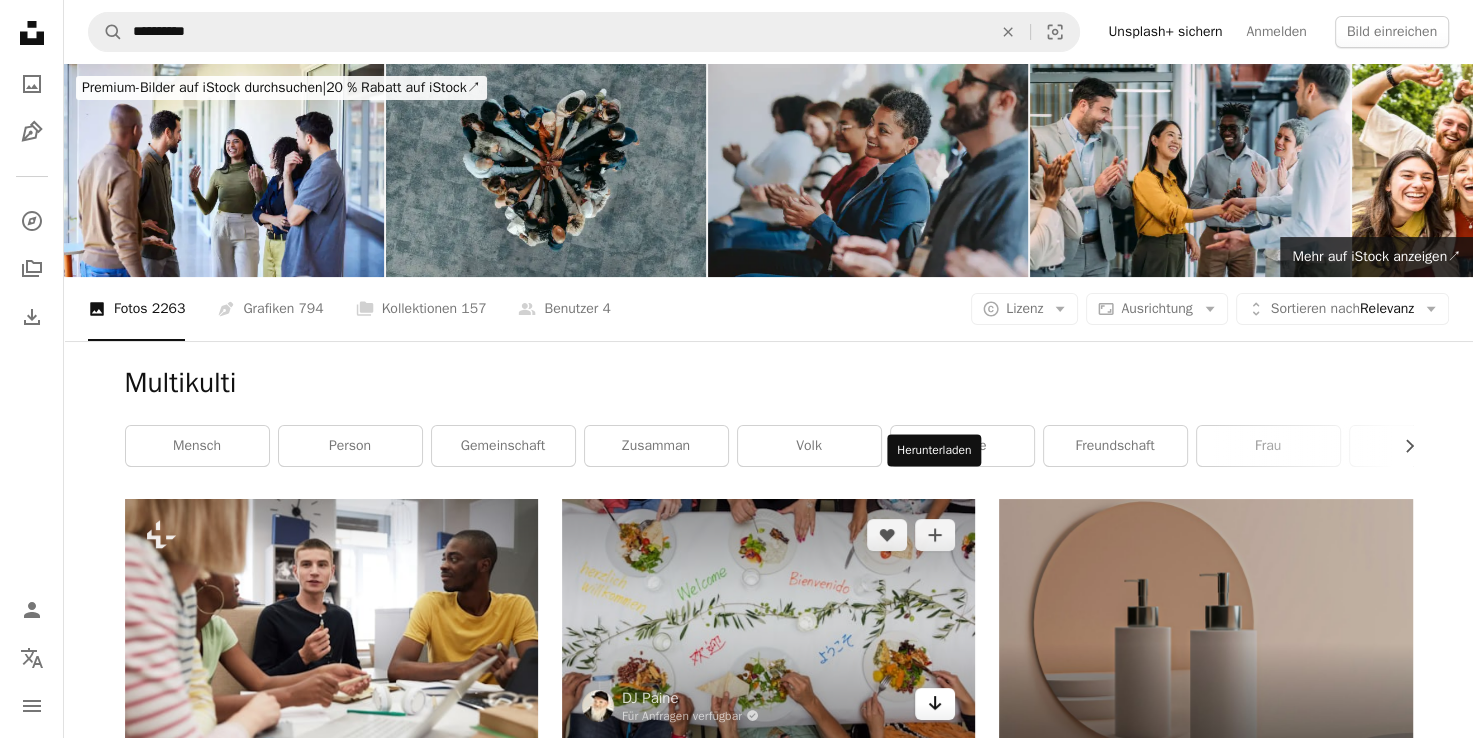 click 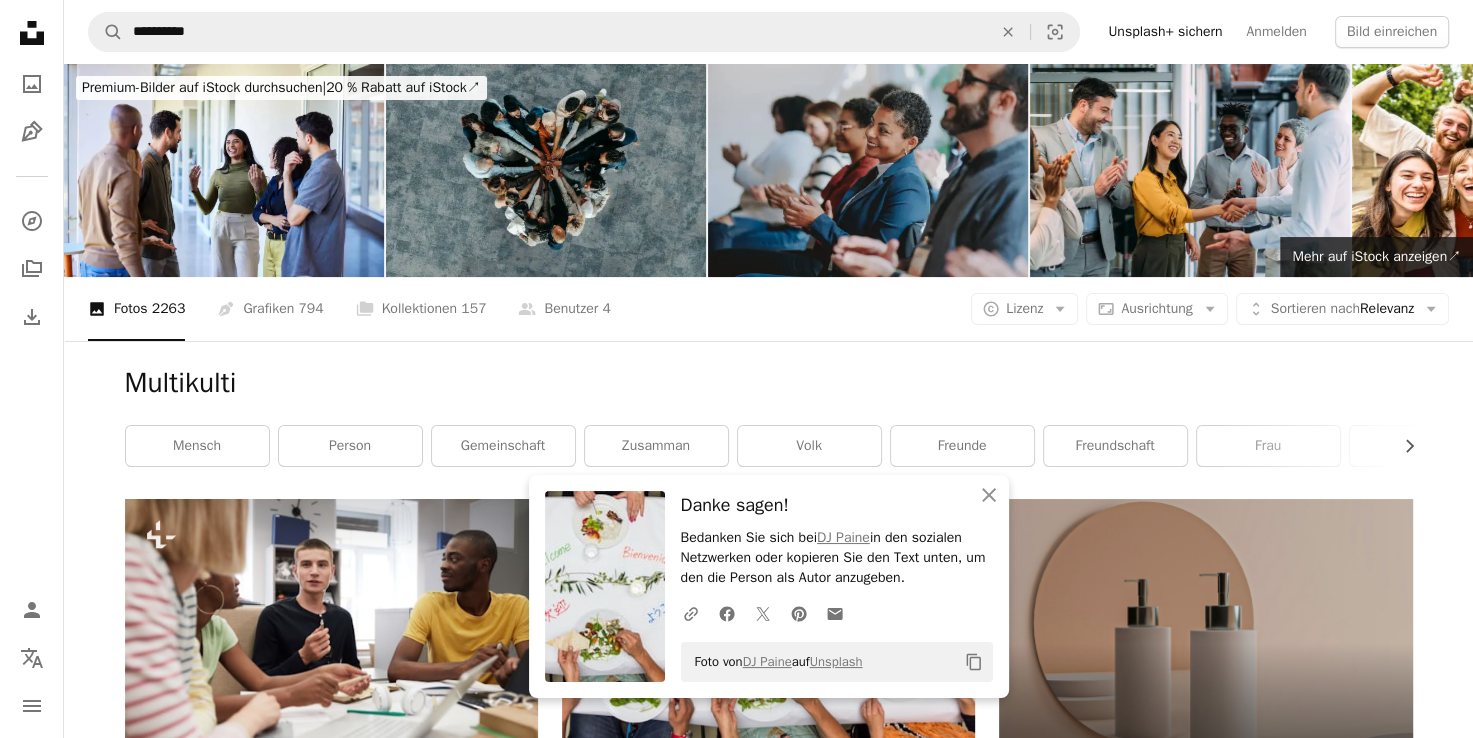 click on "Plus sign for Unsplash+ A heart A plus sign Getty Images Für  Unsplash+ A lock Herunterladen A heart A plus sign Clay Banks Für Anfragen verfügbar A checkmark inside of a circle Arrow pointing down Plus sign for Unsplash+ A heart A plus sign Getty Images Für  Unsplash+ A lock Herunterladen A heart A plus sign Providence Doucet Arrow pointing down A heart A plus sign Naassom Azevedo Arrow pointing down A heart A plus sign airfocus Arrow pointing down A heart A plus sign DJ Paine Für Anfragen verfügbar A checkmark inside of a circle Arrow pointing down Plus sign for Unsplash+ A heart A plus sign Curated Lifestyle Für  Unsplash+ A lock Herunterladen A heart A plus sign DJ Paine Für Anfragen verfügbar A checkmark inside of a circle Arrow pointing down A heart A plus sign Carlos Magno Für Anfragen verfügbar A checkmark inside of a circle Arrow pointing down A heart A plus sign Luis Desiro Für Anfragen verfügbar A checkmark inside of a circle Arrow pointing down A heart A plus sign Georgia de Lotz" at bounding box center [768, 1927] 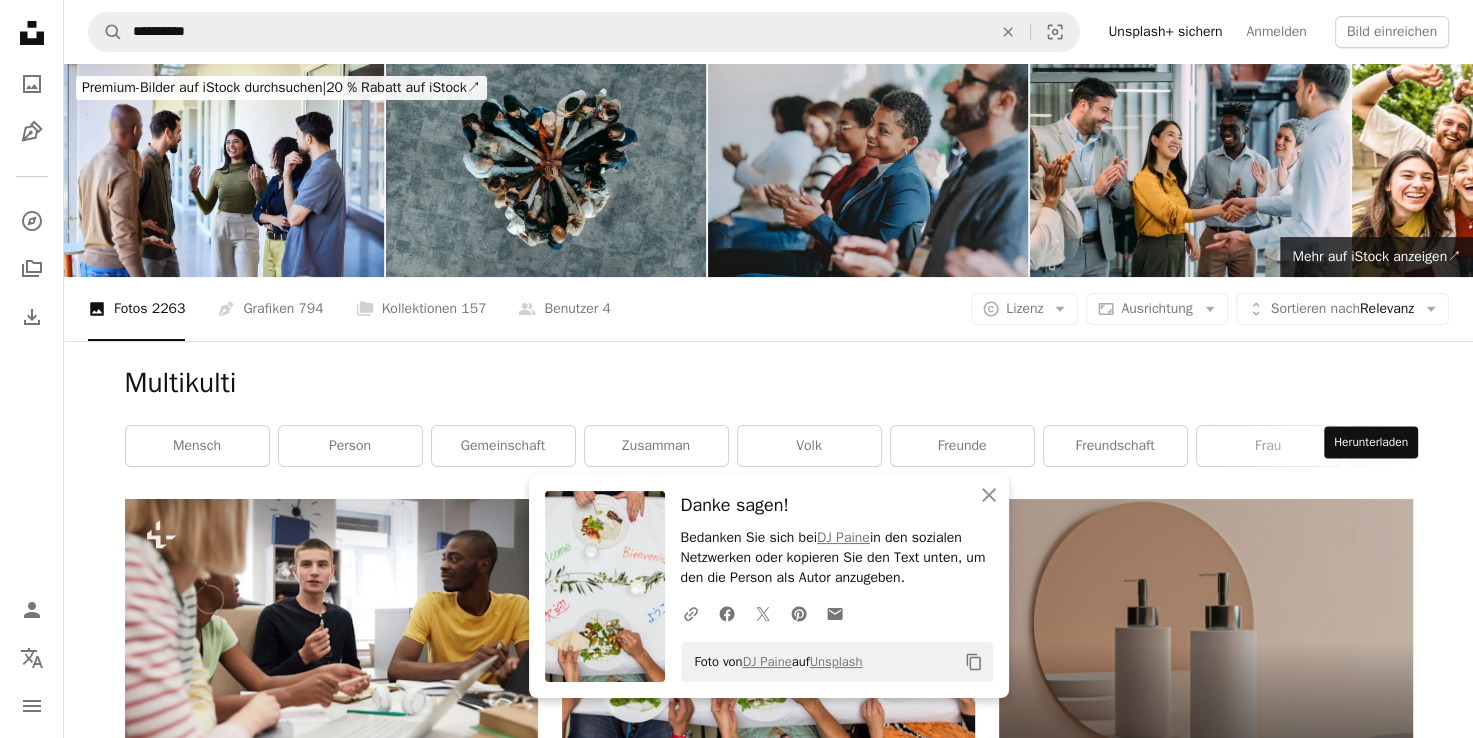 click on "Arrow pointing down" at bounding box center (1373, 1256) 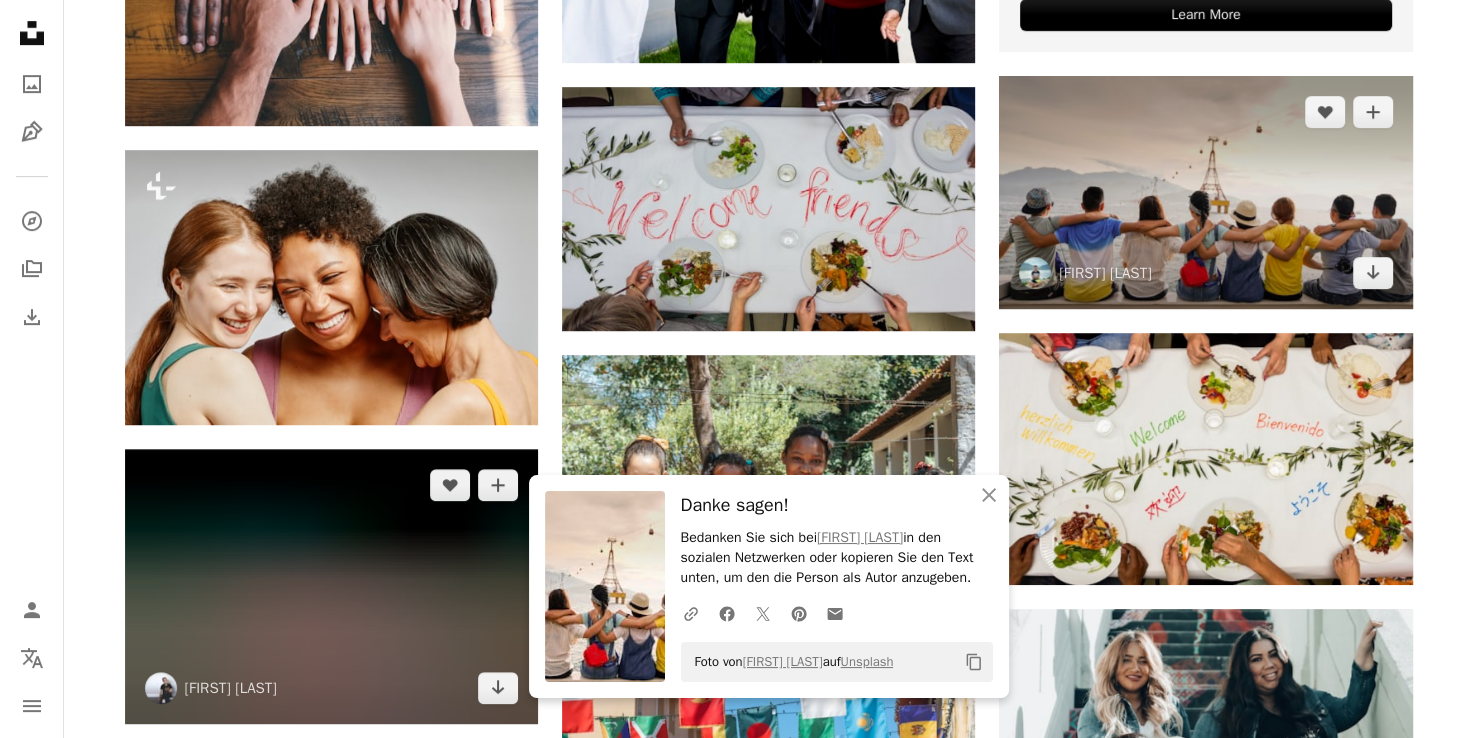 scroll, scrollTop: 984, scrollLeft: 0, axis: vertical 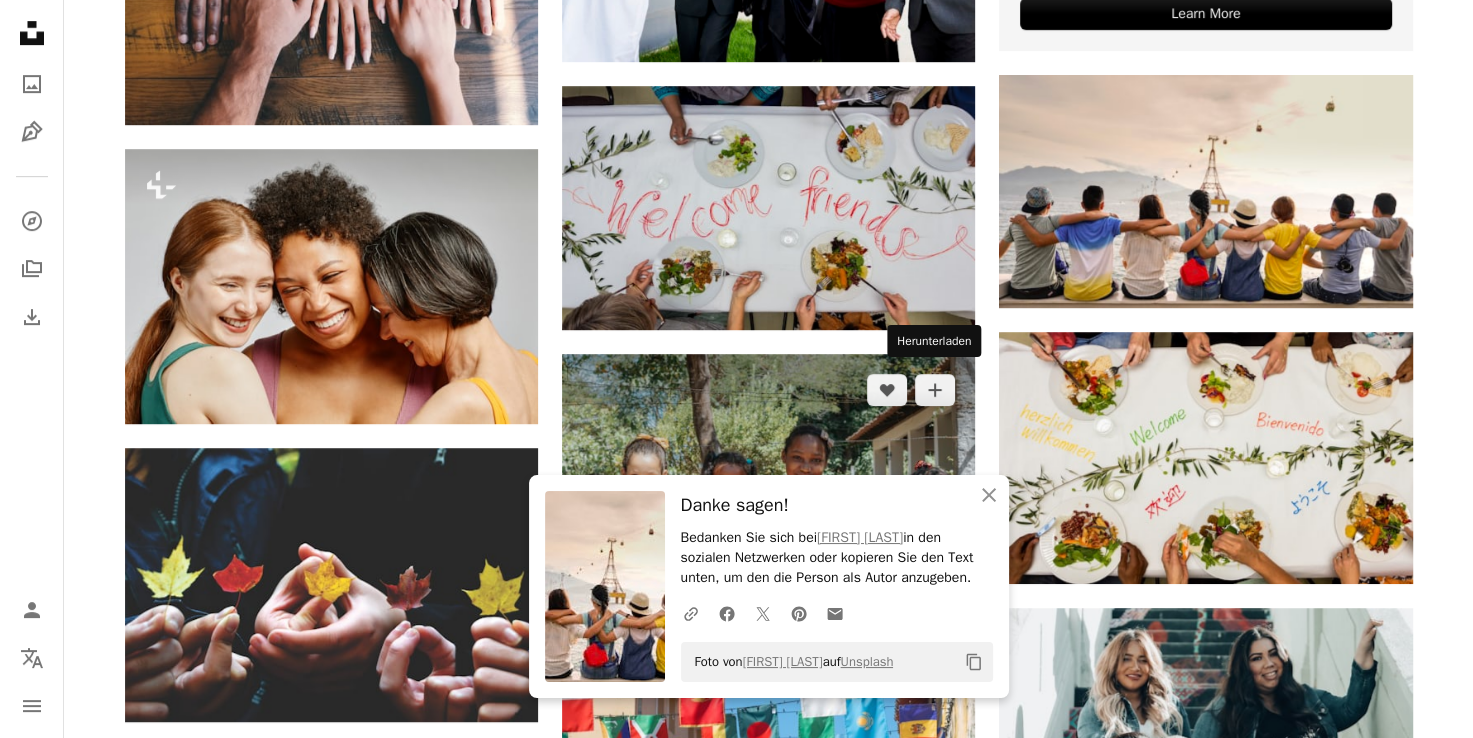 click 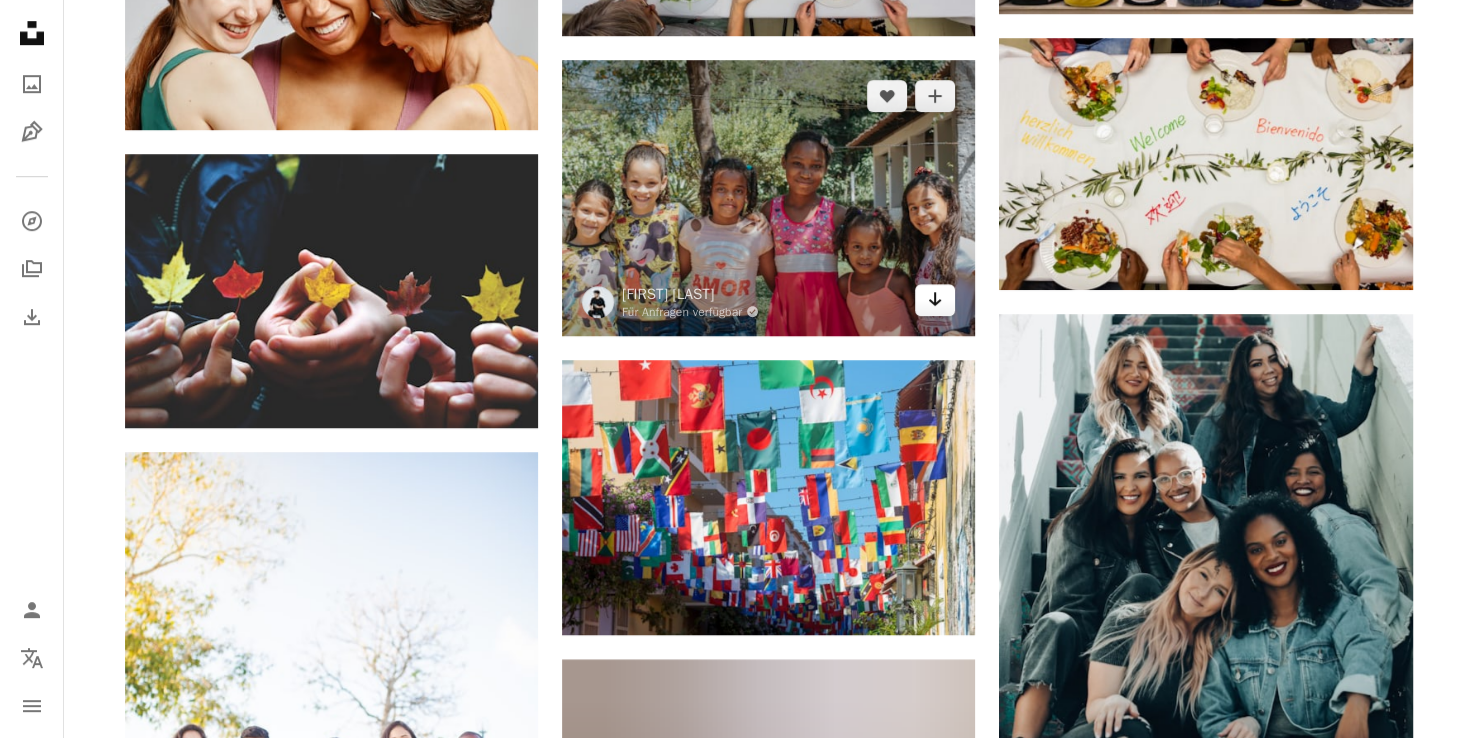 scroll, scrollTop: 1296, scrollLeft: 0, axis: vertical 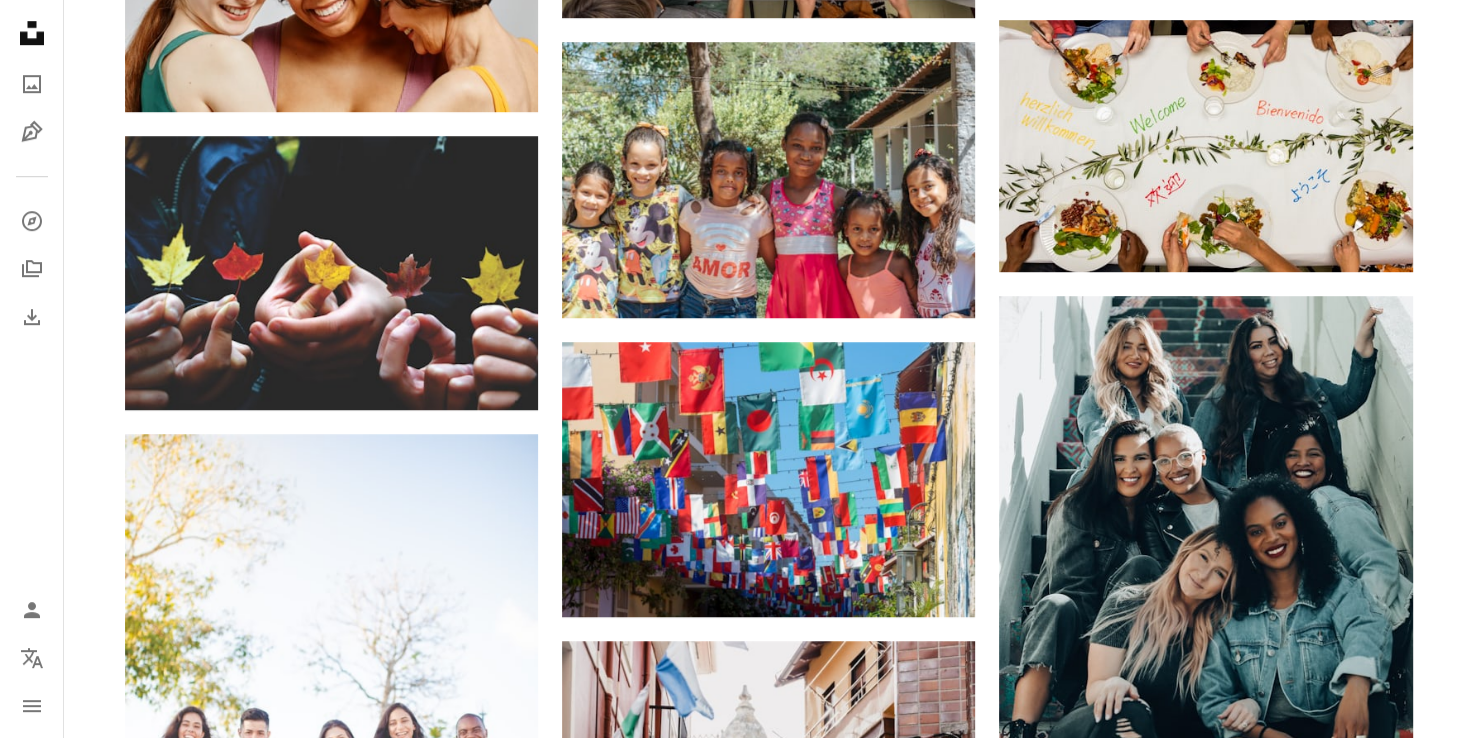 click on "A lock Herunterladen" at bounding box center [1328, 1179] 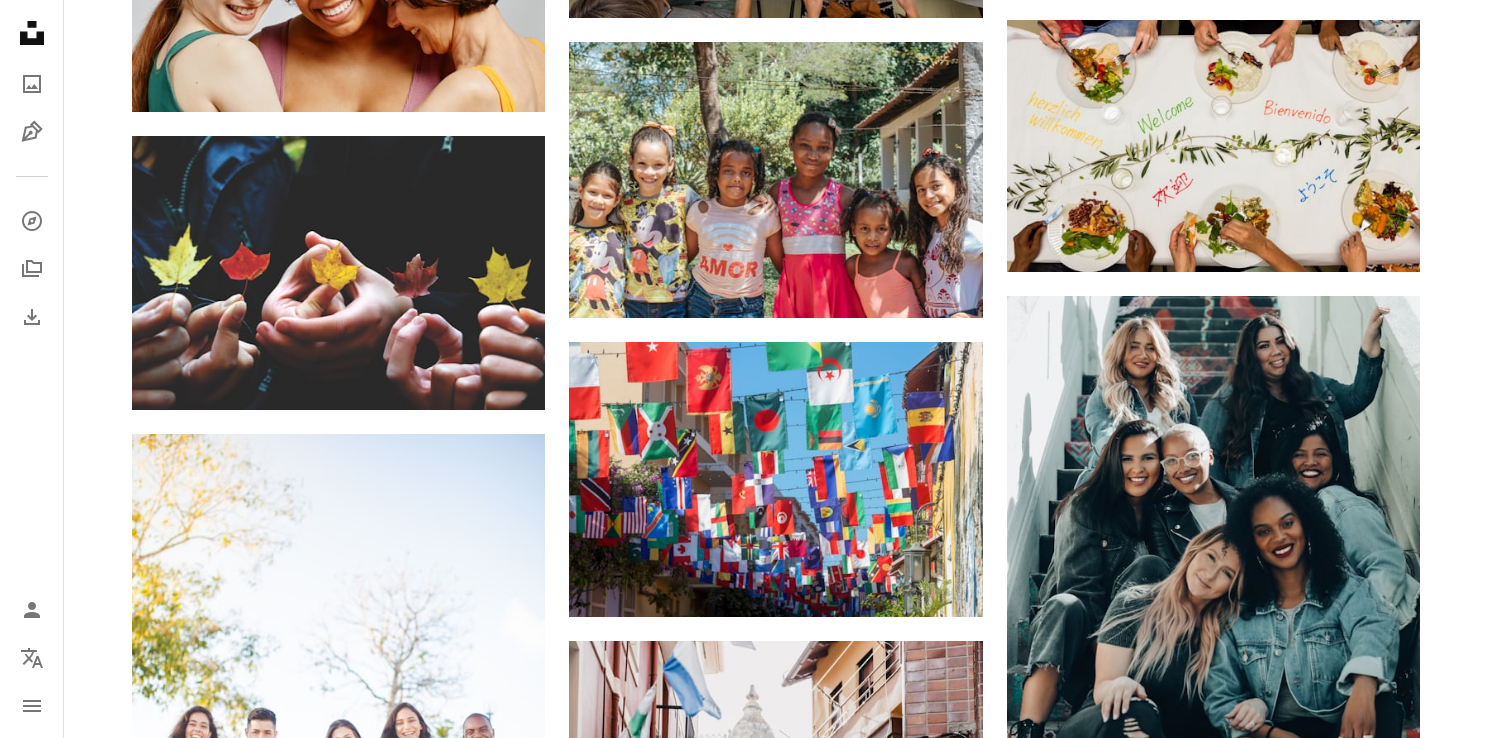 click on "An X shape Gebrauchsfertige Premium-Bilder. Profitieren Sie von unbegrenztem Zugang. A plus sign Monatlich neue Inhalte nur für Mitglieder A plus sign Beliebig viele lizenzfreie Downloads A plus sign Grafiken  Neu A plus sign Verbesserter Rechtsschutz jährlich 66 %  Rabatt monatlich 12 €   4 € EUR pro Monat * Unsplash+  sichern * Bei Zahlung pro Jahr, im Voraus in Rechnung gestellt  48 € Zuzüglich der jeweiligen MwSt. Automatische Erneuerung. Sie können jederzeit kündigen." at bounding box center (744, 3347) 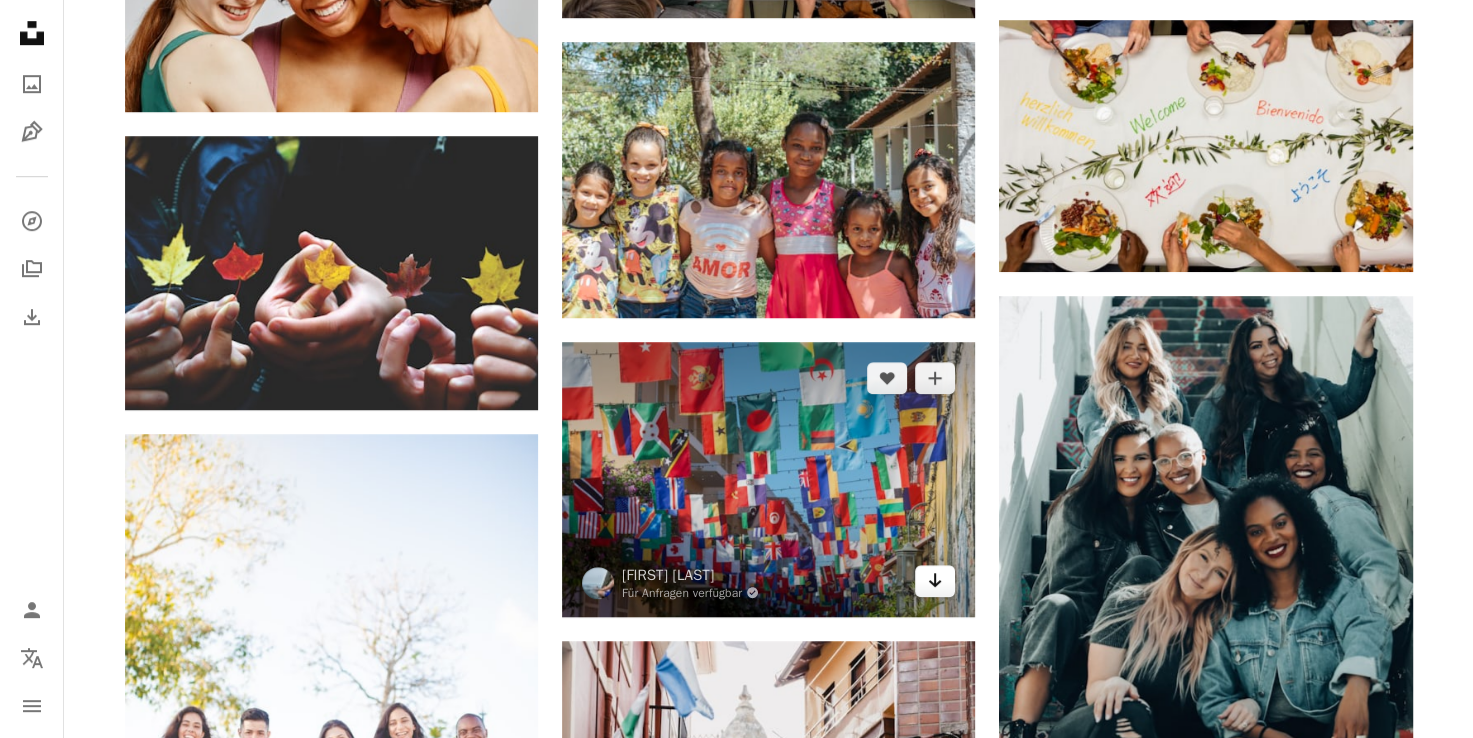 click on "Arrow pointing down" at bounding box center (935, 581) 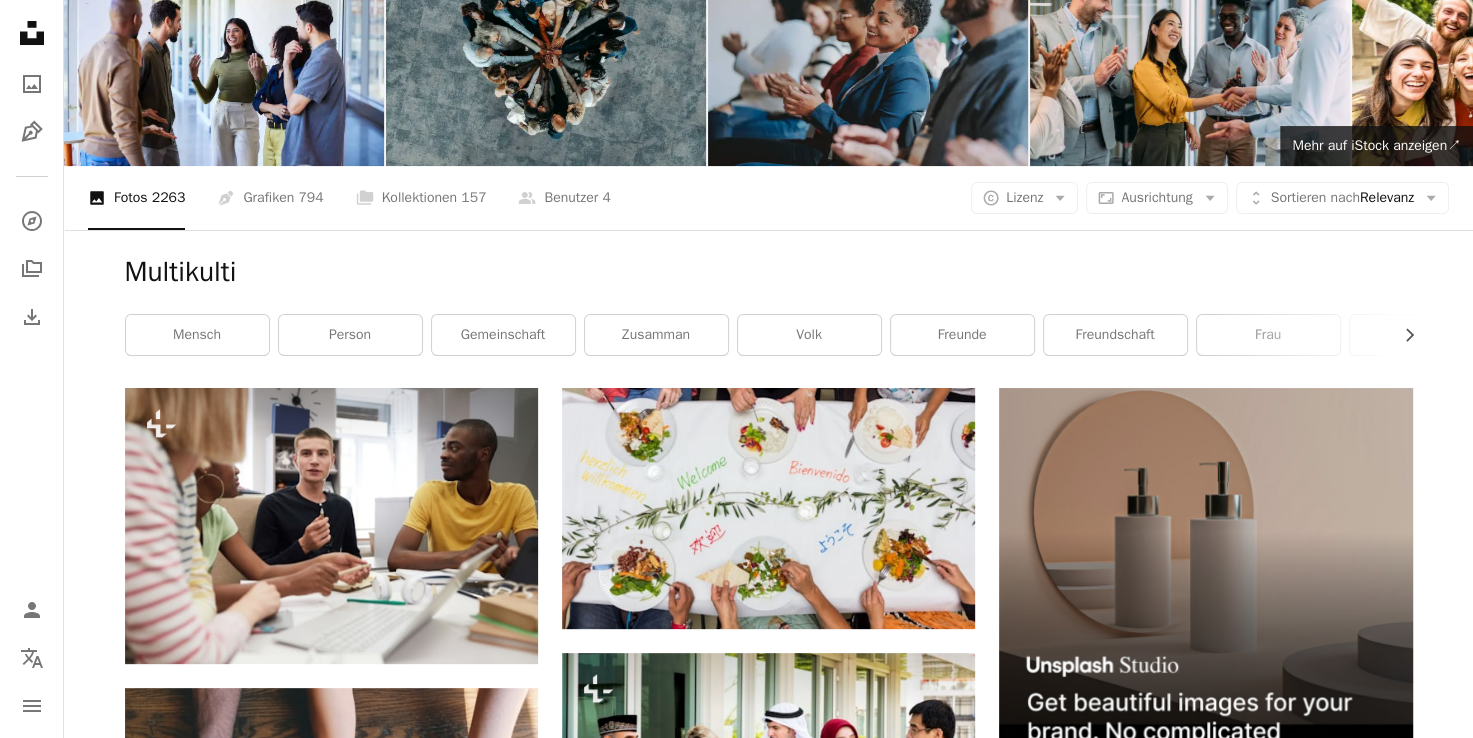 scroll, scrollTop: 0, scrollLeft: 0, axis: both 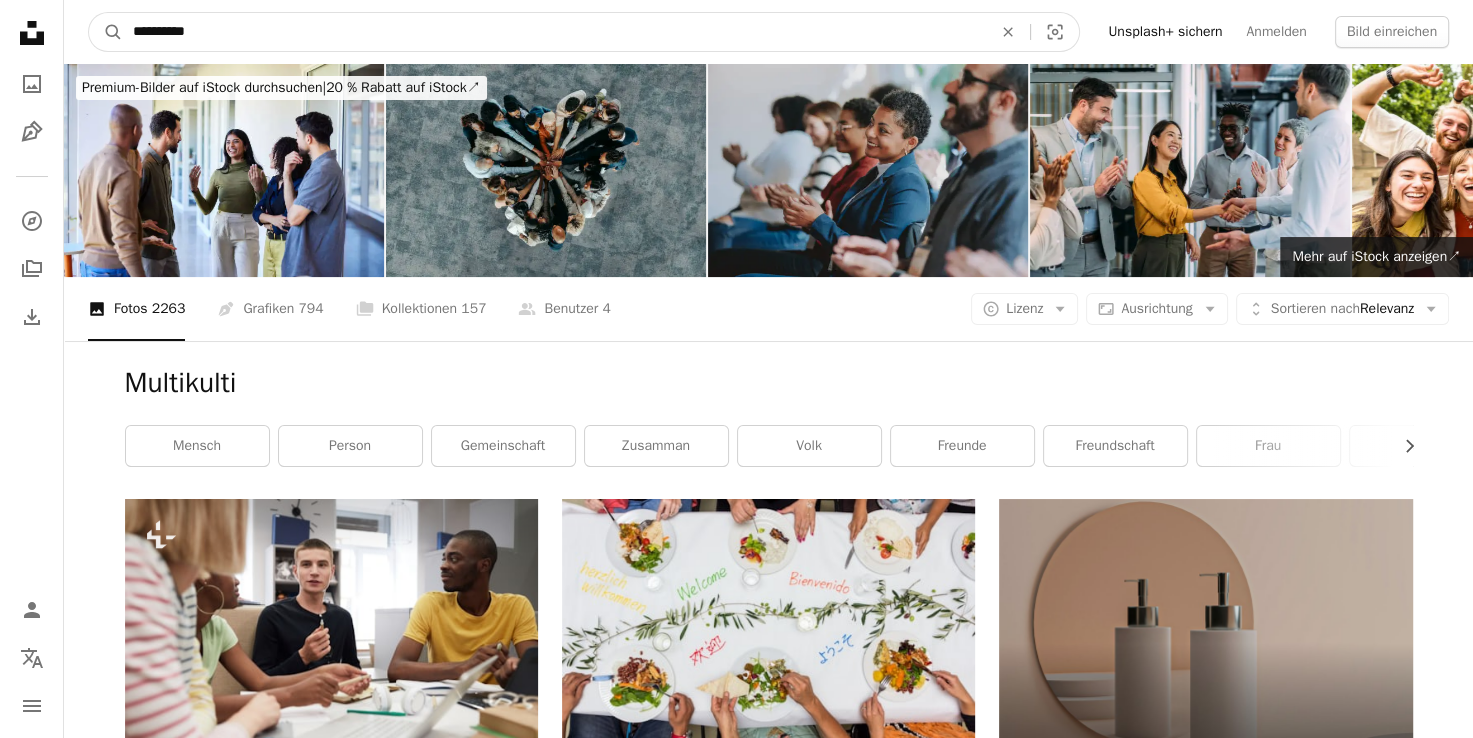click on "**********" at bounding box center [554, 32] 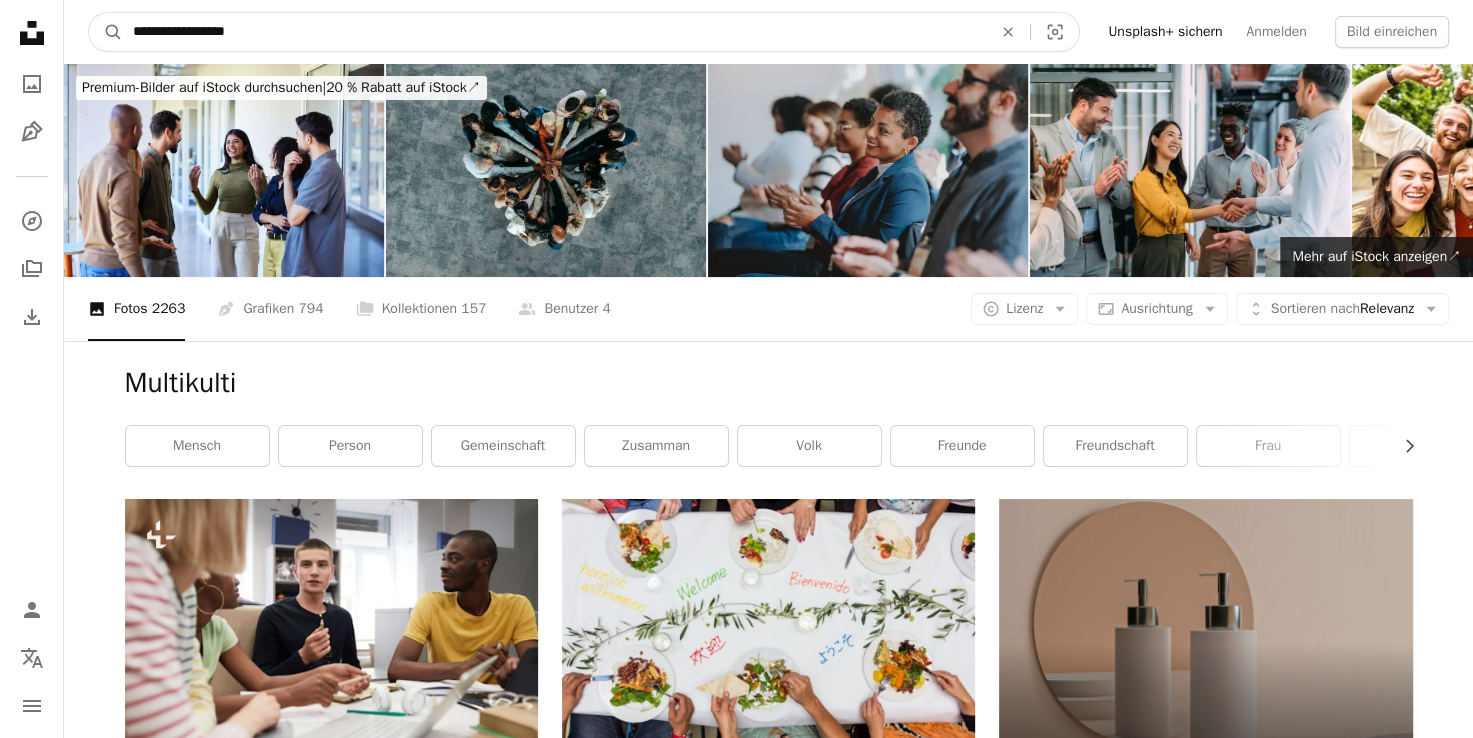 type on "**********" 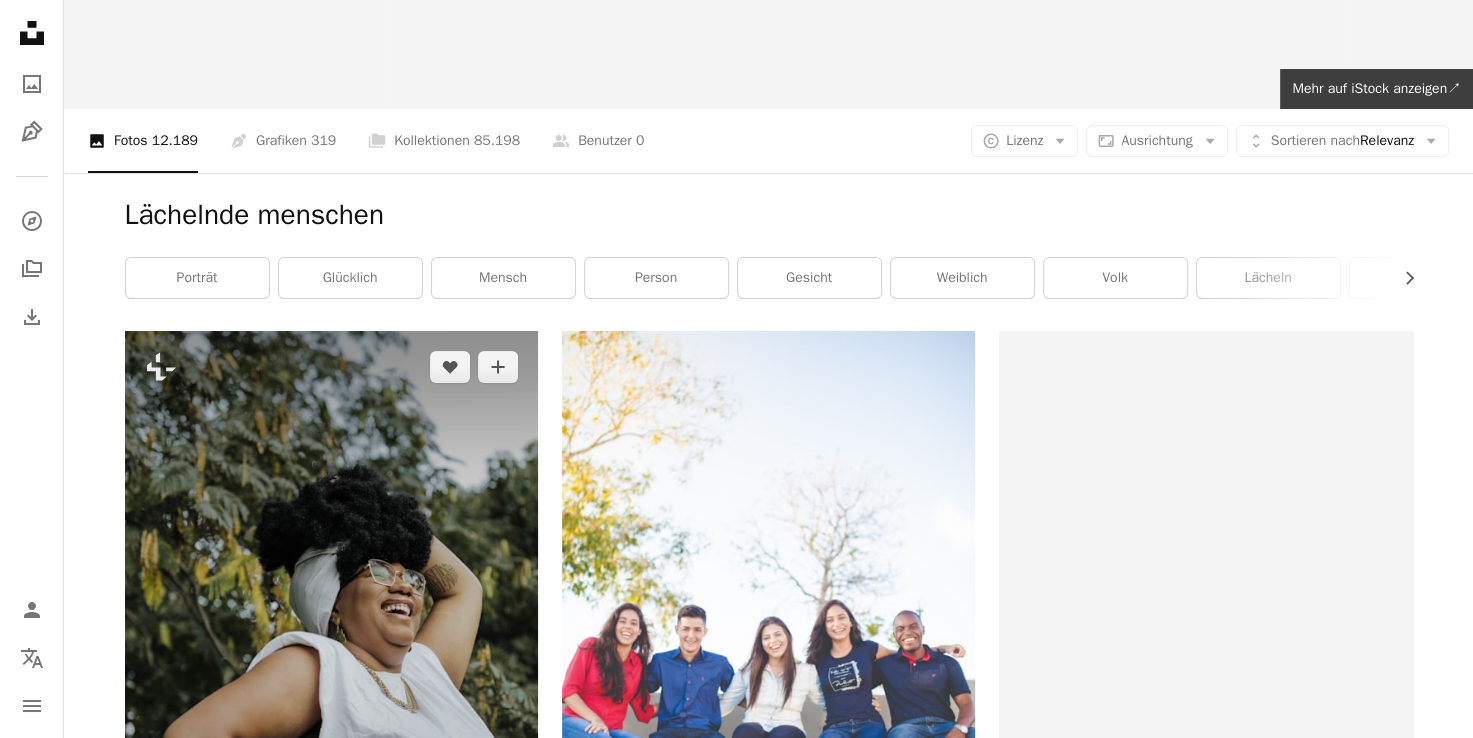 scroll, scrollTop: 194, scrollLeft: 0, axis: vertical 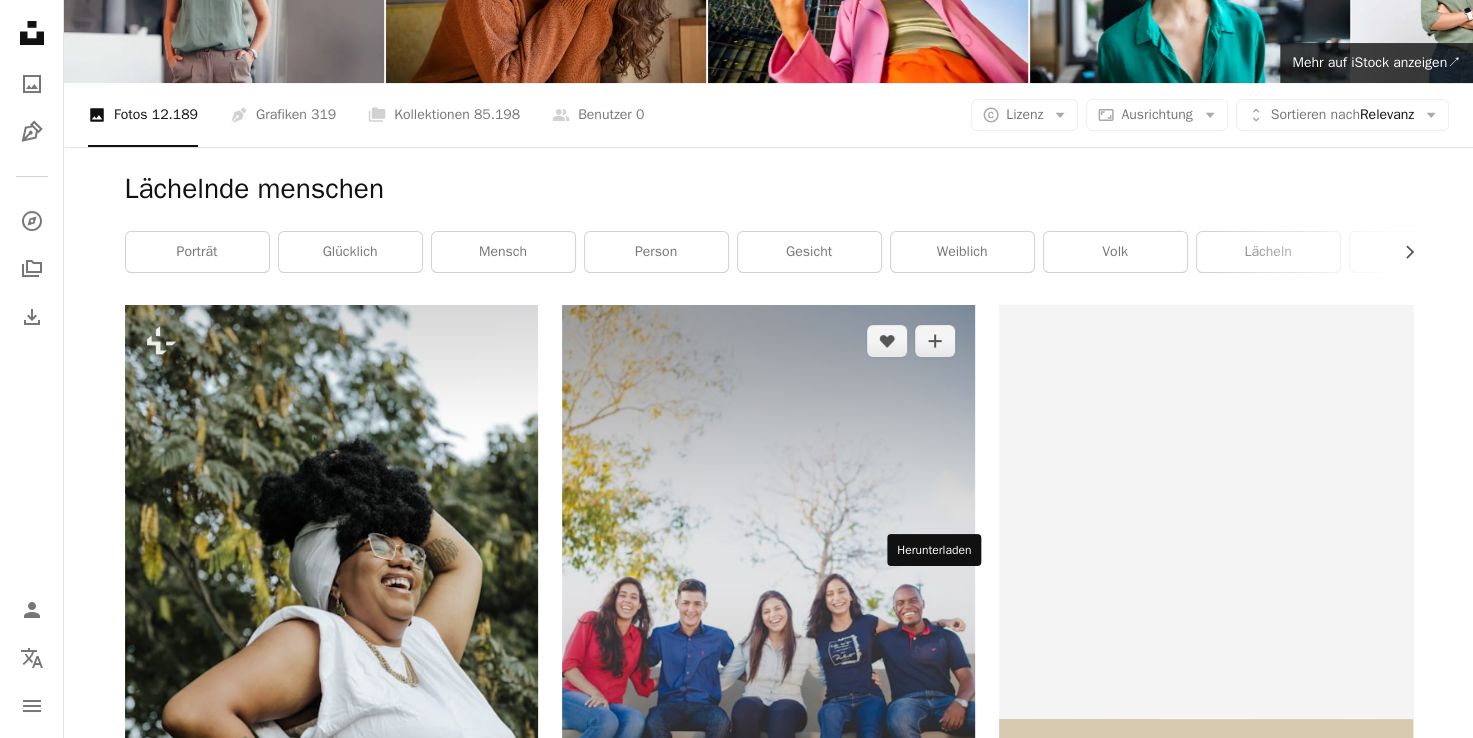 click on "Arrow pointing down" 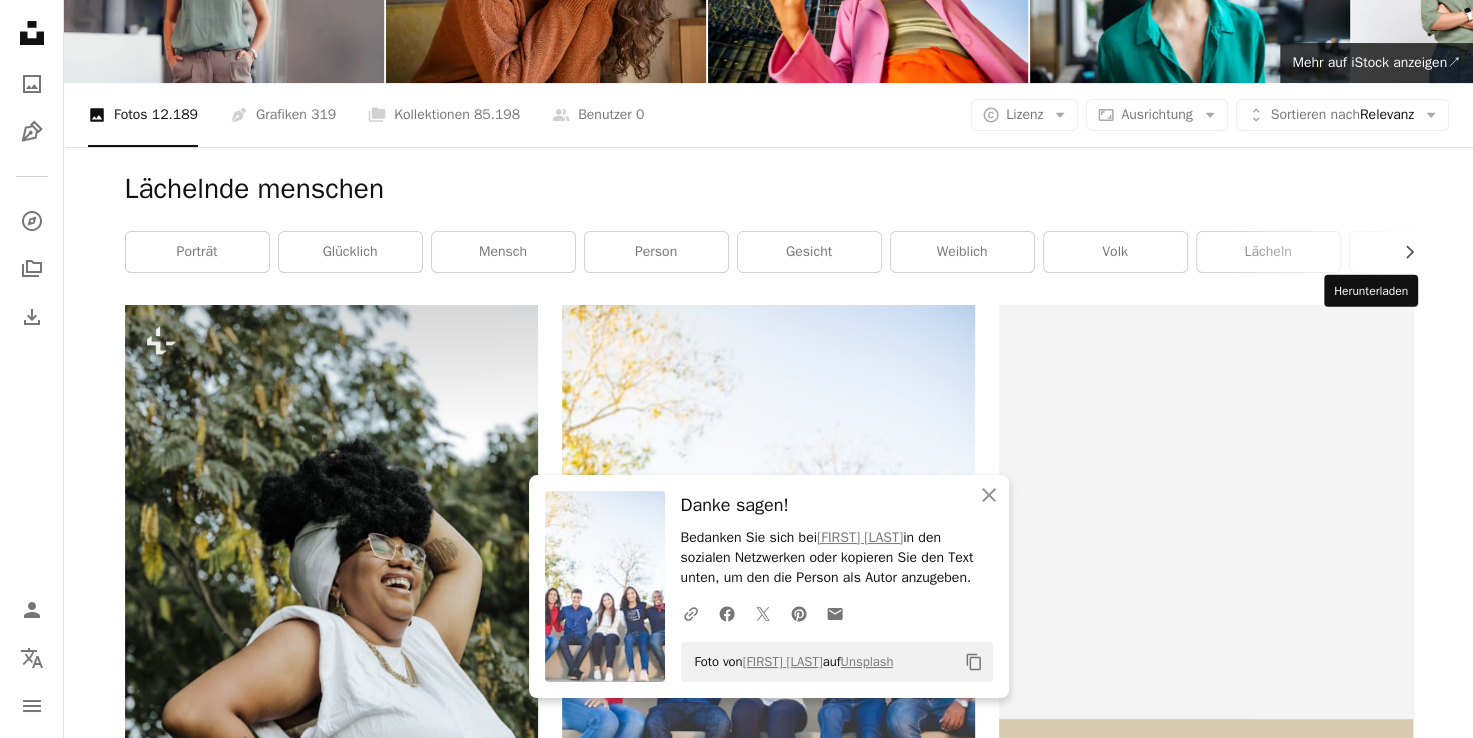 click on "Arrow pointing down" 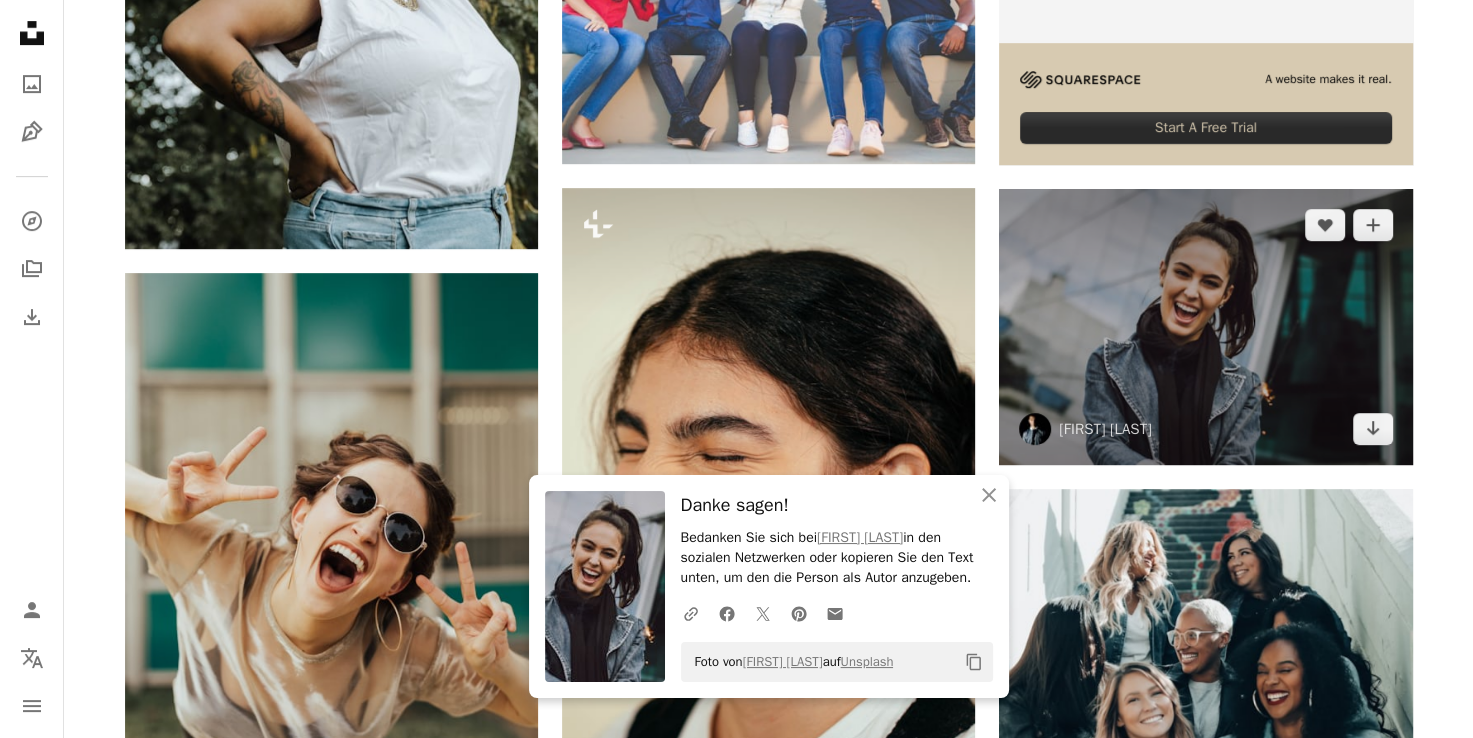 scroll, scrollTop: 1087, scrollLeft: 0, axis: vertical 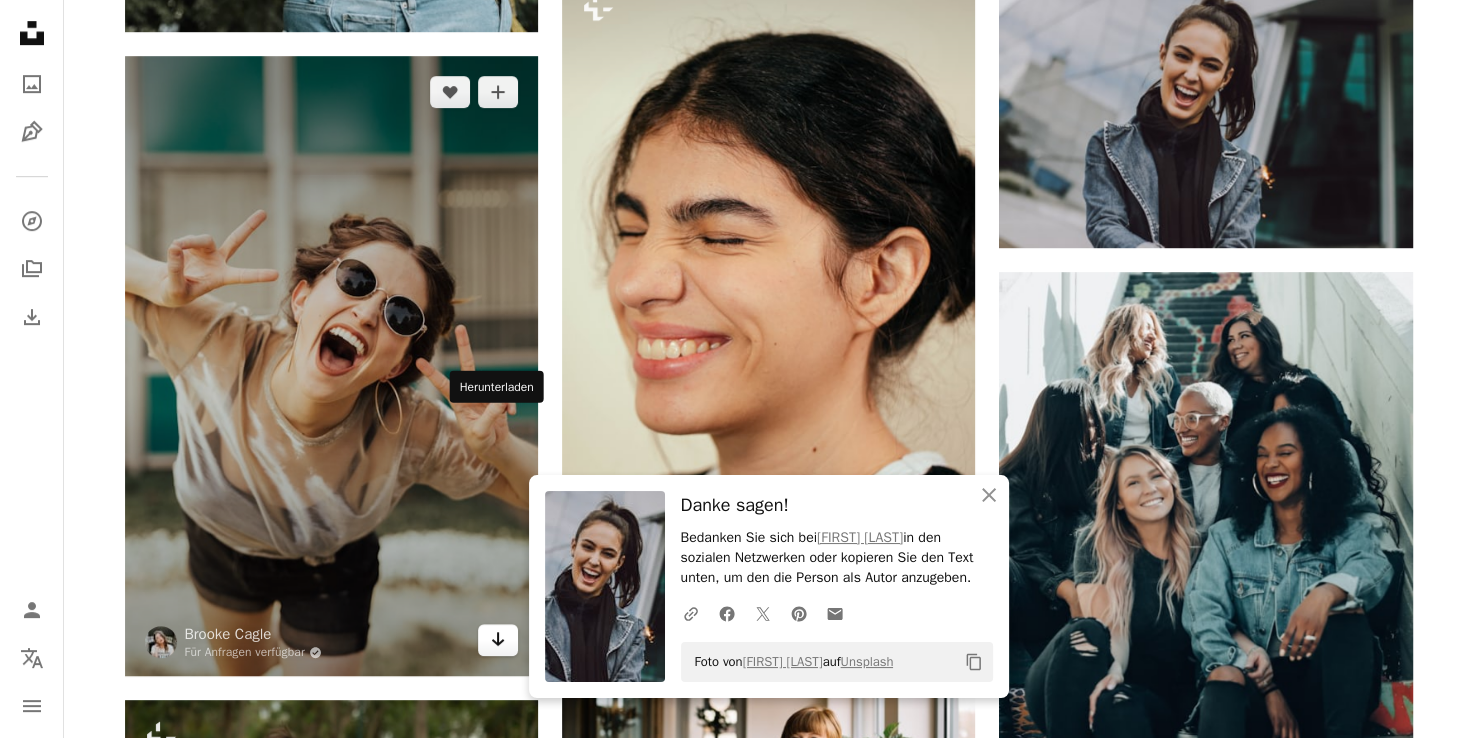 click on "Arrow pointing down" at bounding box center [498, 640] 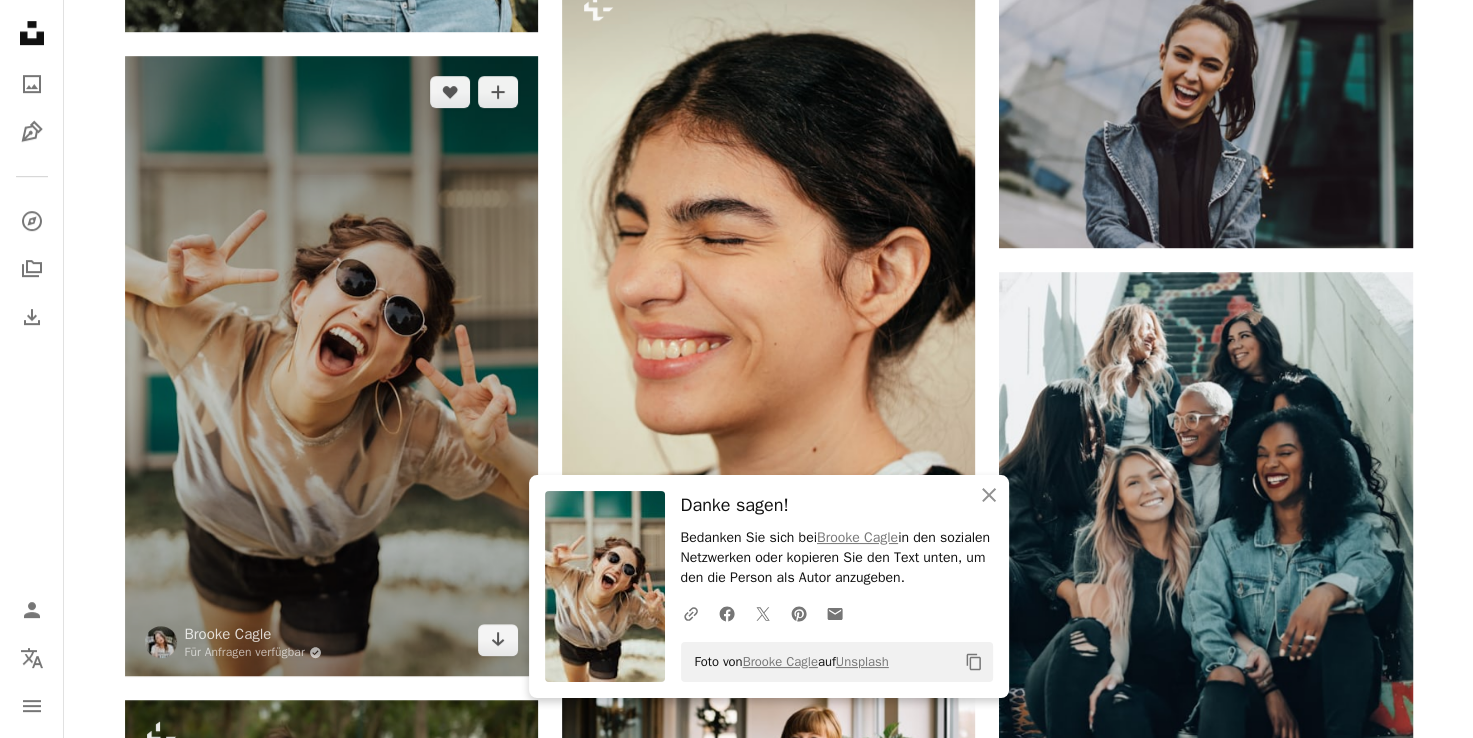 scroll, scrollTop: 1164, scrollLeft: 0, axis: vertical 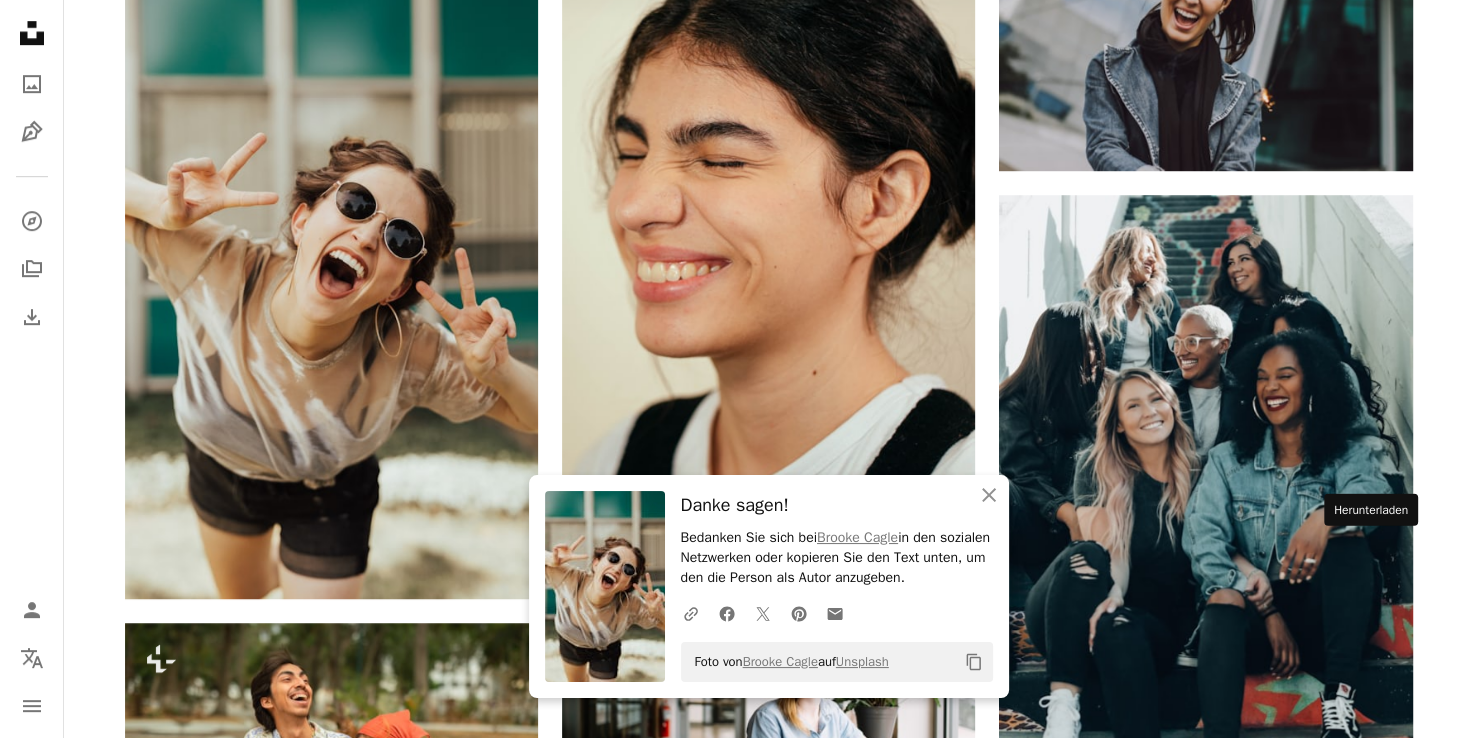 click on "Arrow pointing down" 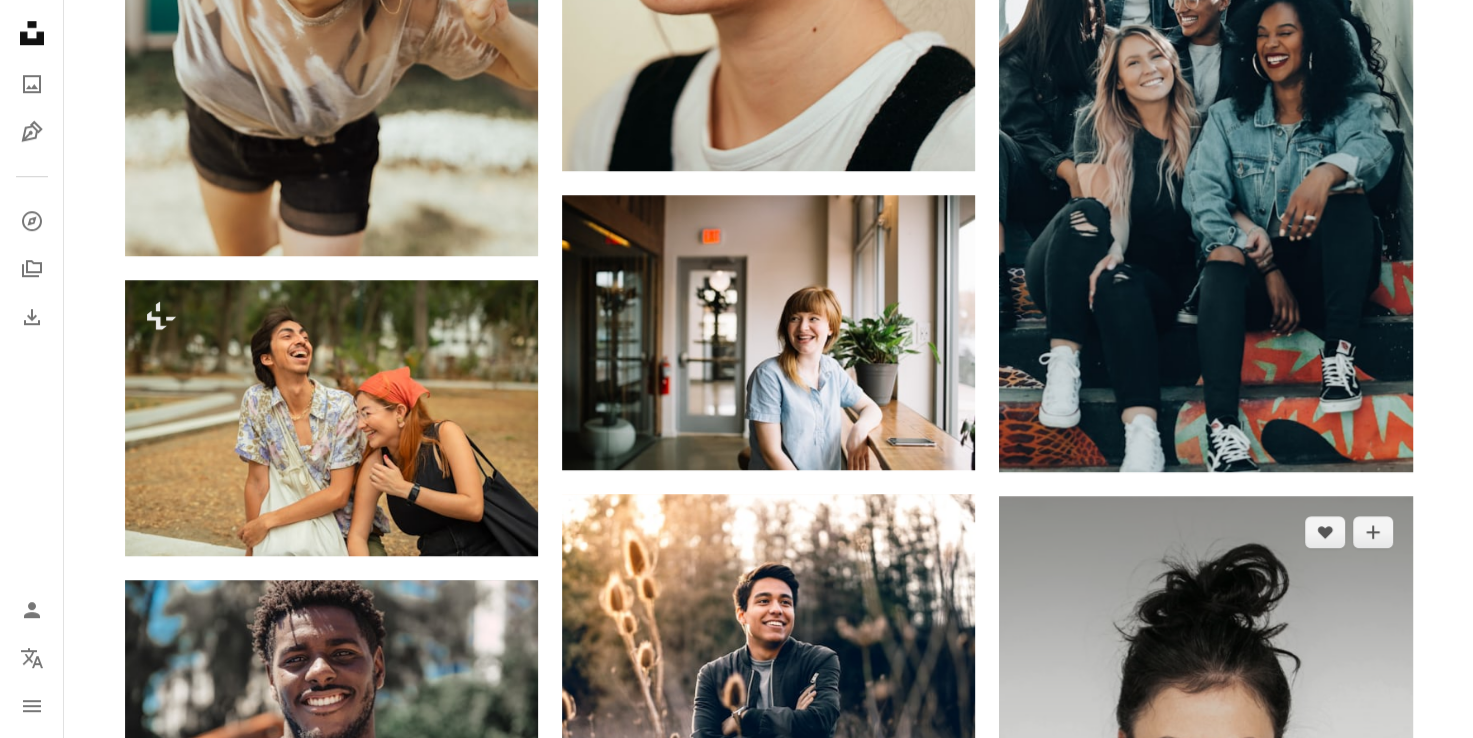 scroll, scrollTop: 1512, scrollLeft: 0, axis: vertical 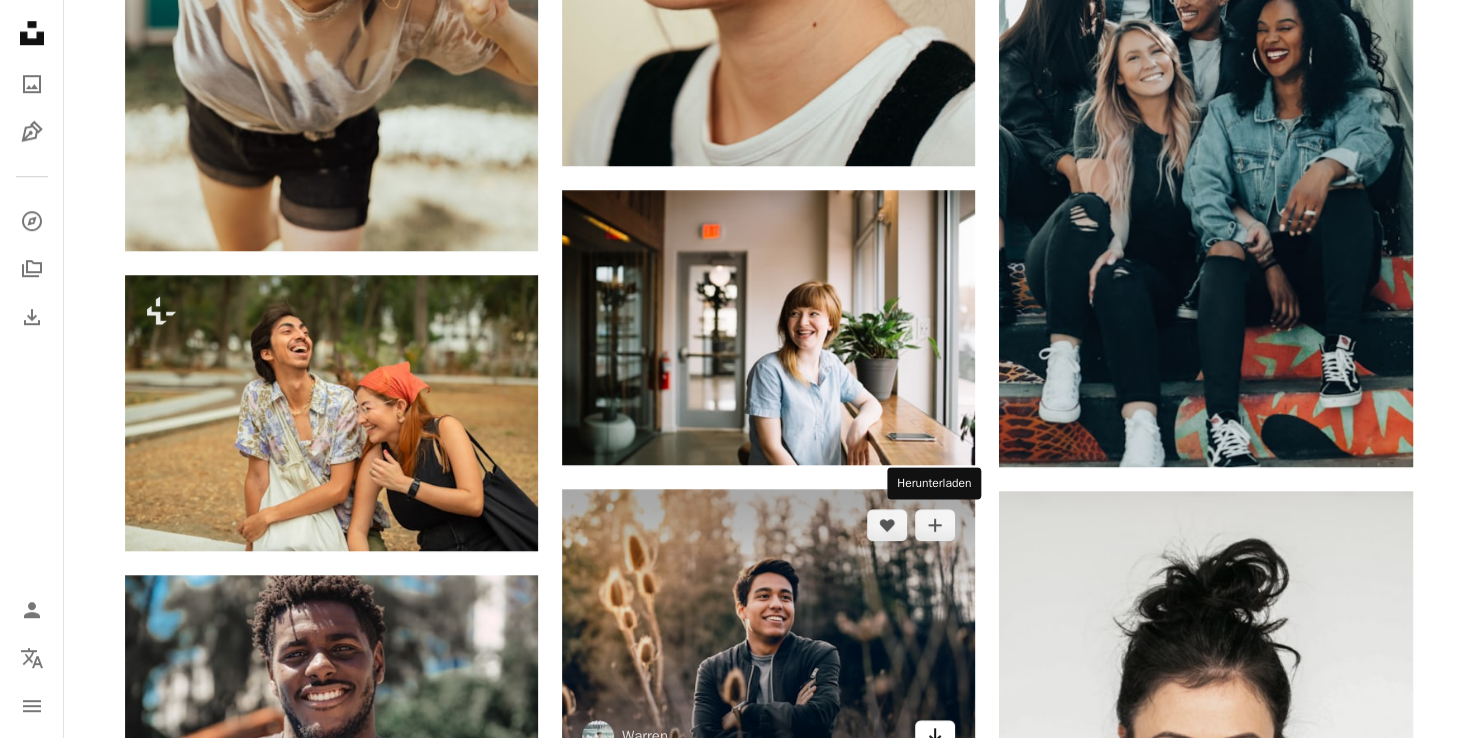 click 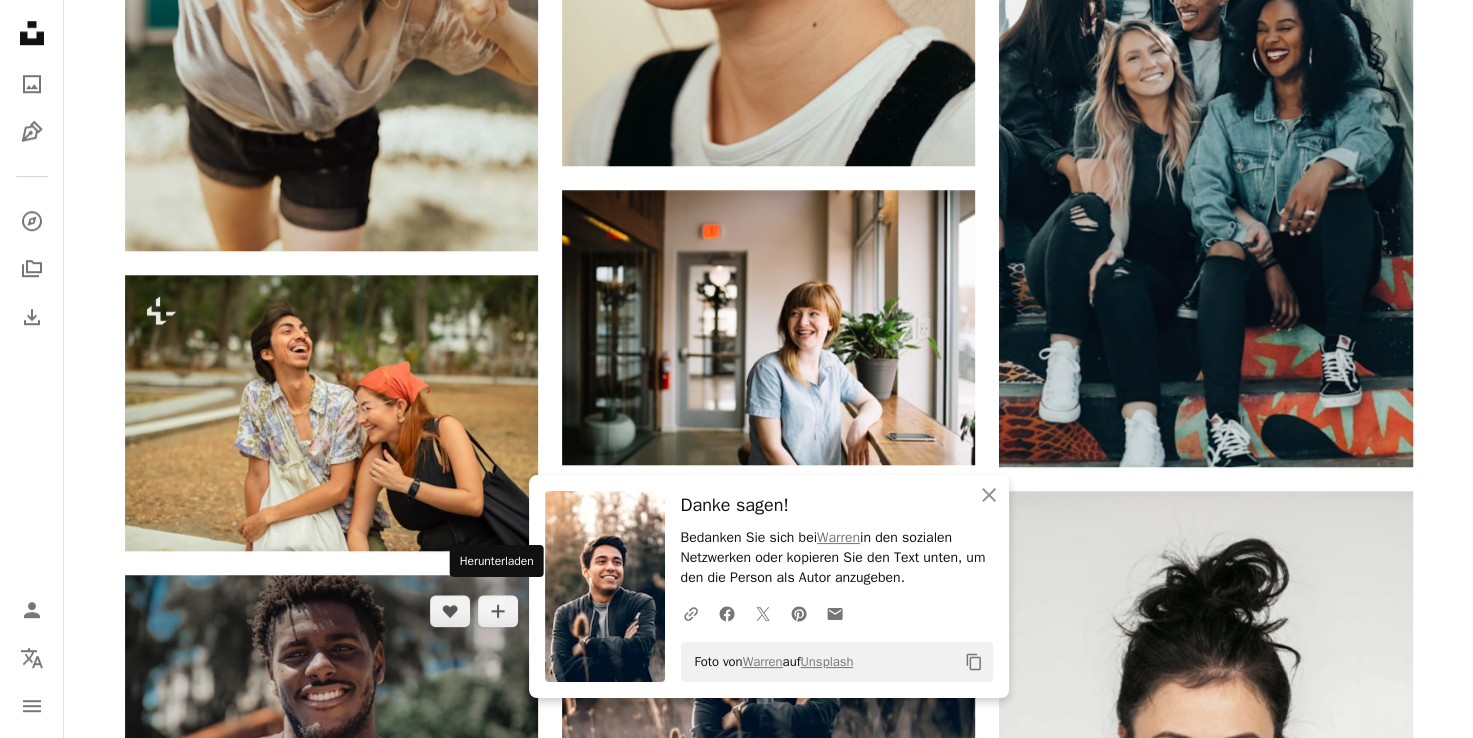 click 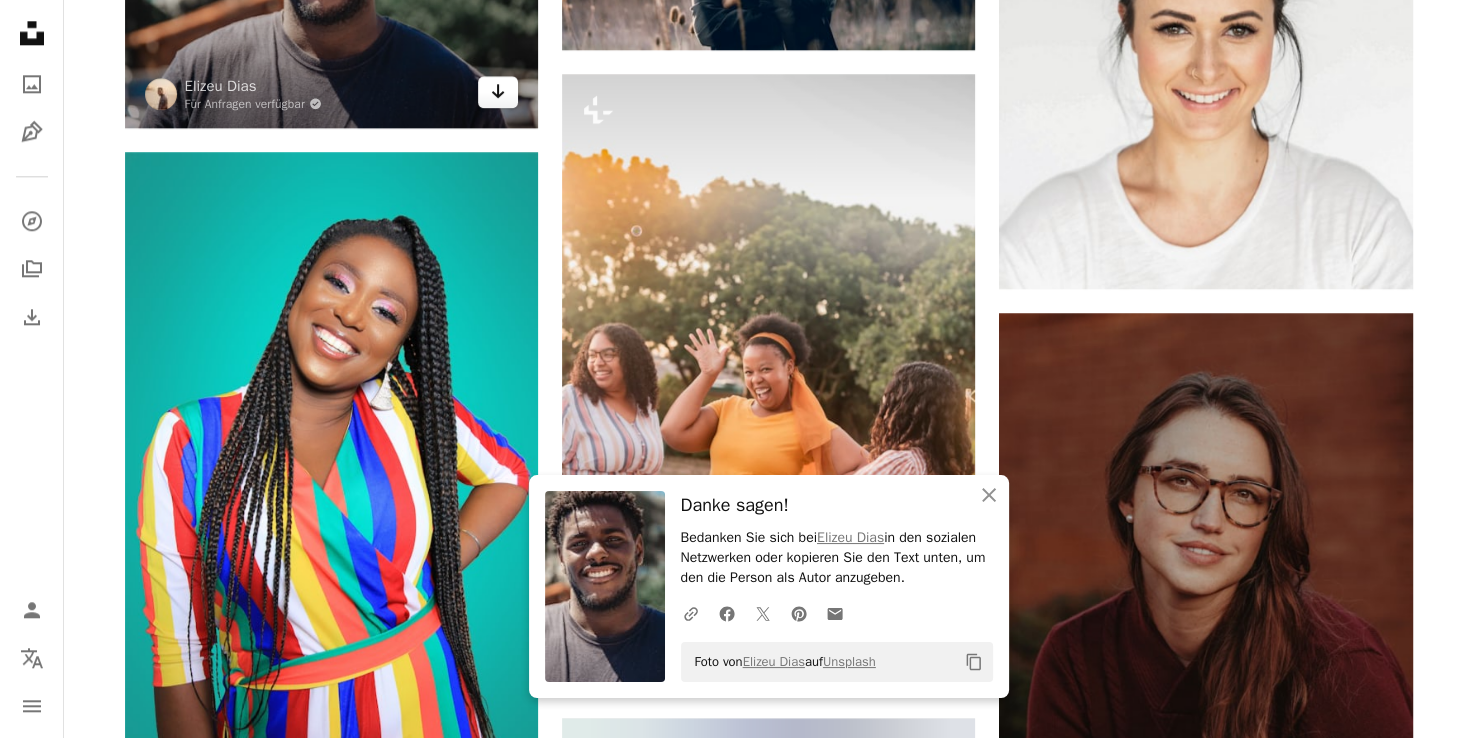 scroll, scrollTop: 2296, scrollLeft: 0, axis: vertical 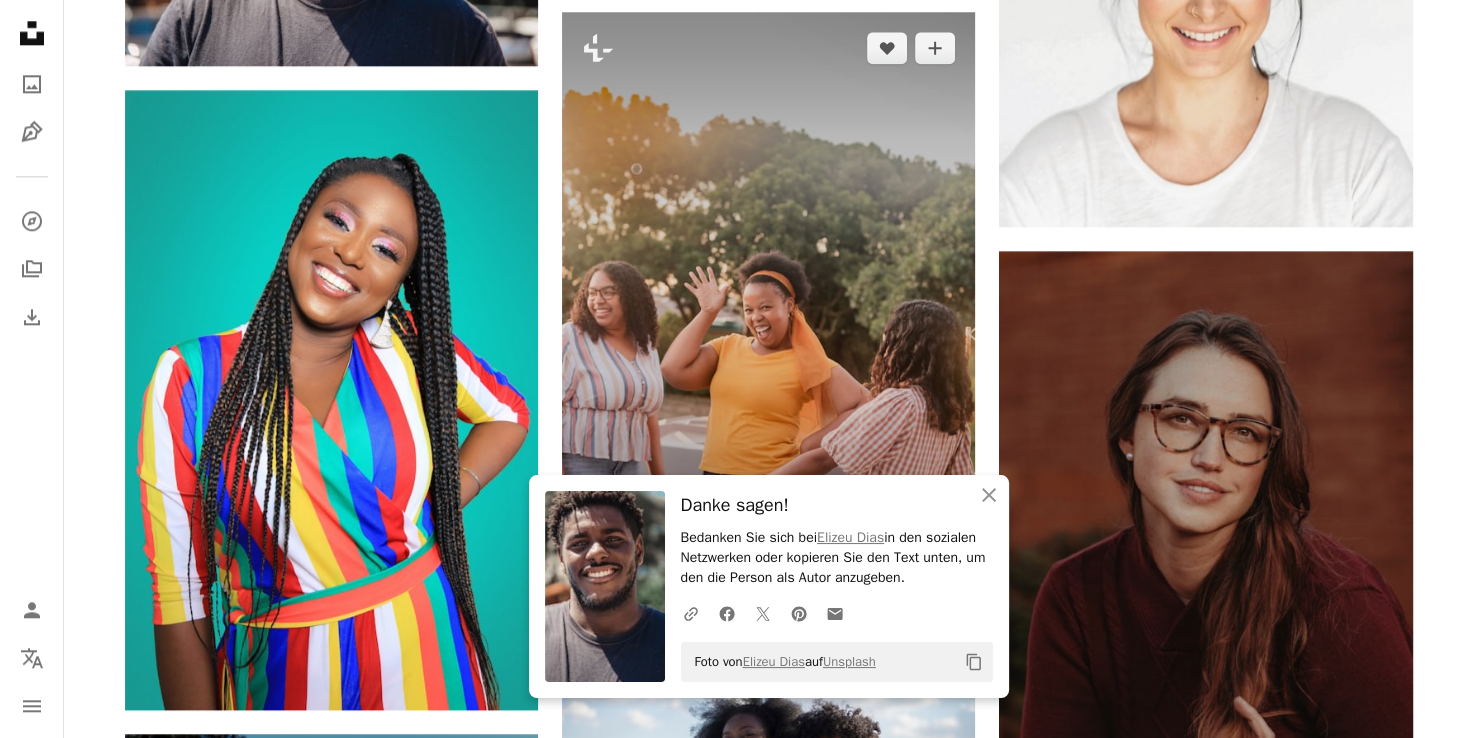 click on "A lock Herunterladen" at bounding box center [891, 596] 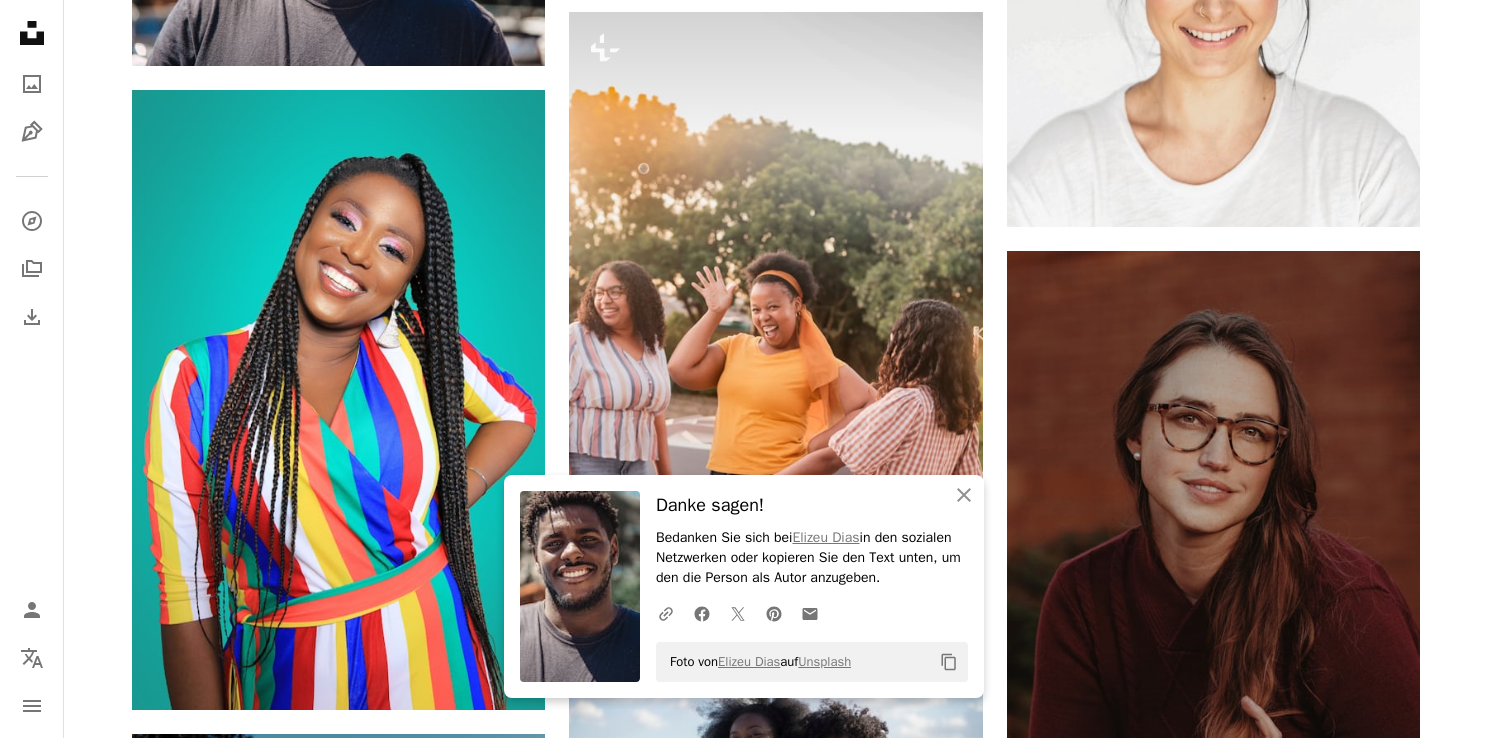 click on "Foto von [PERSON] auf Unsplash" at bounding box center (744, 2997) 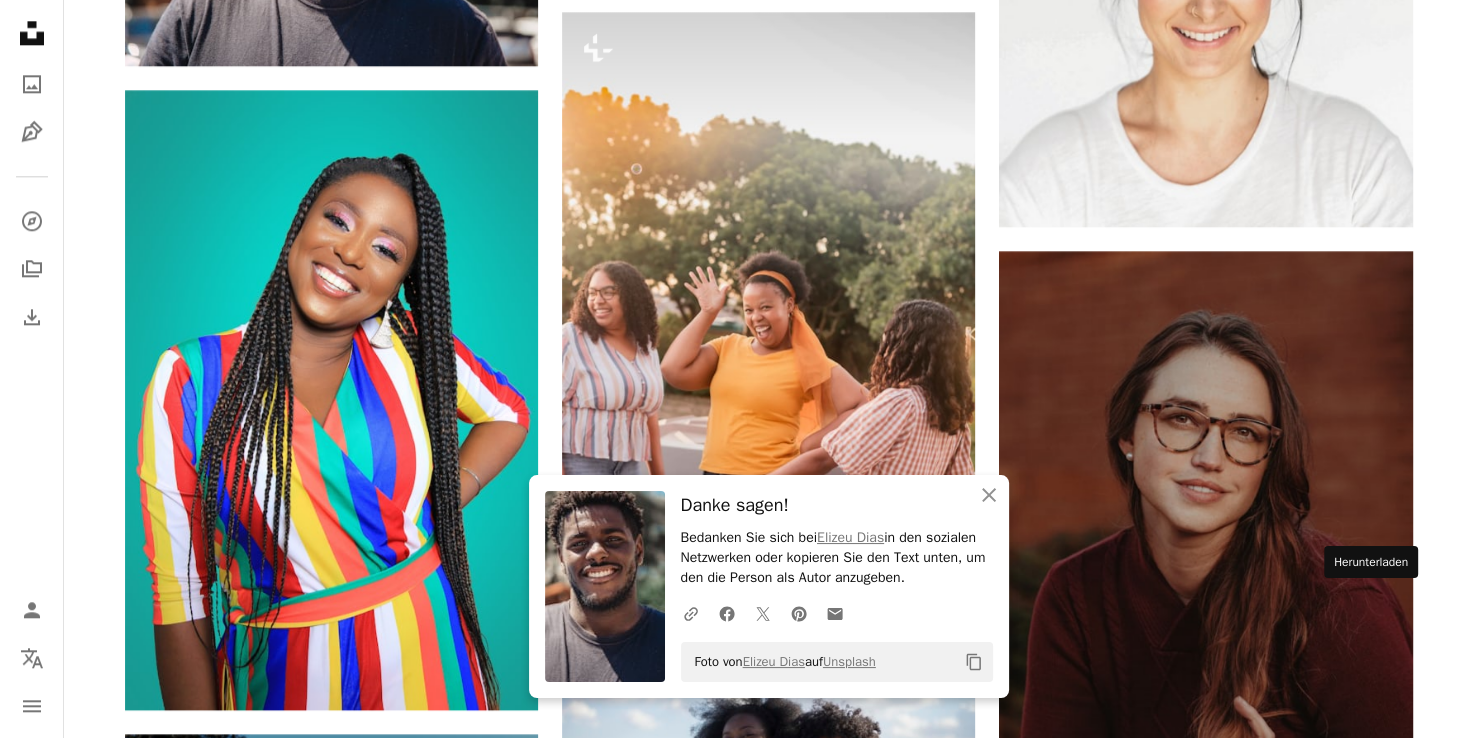 click on "Arrow pointing down" at bounding box center (1373, 1375) 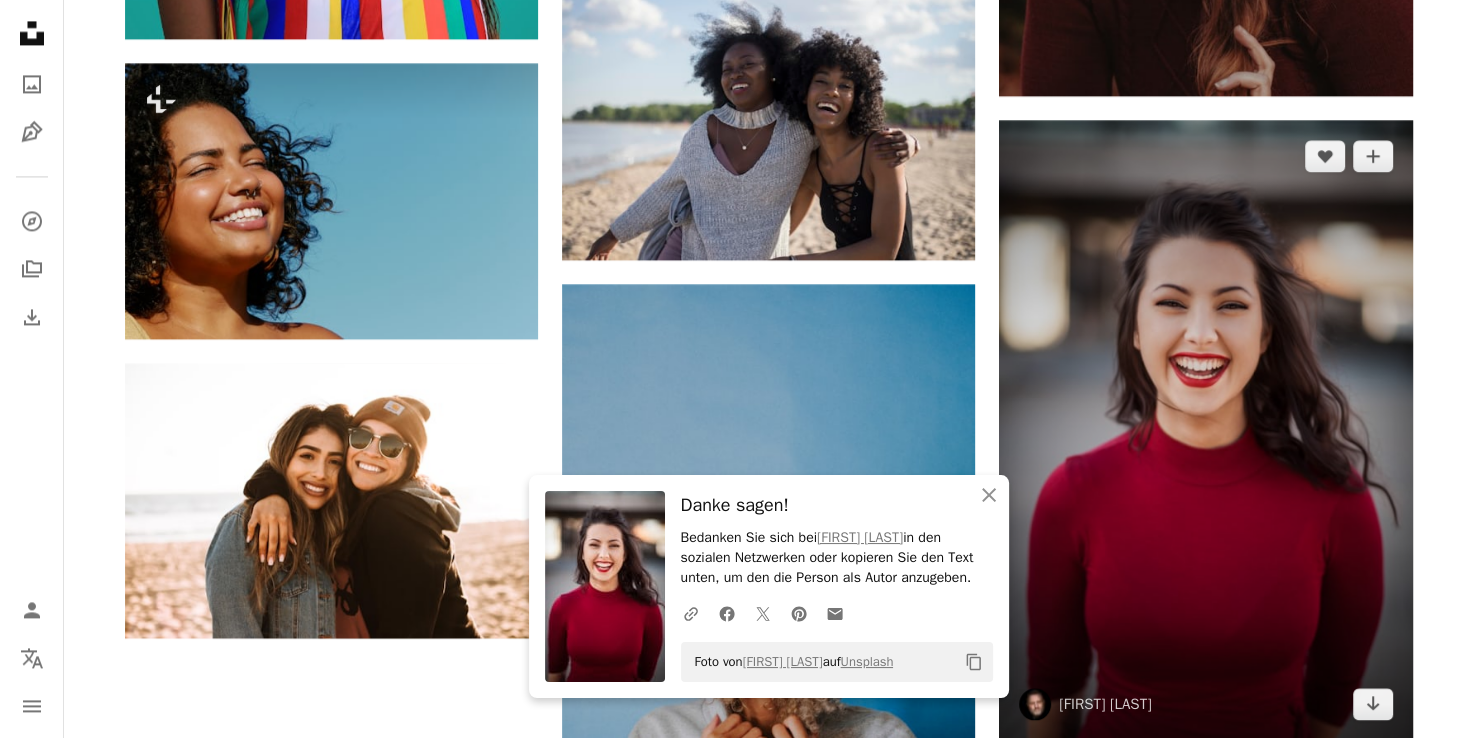 scroll, scrollTop: 3076, scrollLeft: 0, axis: vertical 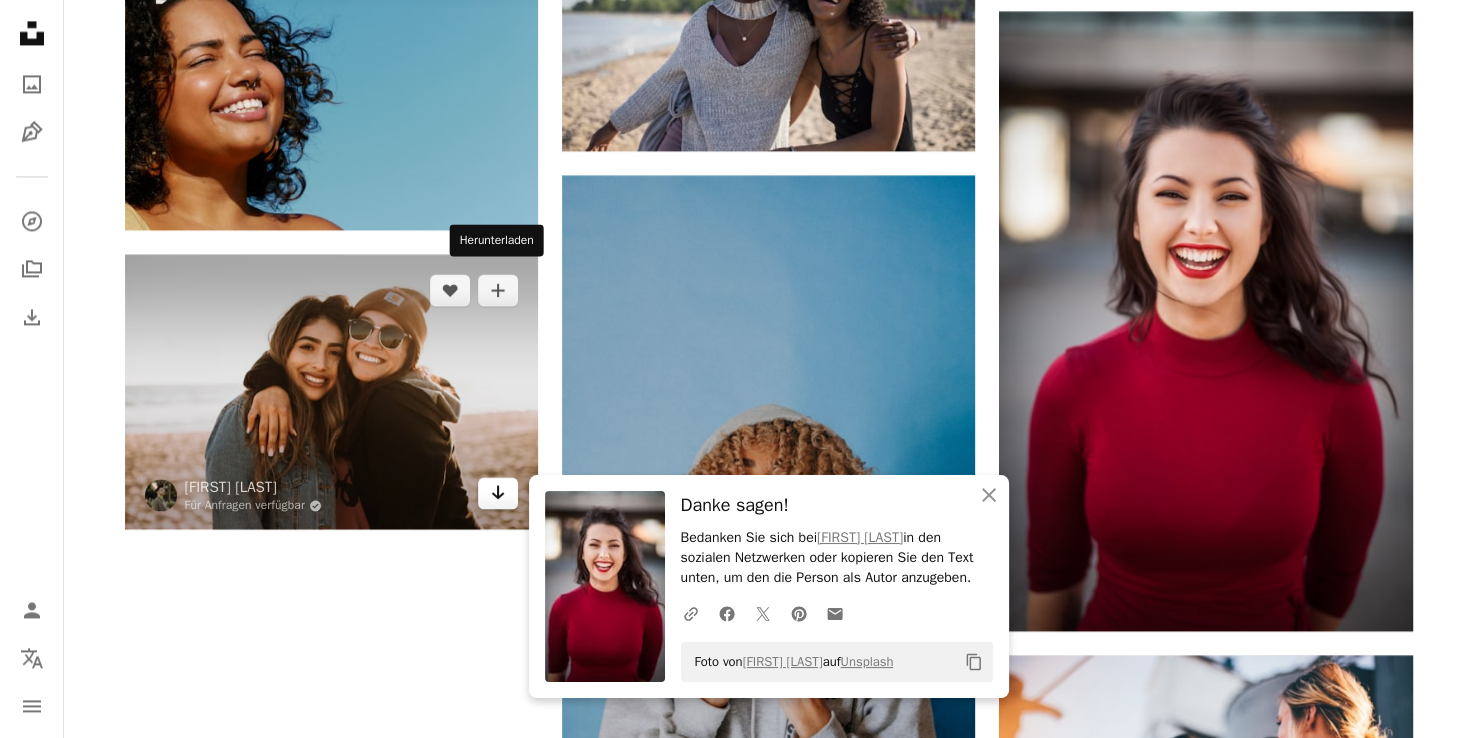 click 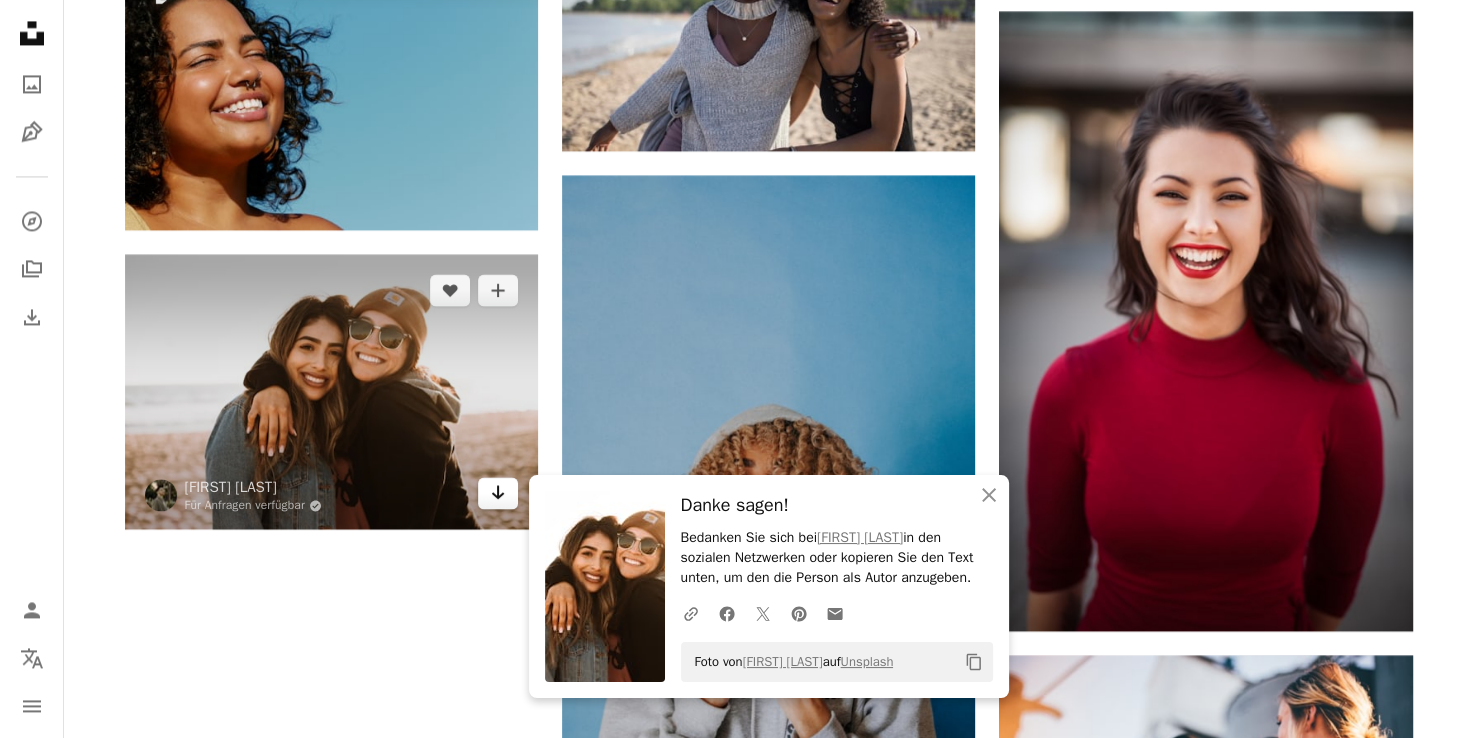 scroll, scrollTop: 3344, scrollLeft: 0, axis: vertical 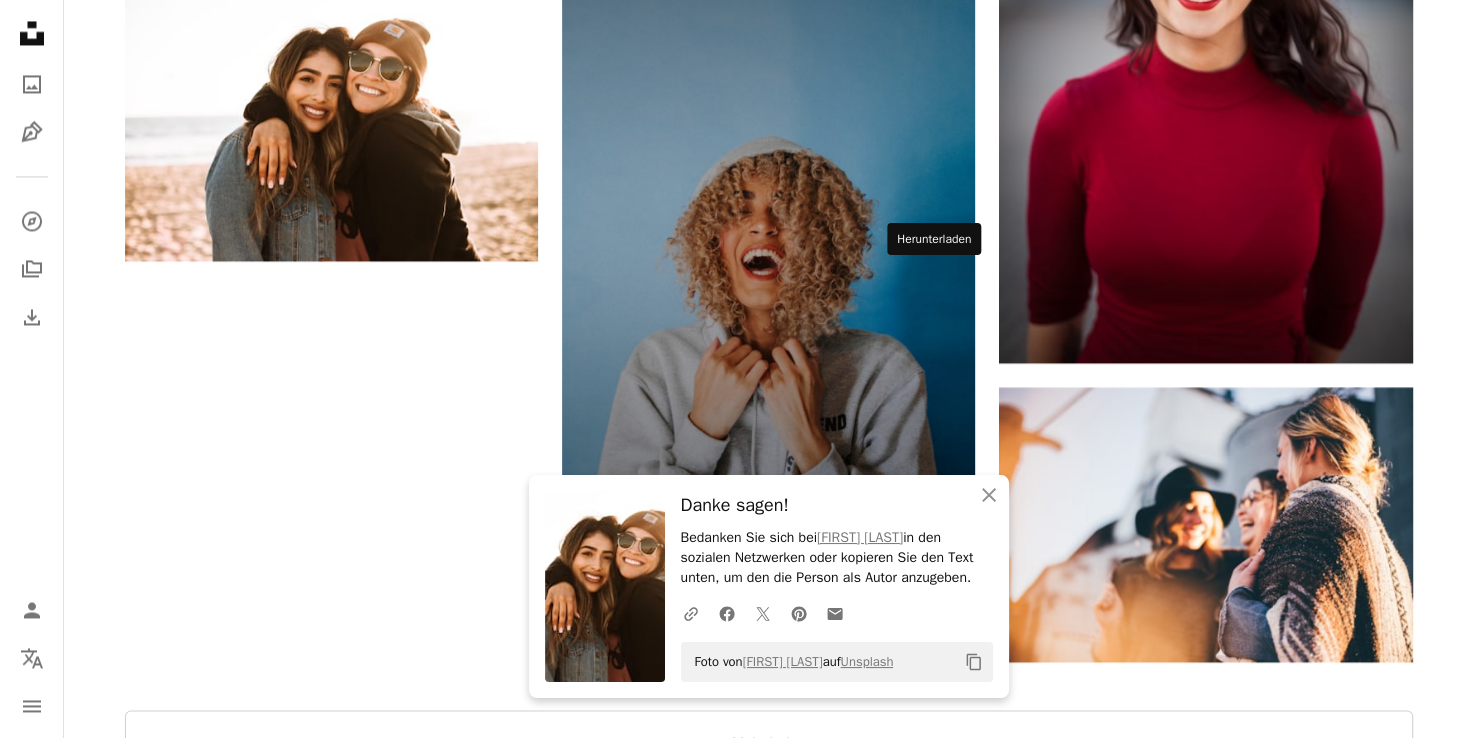 click on "Arrow pointing down" at bounding box center (935, 491) 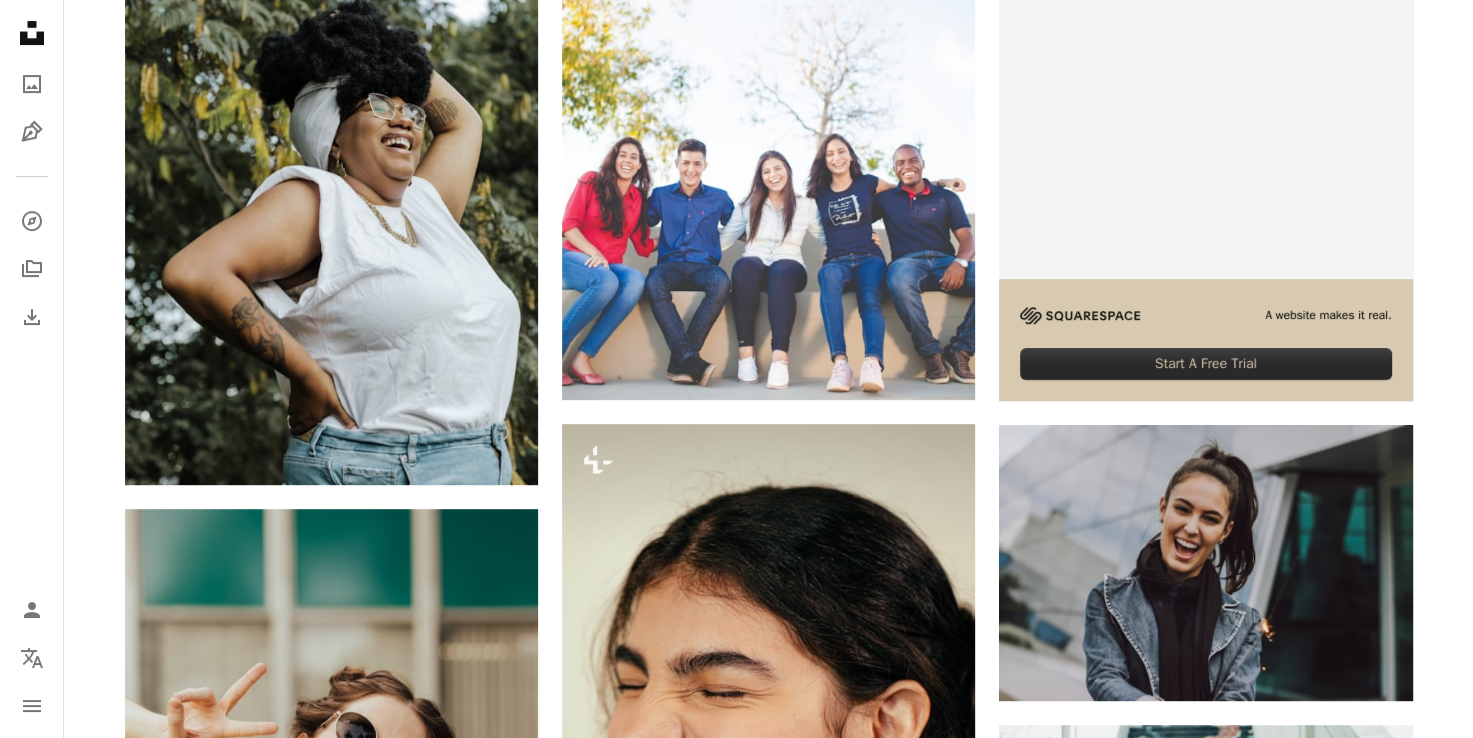 scroll, scrollTop: 0, scrollLeft: 0, axis: both 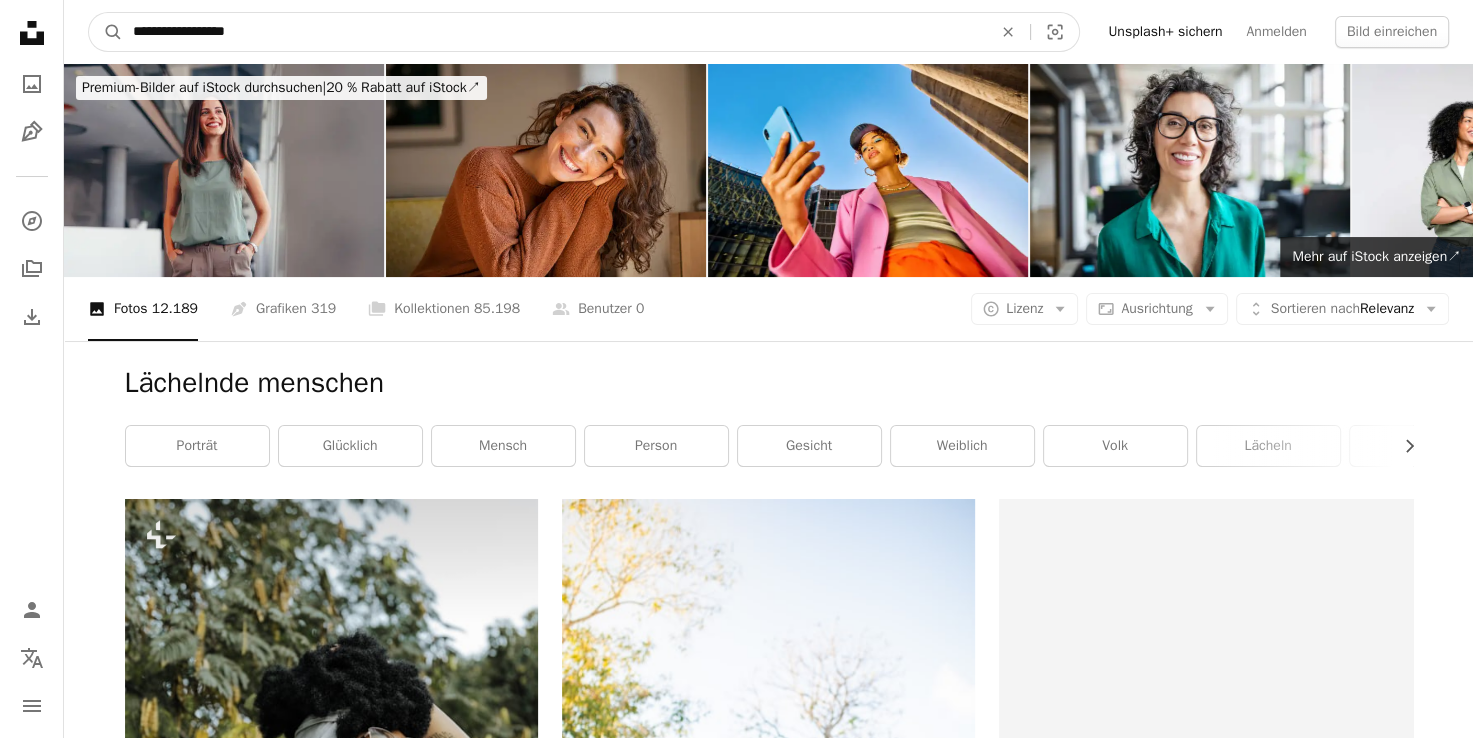click on "**********" at bounding box center [554, 32] 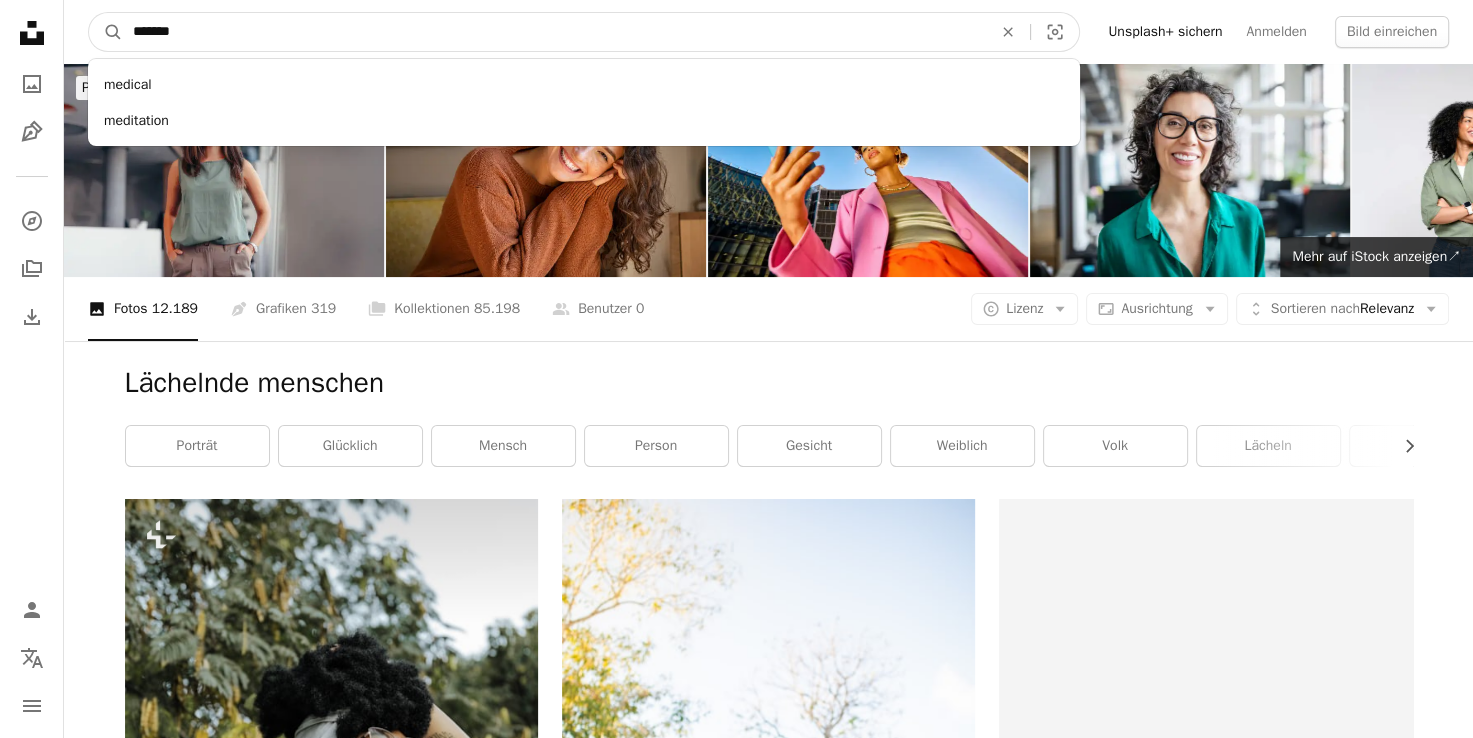 type on "*******" 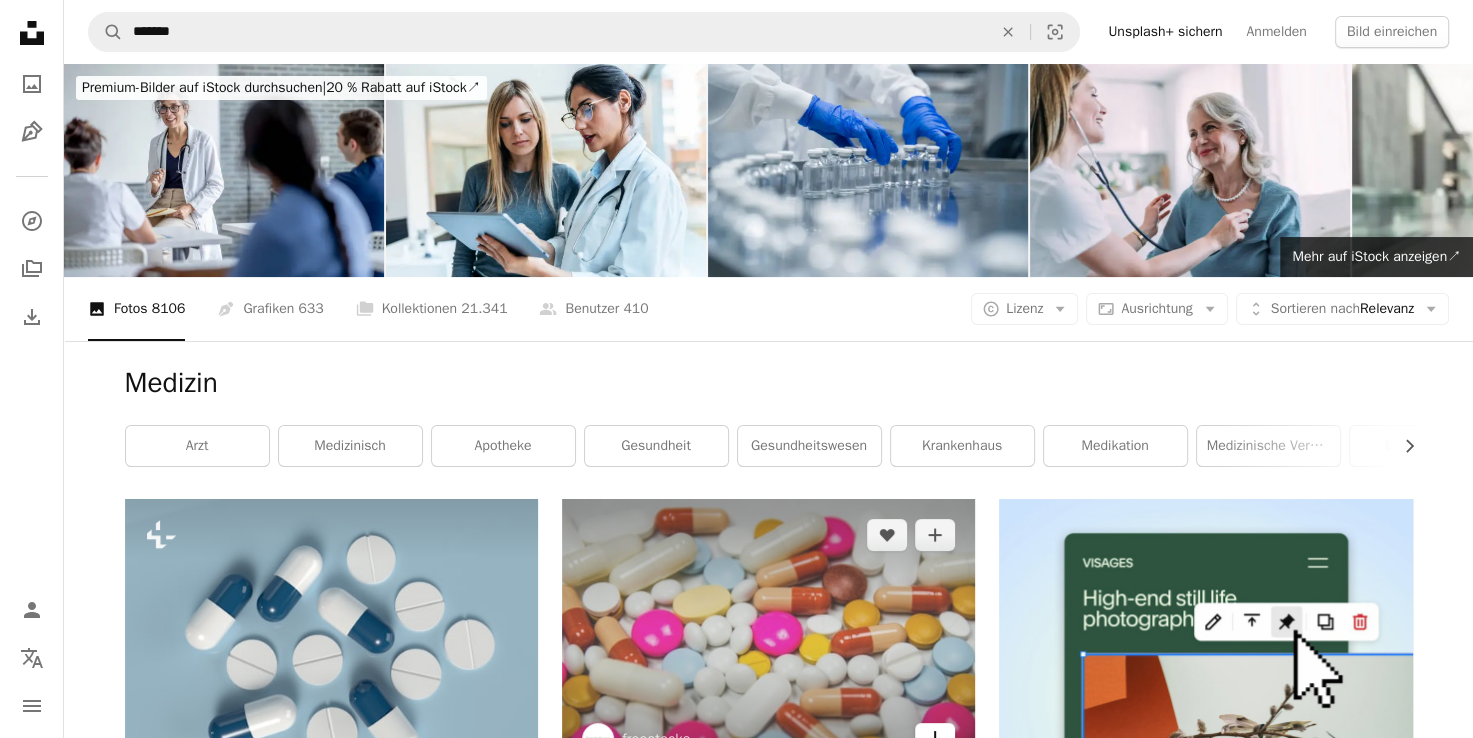 click on "Arrow pointing down" 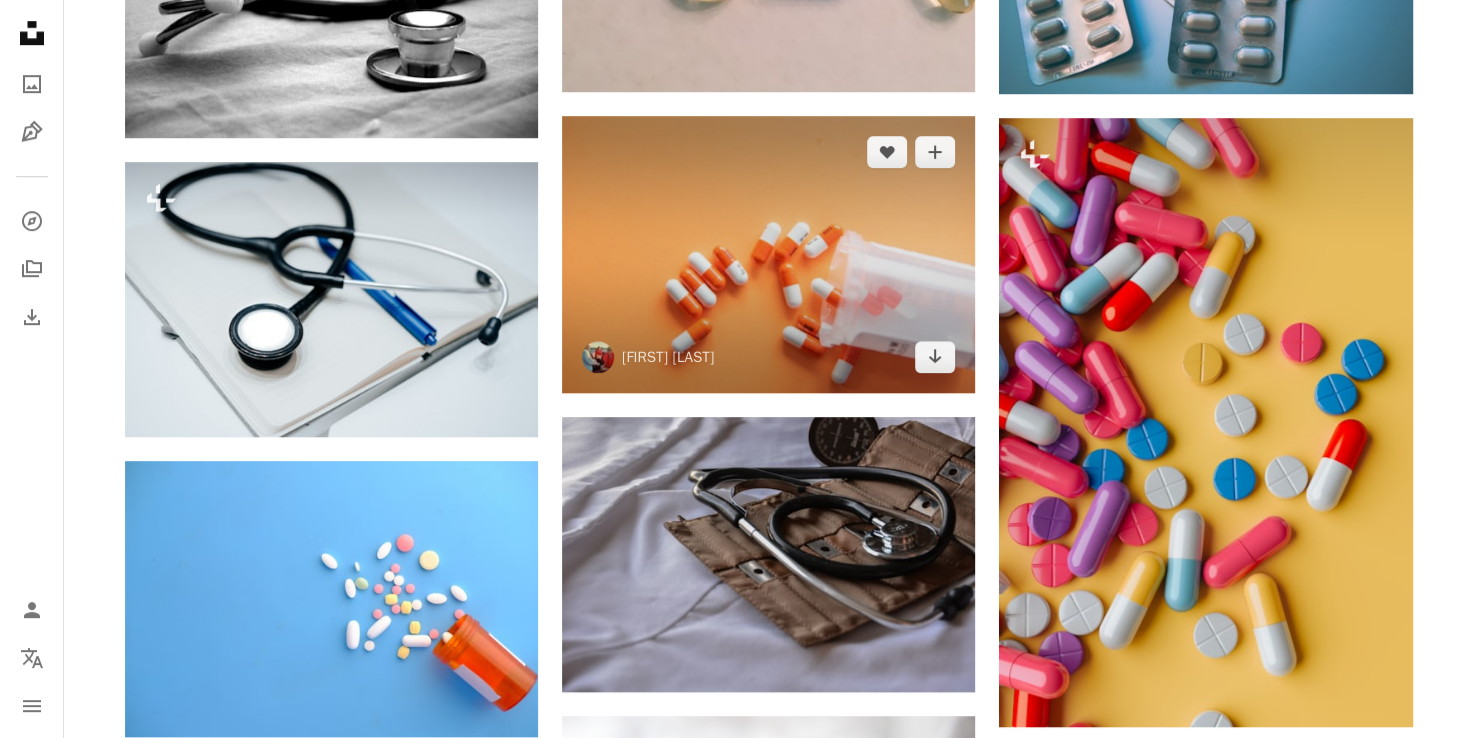 scroll, scrollTop: 1256, scrollLeft: 0, axis: vertical 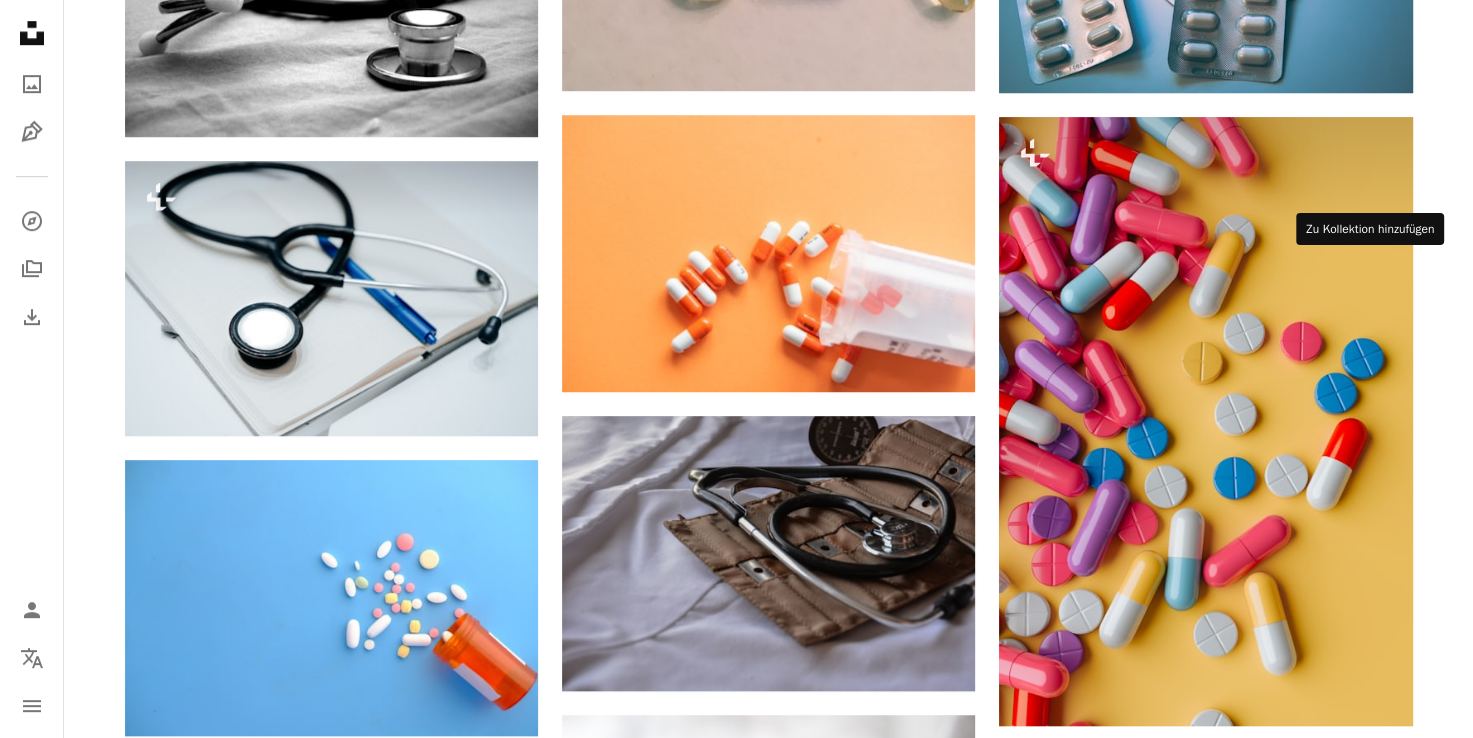 click on "Zu Kollektion hinzufügen" at bounding box center (1370, 229) 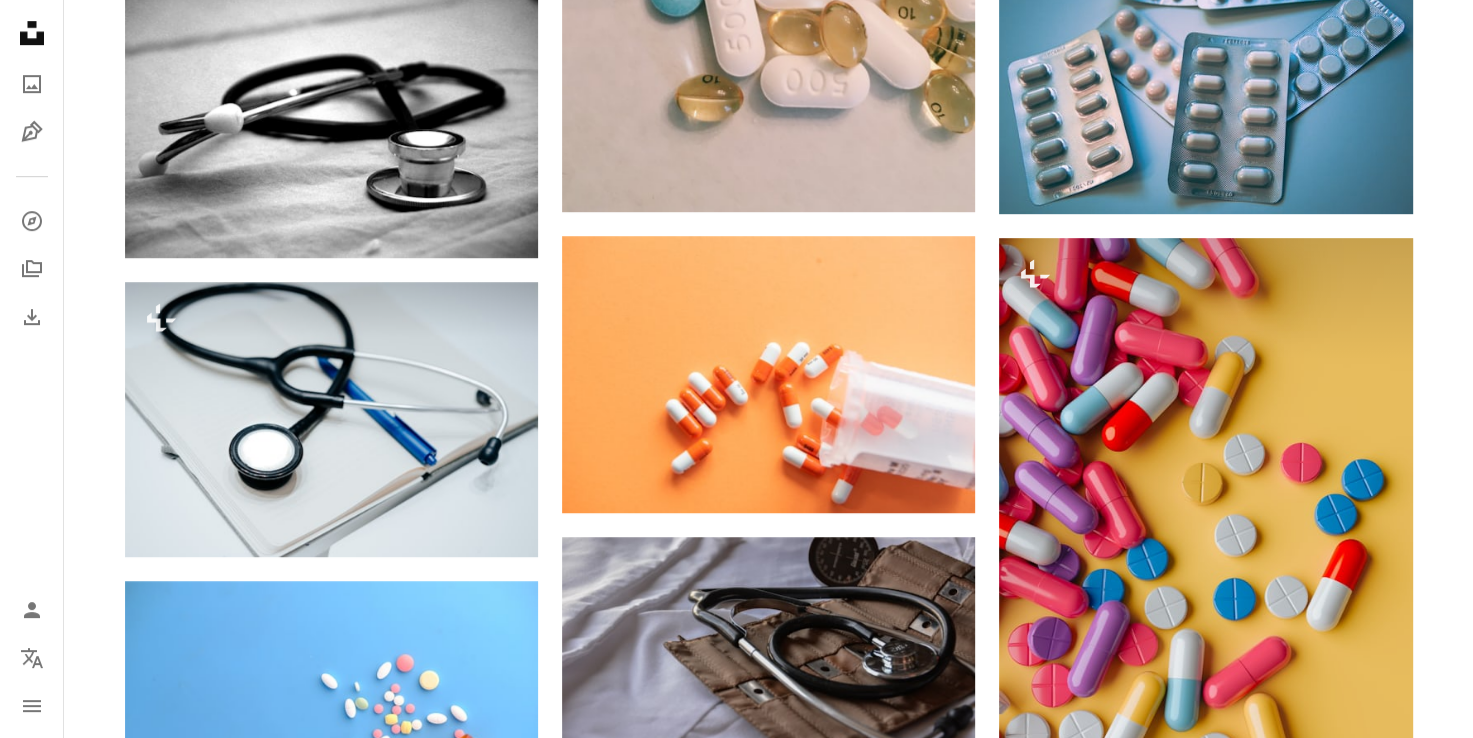 scroll, scrollTop: 1120, scrollLeft: 0, axis: vertical 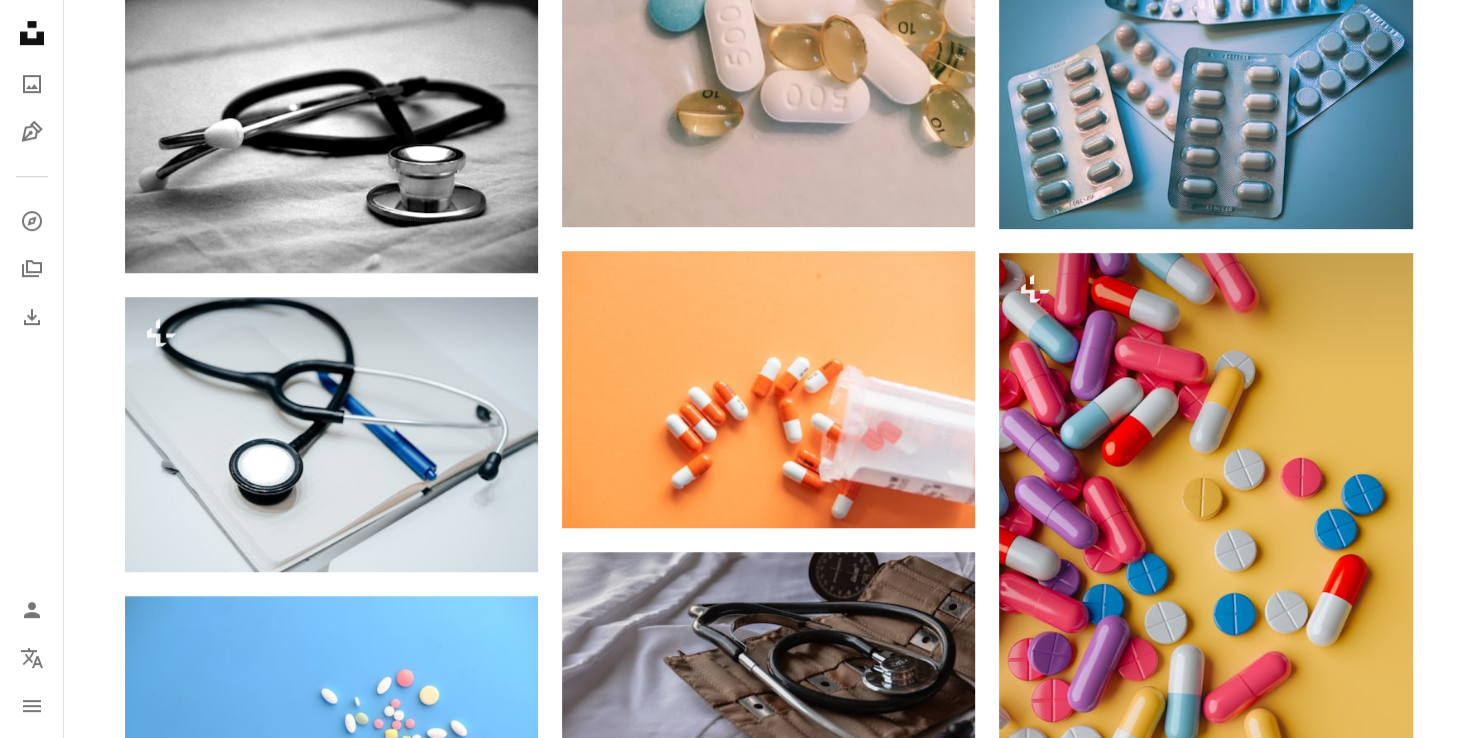 click on "Arrow pointing down" 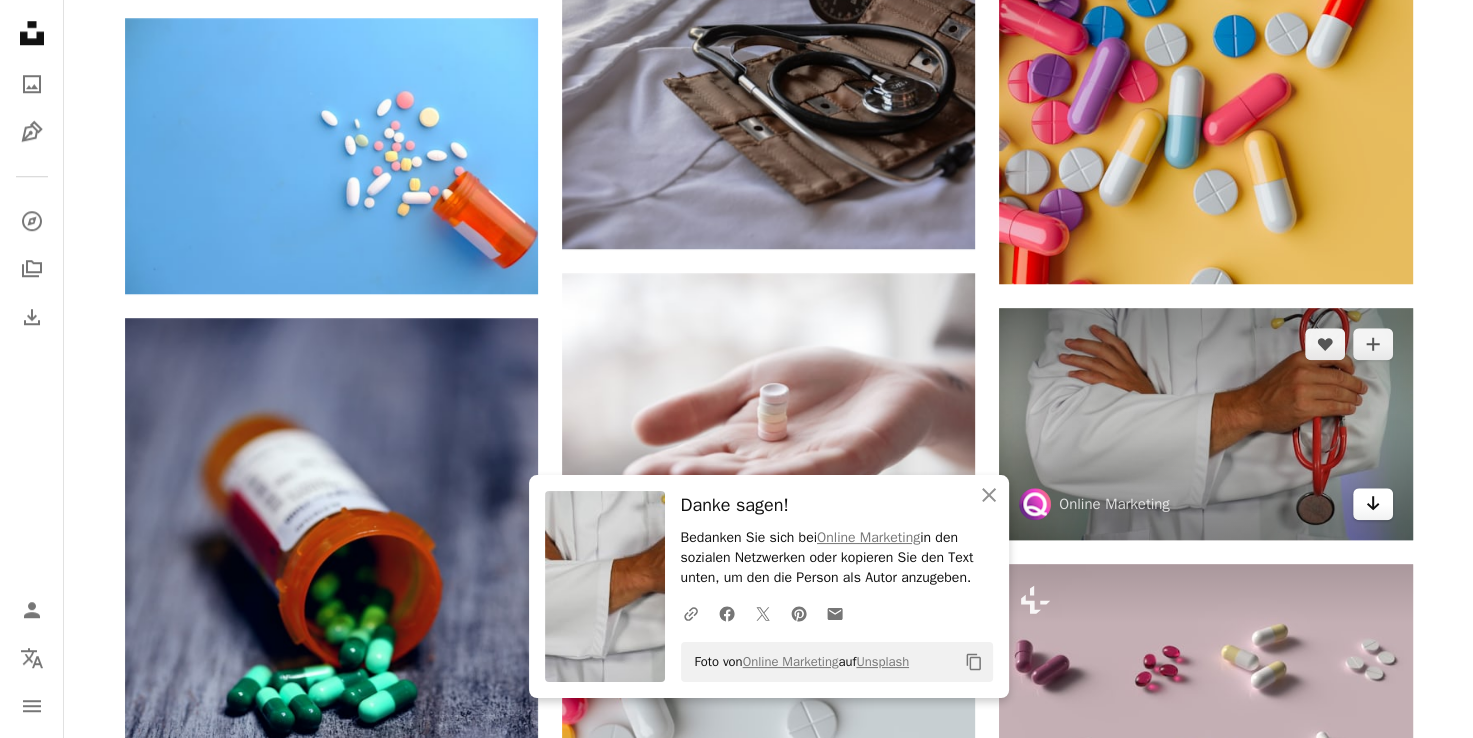 scroll, scrollTop: 1708, scrollLeft: 0, axis: vertical 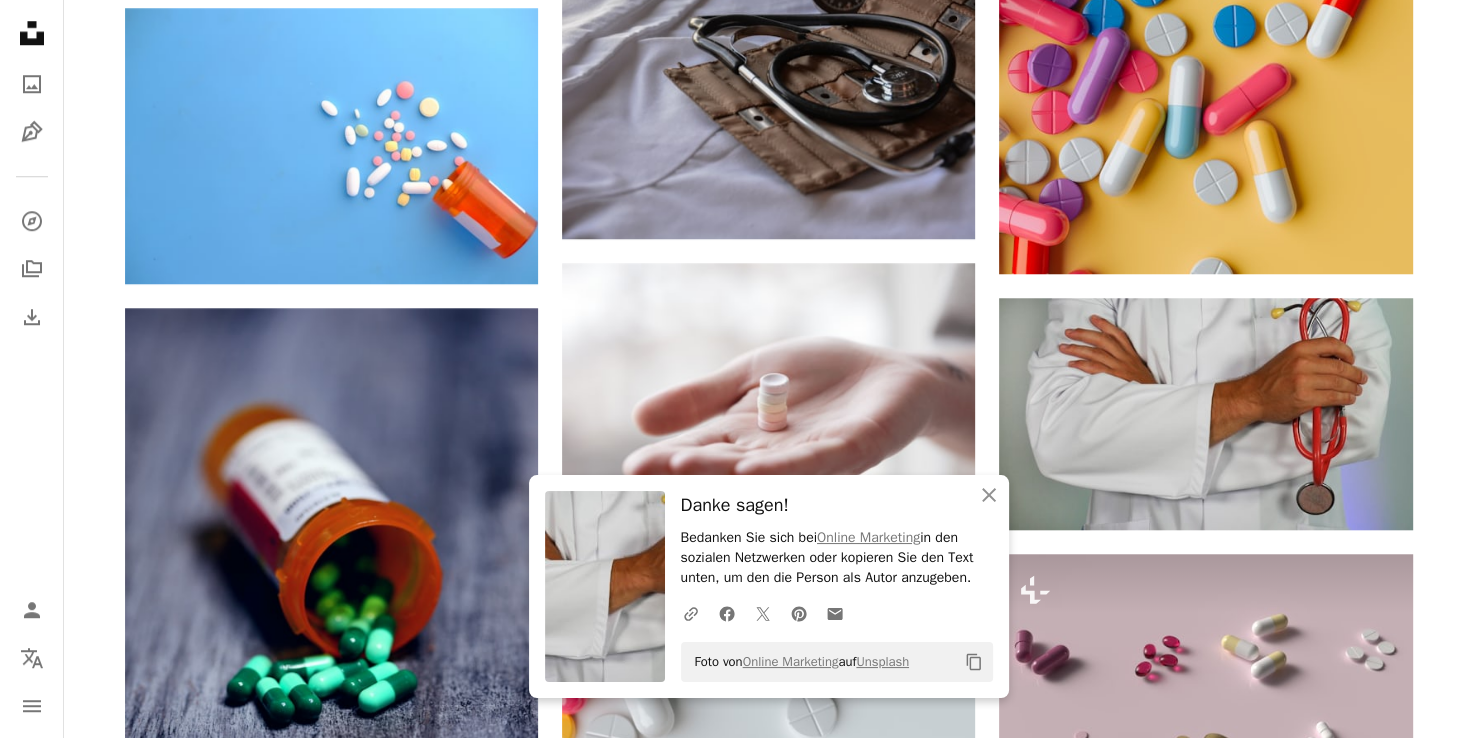 click at bounding box center [1205, 1014] 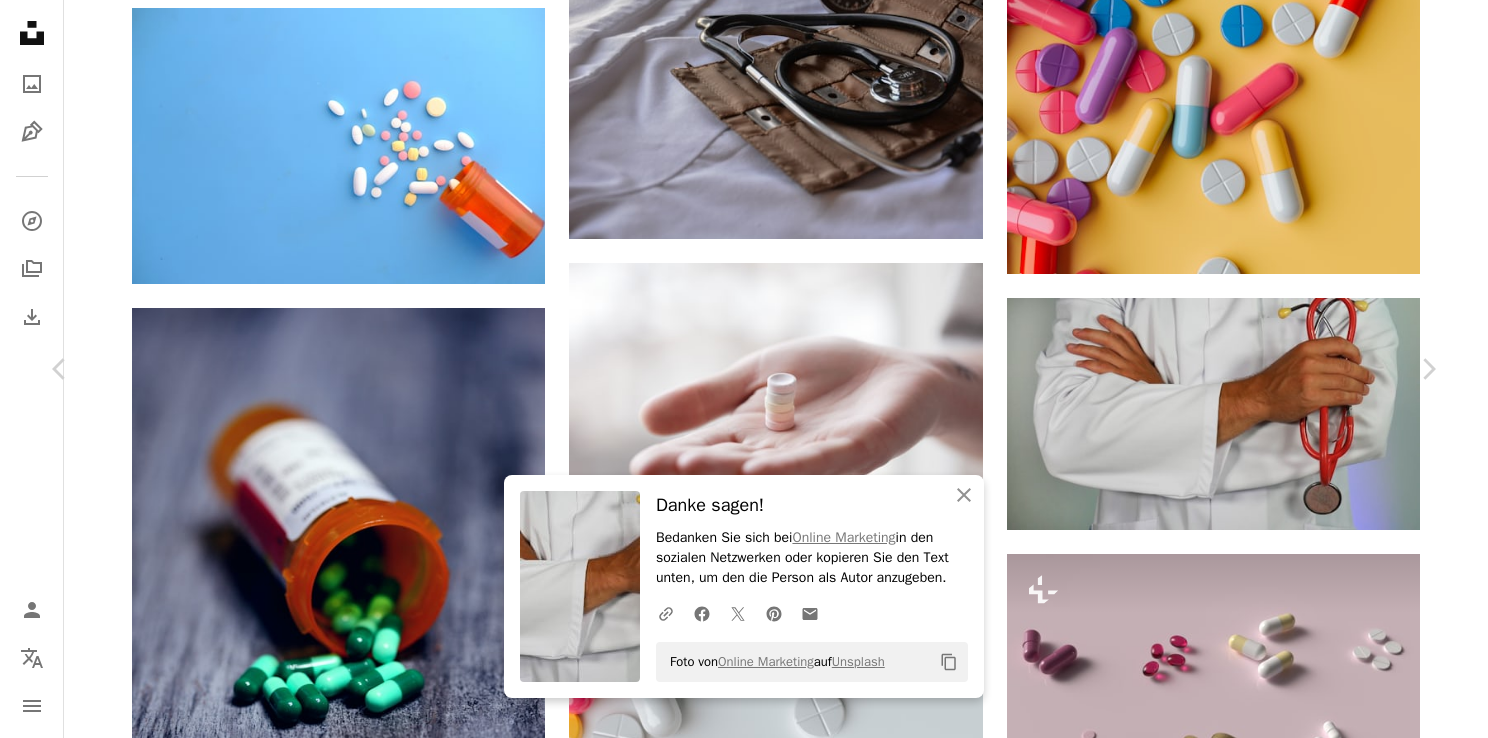 click on "Chevron down" 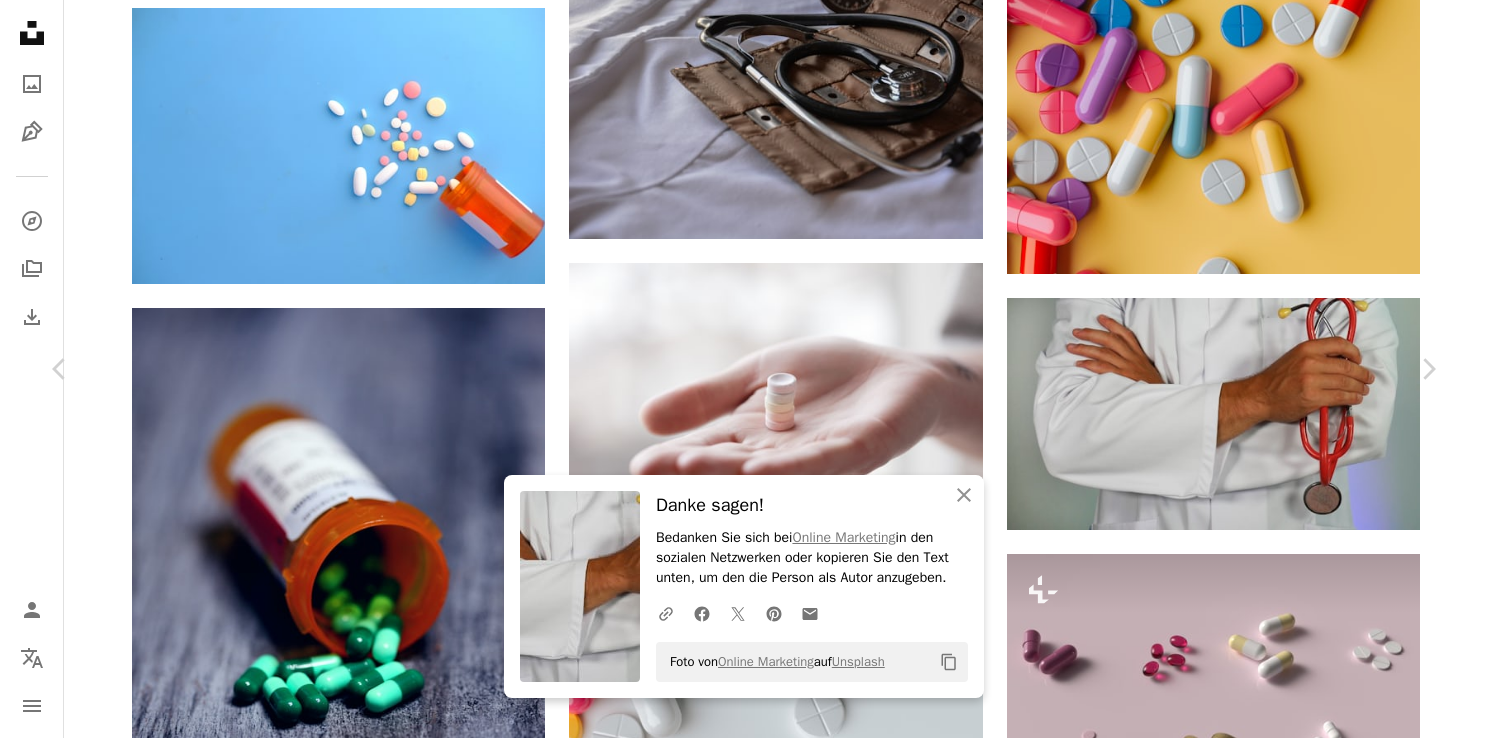 click on "A X shape Unsplash verwendet Cookies und ähnliche Technologien, um unsere Webseite zu sichern, nützliche Funktionen für gebührenfreie und zahlende Nutzer bereitzustellen und um eine optimale Leistung zu gewährleisten. Wenn Sie auf „Alle Cookies akzeptieren“ klicken oder dieses Prompt schließen, stimmen Sie der Verwendung aller Cookies zu. Durch Klicken auf „Nur Unverzichtbare akzeptieren“ erklären Sie sich mit der Verwendung von Cookies einverstanden, die für die Funktion der Webseite unbedingt erforderlich sind. Weitere Informationen finden Sie in unseren  Cookie-Richtlinien . Cookies verwalten Nur Unverzichtbare akzeptieren Alle Cookies akzeptieren Unsplash logo Unsplash-Startseite A photo Pen Tool A compass A stack of folders Download Person Localization icon navigation menu A magnifying glass ******* An X shape Visual search Unsplash+ sichern Anmelden Bild einreichen Premium-Bilder auf iStock durchsuchen  |  20 % Rabatt auf iStock  ↗ Premium-Bilder auf iStock durchsuchen  ↗  ↗  ↗" at bounding box center (744, 1706) 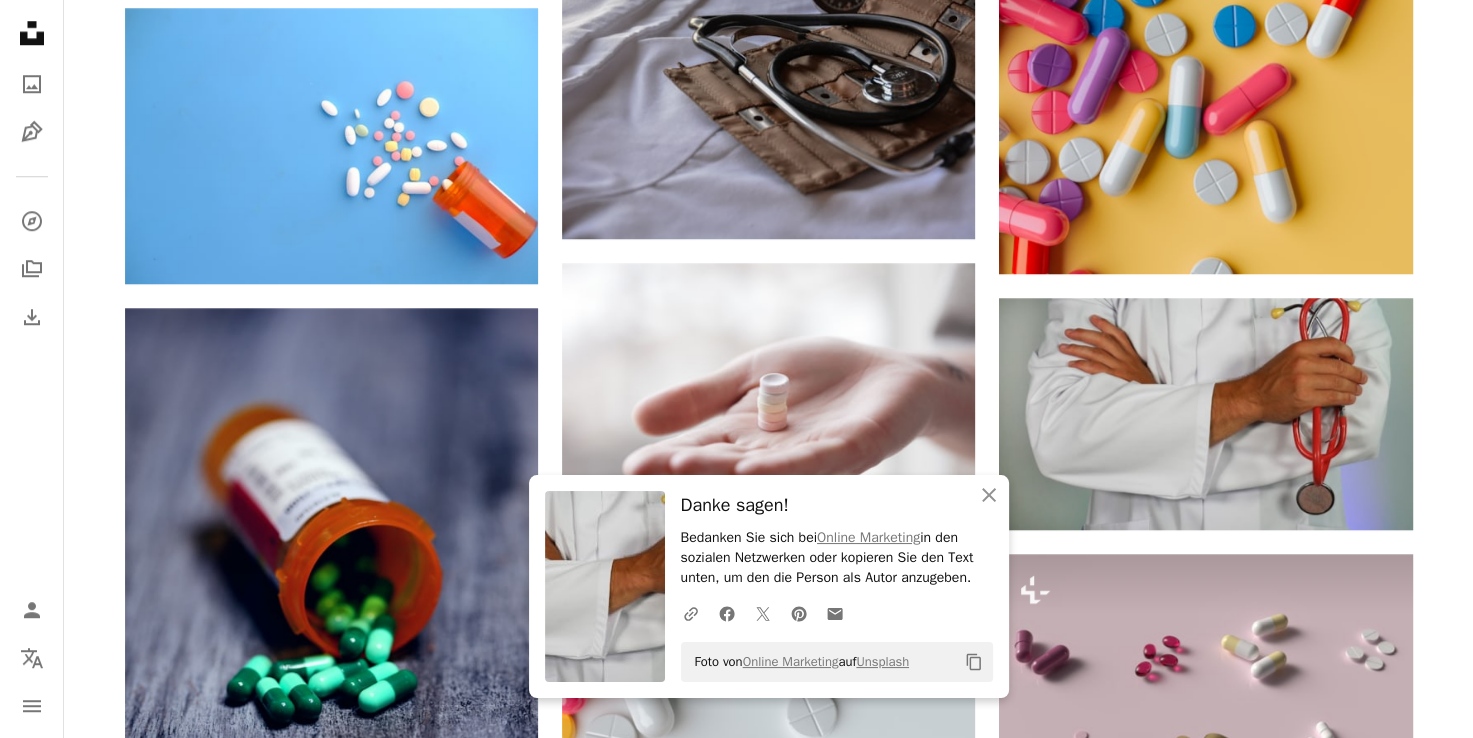 click on "Arrow pointing down" 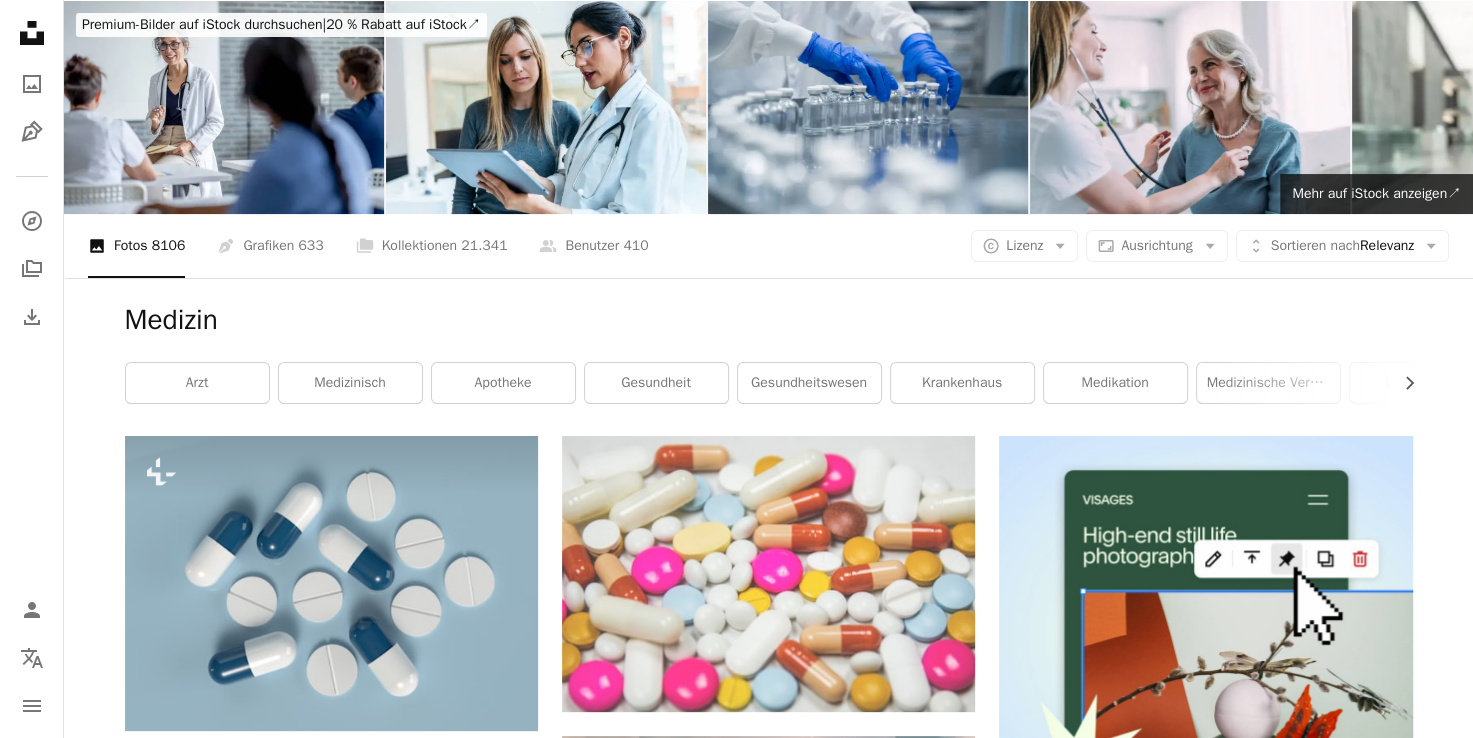scroll, scrollTop: 0, scrollLeft: 0, axis: both 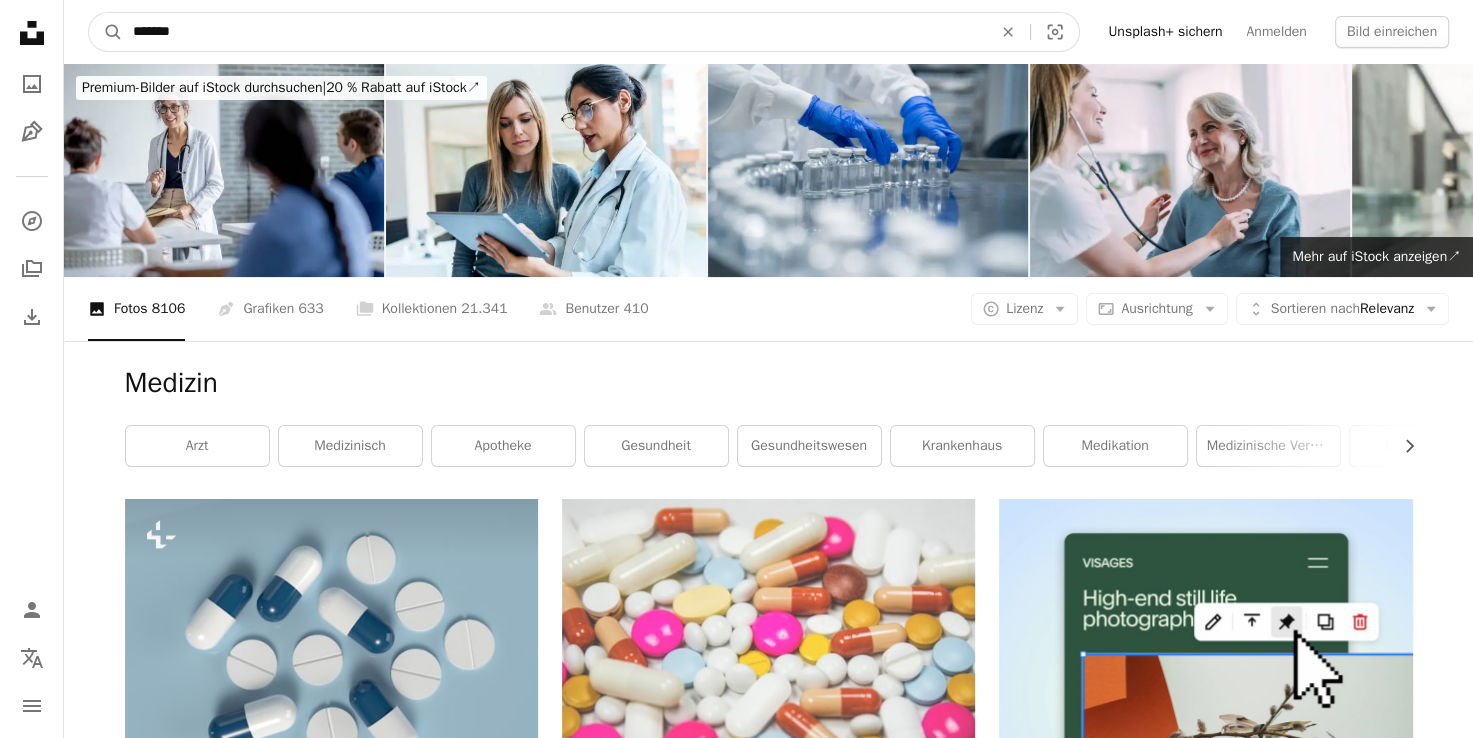 click on "*******" at bounding box center [554, 32] 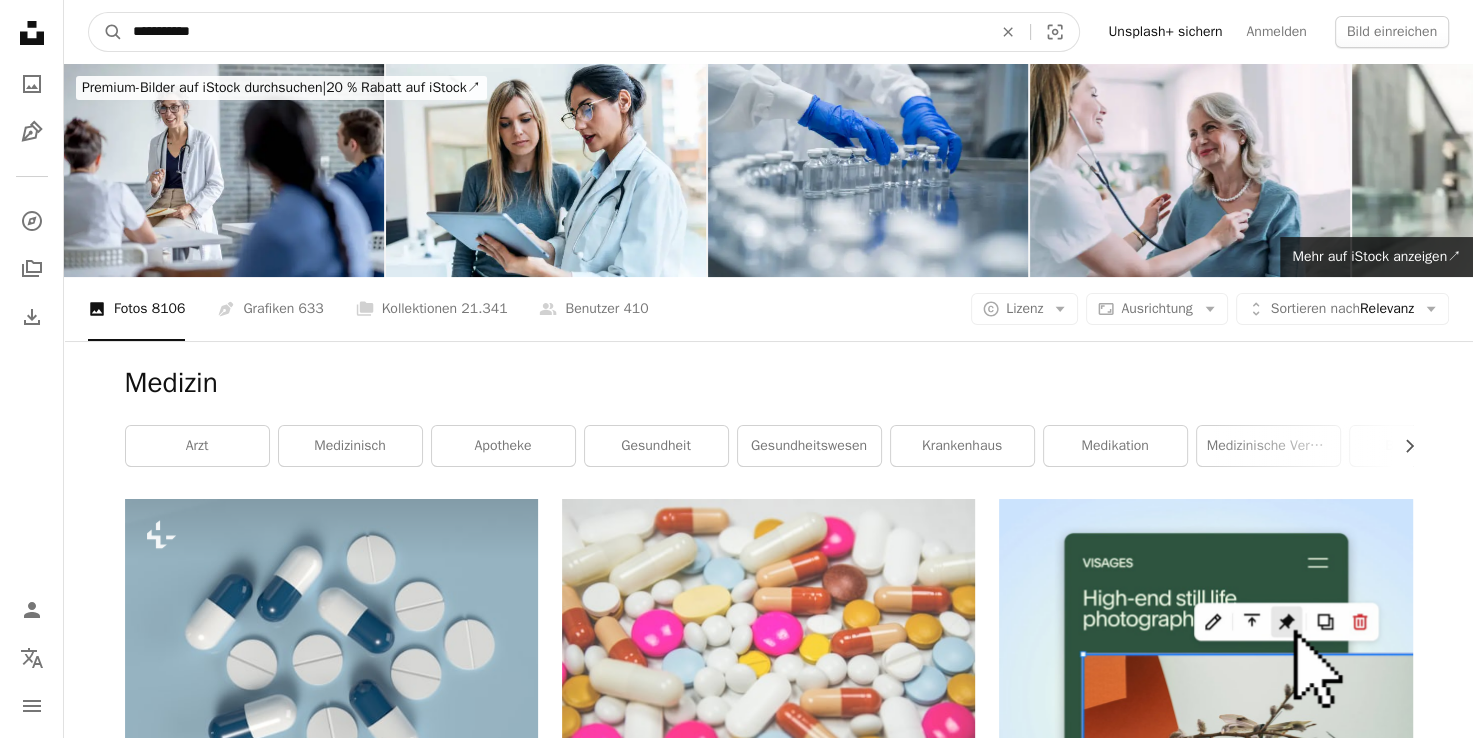 type on "**********" 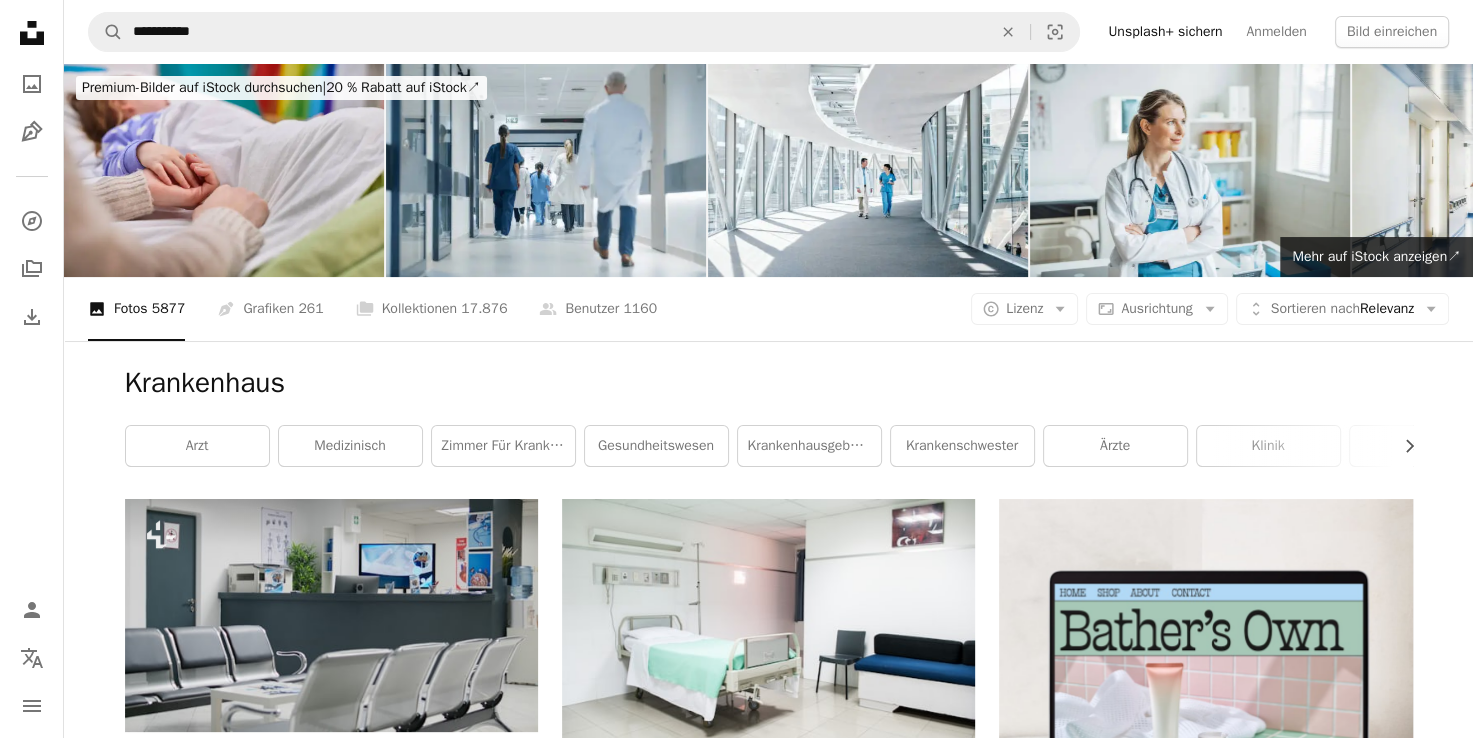 scroll, scrollTop: 184, scrollLeft: 0, axis: vertical 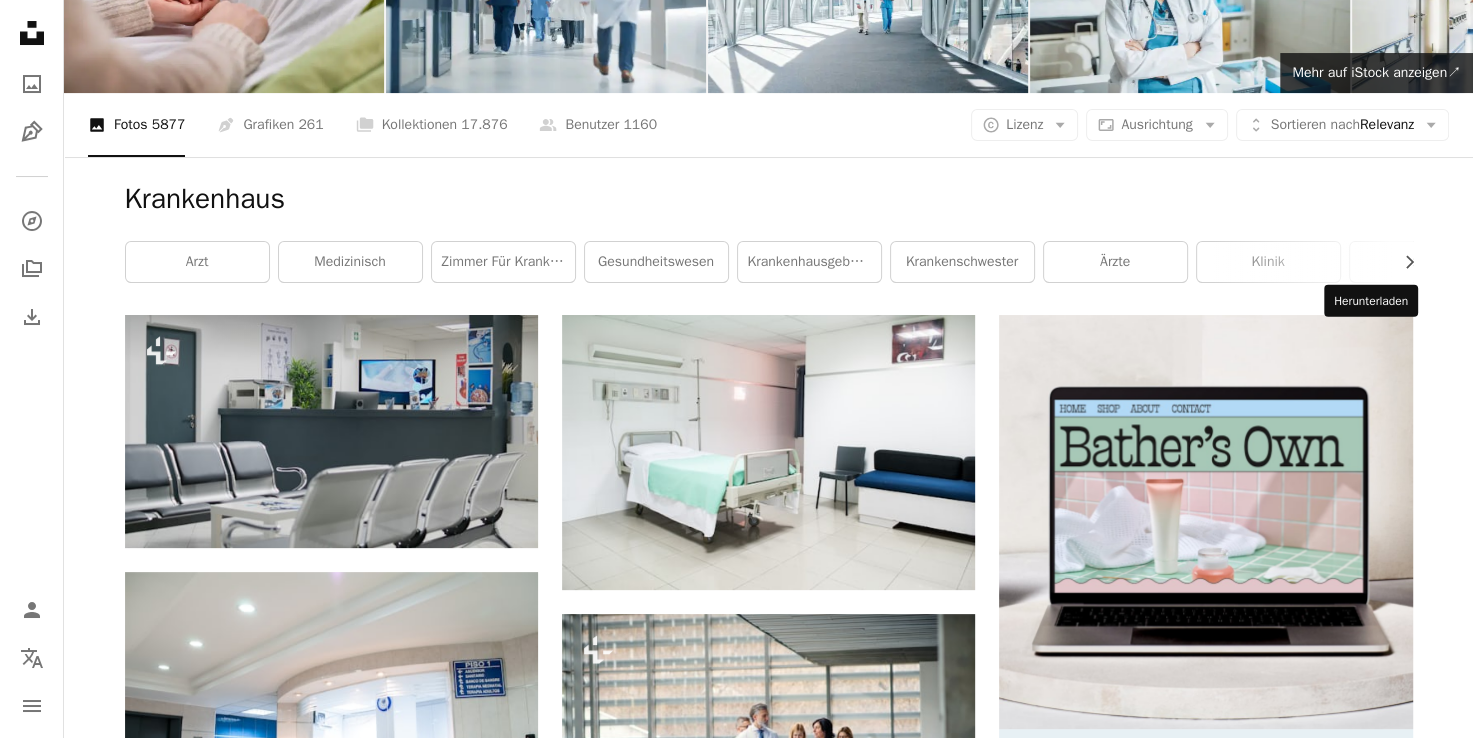 click on "Arrow pointing down" 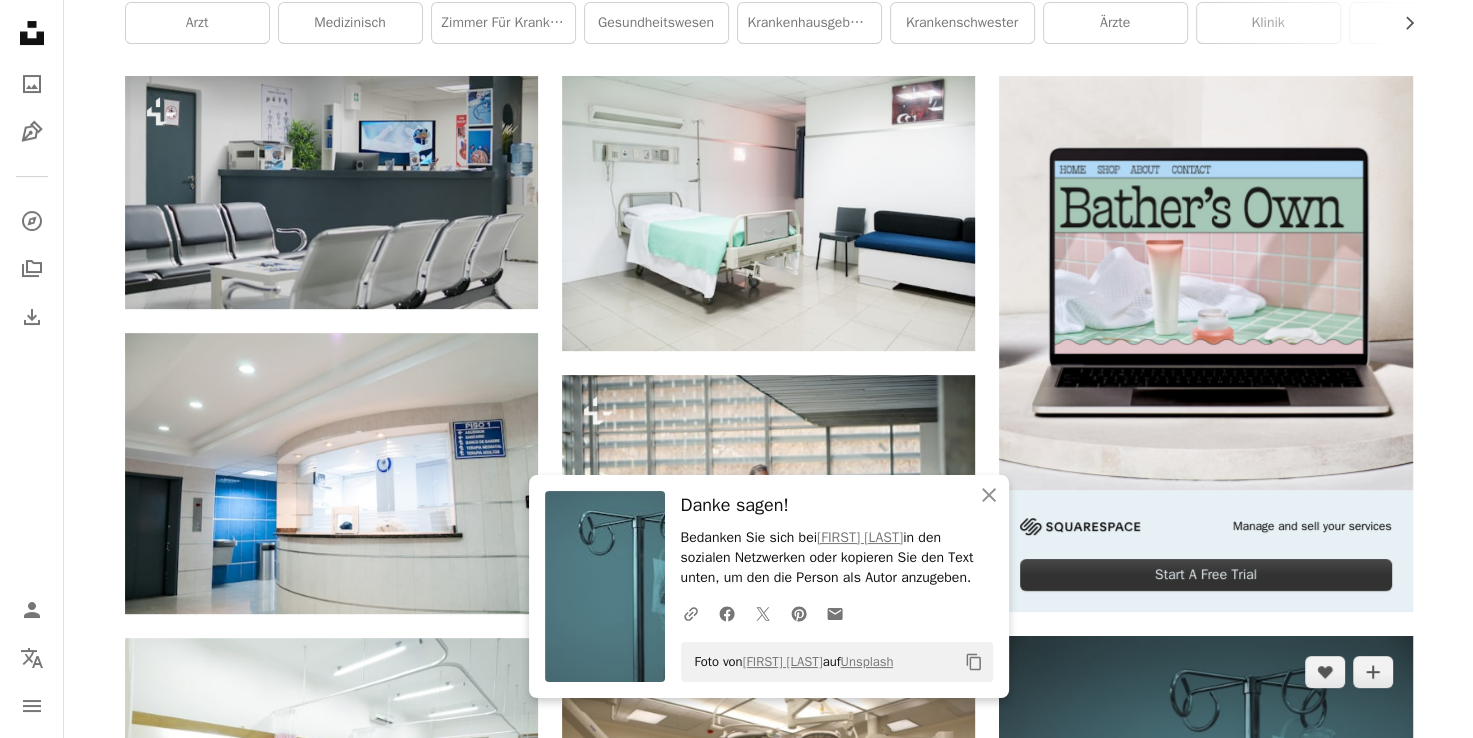 scroll, scrollTop: 430, scrollLeft: 0, axis: vertical 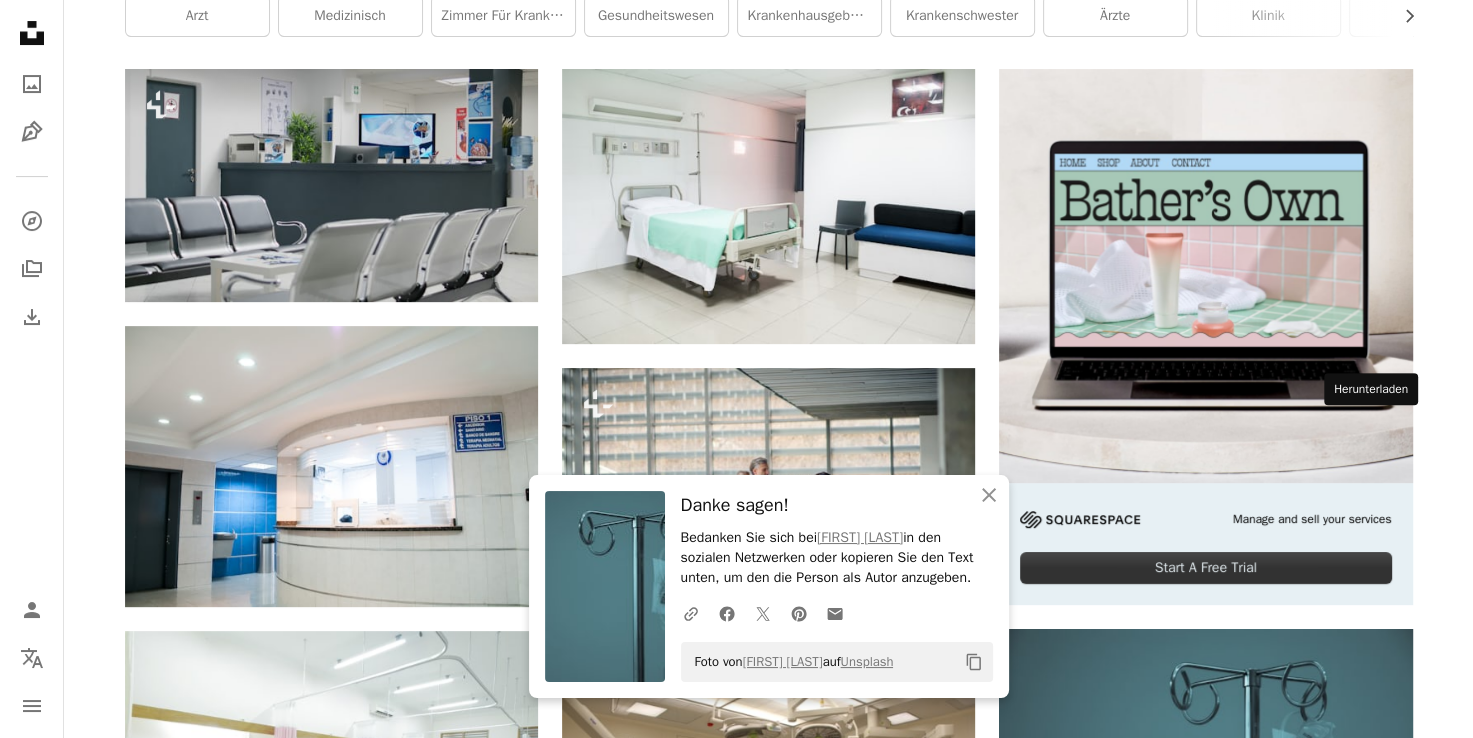 click on "Arrow pointing down" 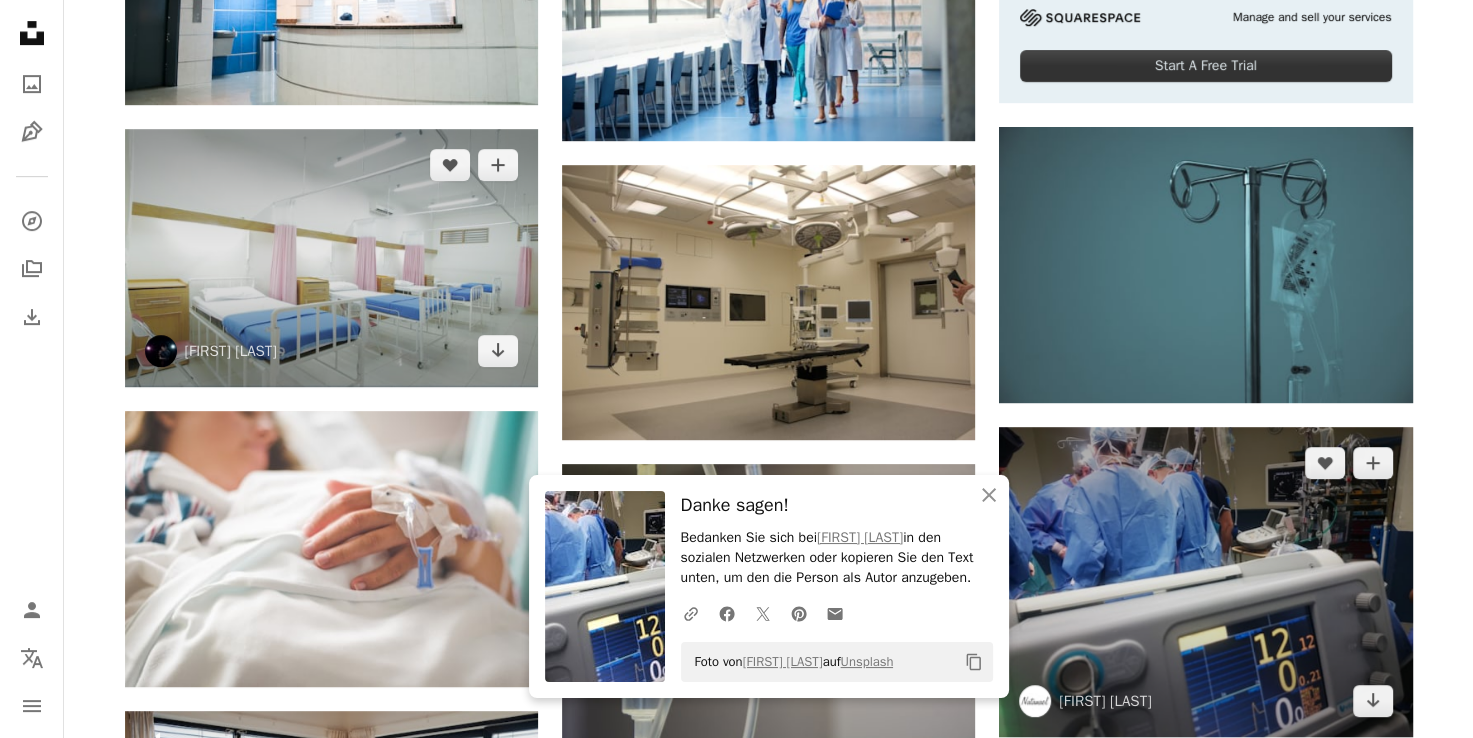 scroll, scrollTop: 959, scrollLeft: 0, axis: vertical 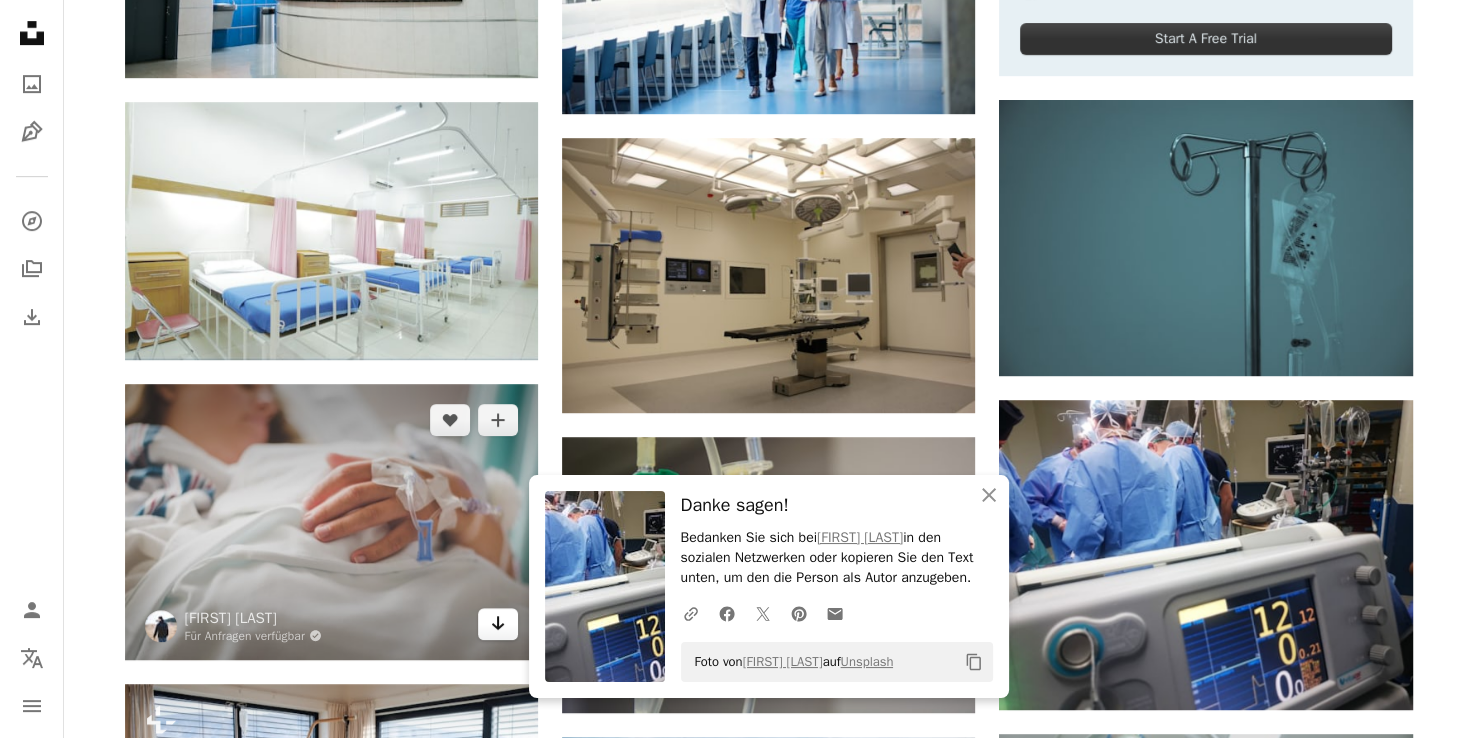 click 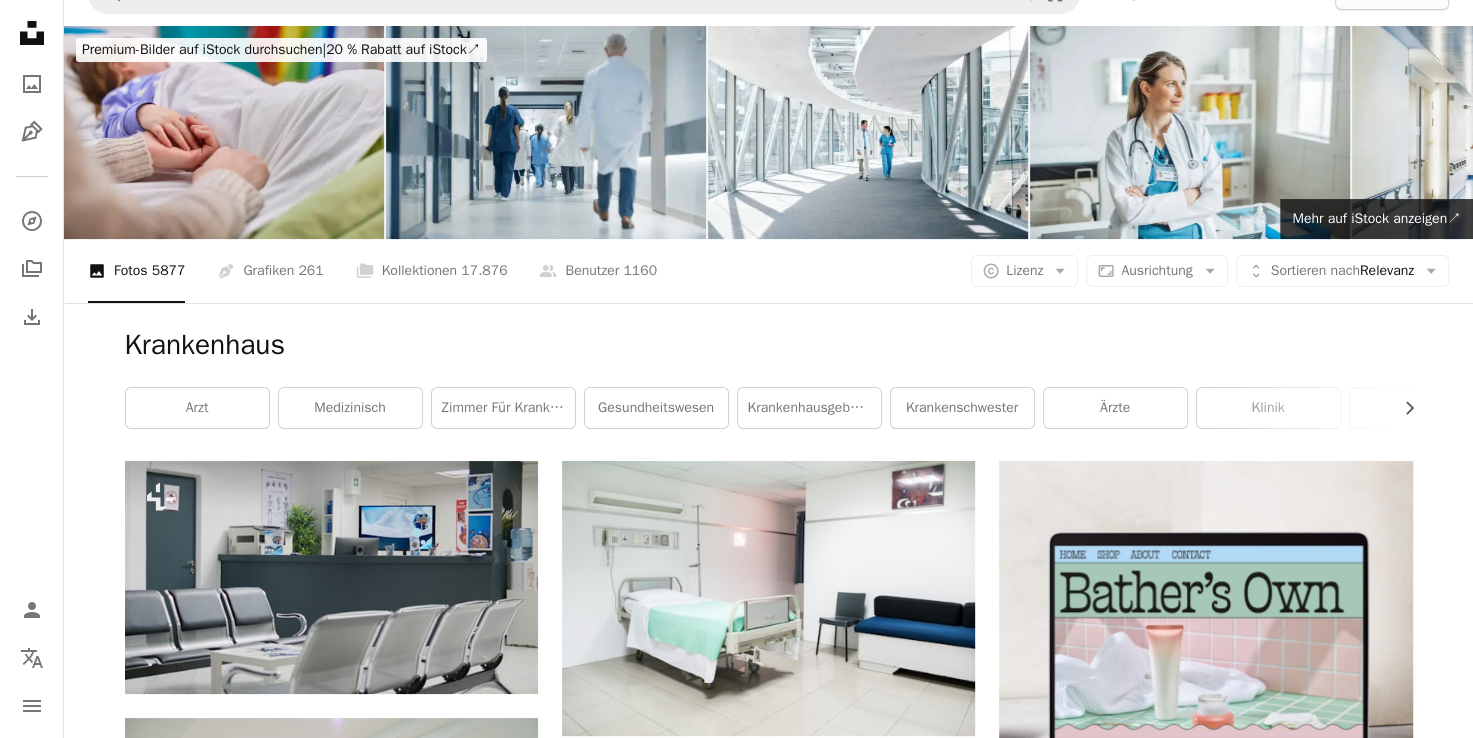scroll, scrollTop: 0, scrollLeft: 0, axis: both 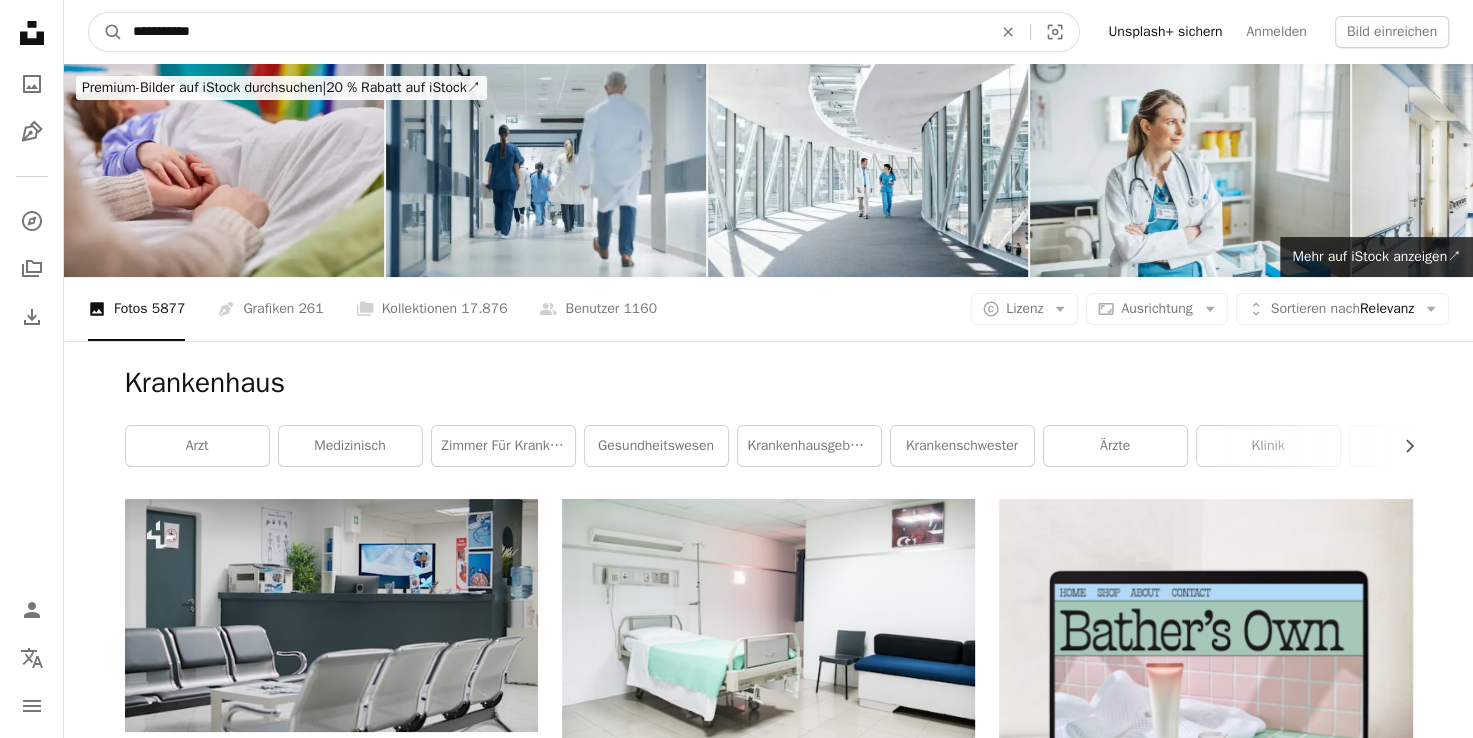 click on "**********" at bounding box center (554, 32) 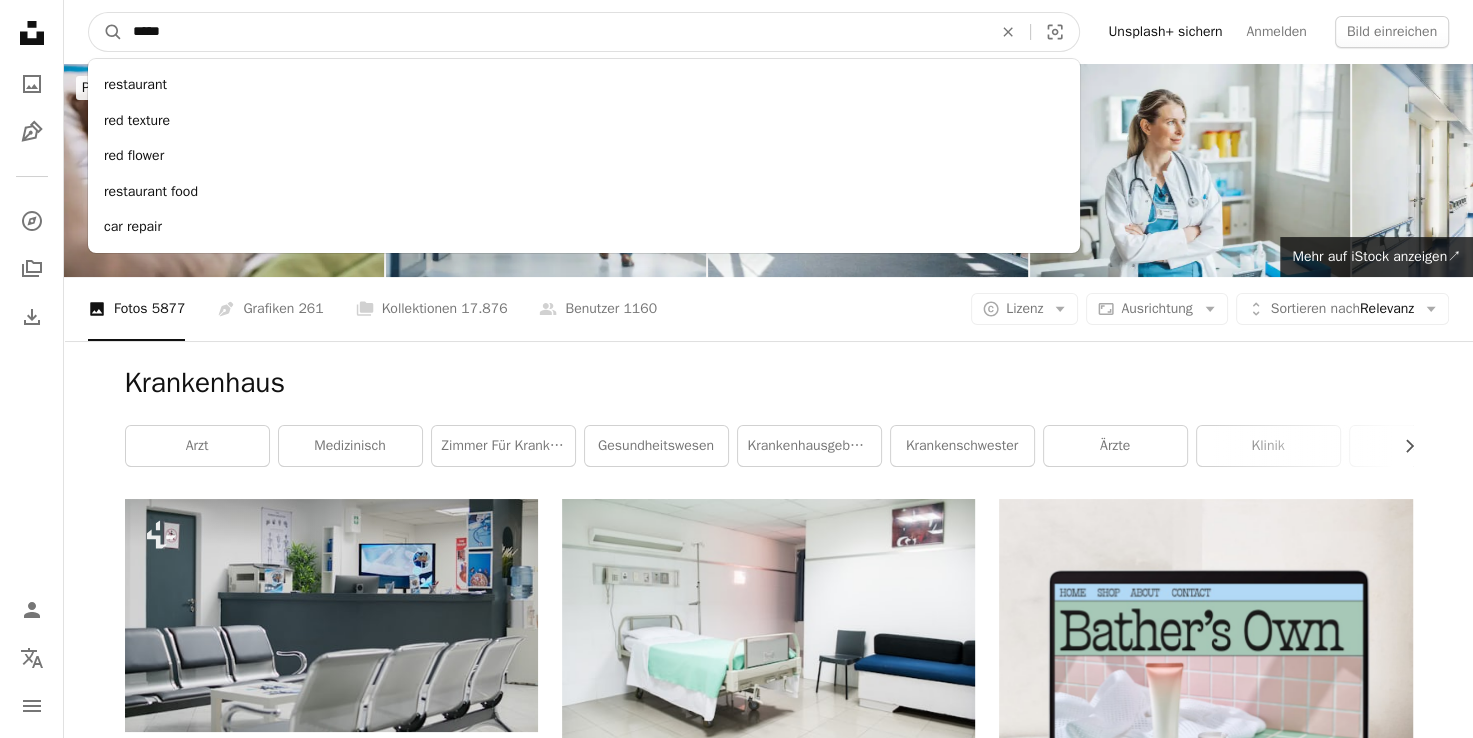 type on "******" 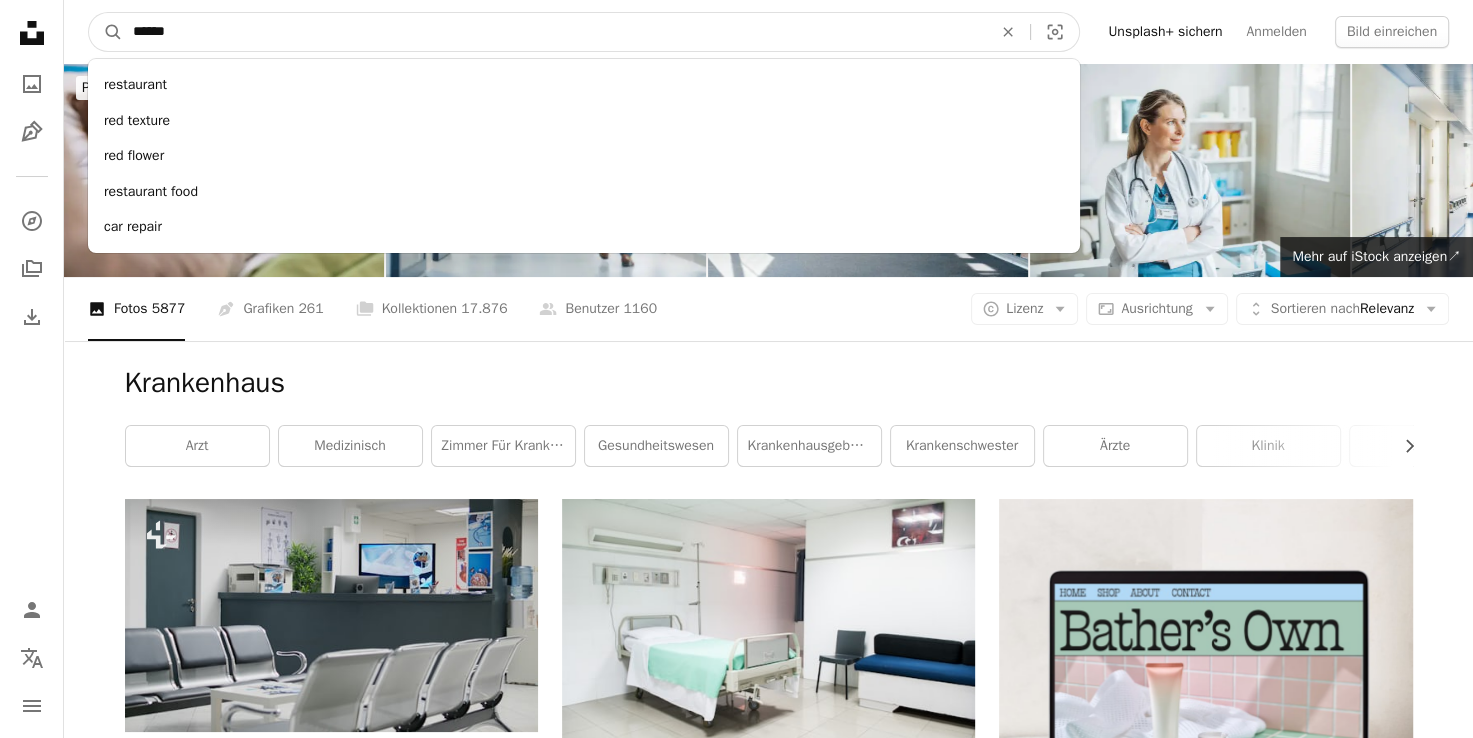 click on "A magnifying glass" at bounding box center (106, 32) 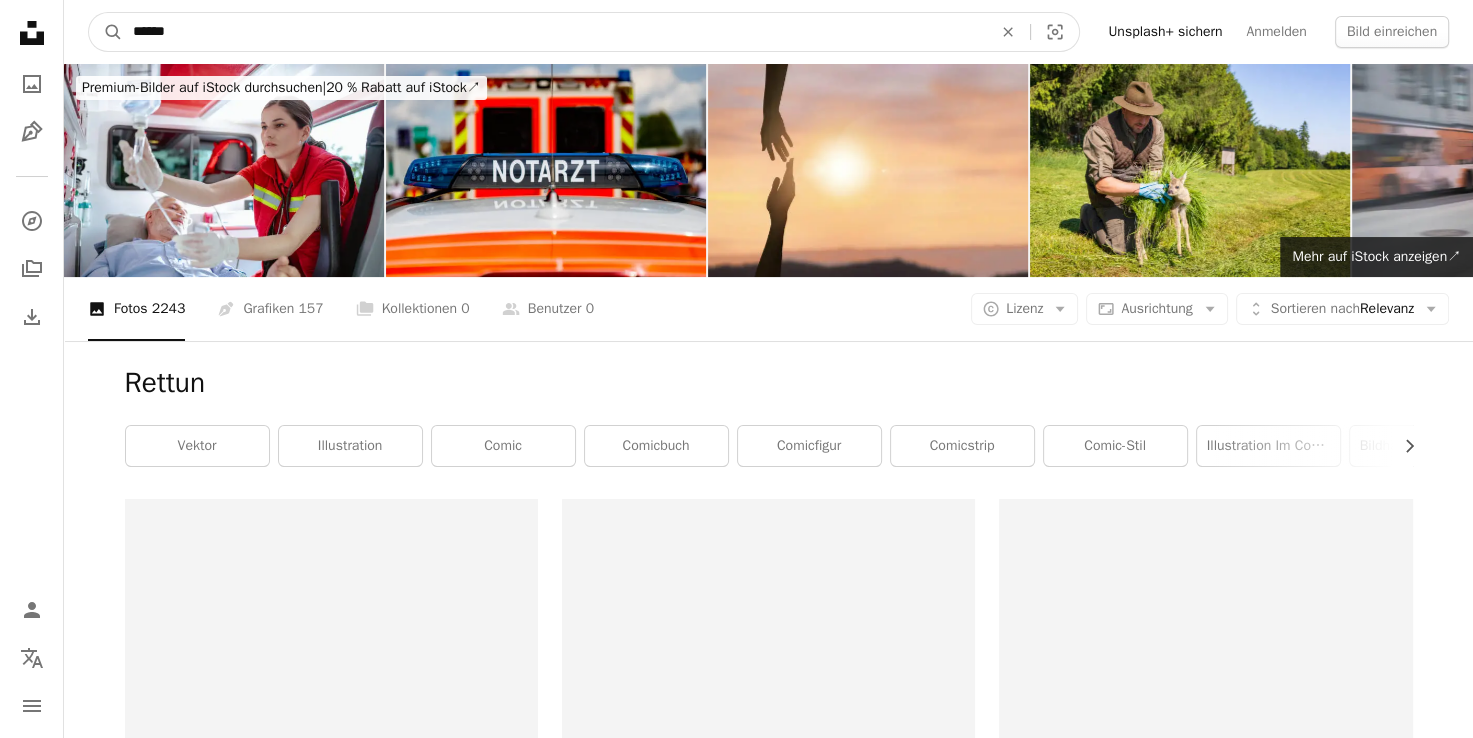 click on "******" at bounding box center (554, 32) 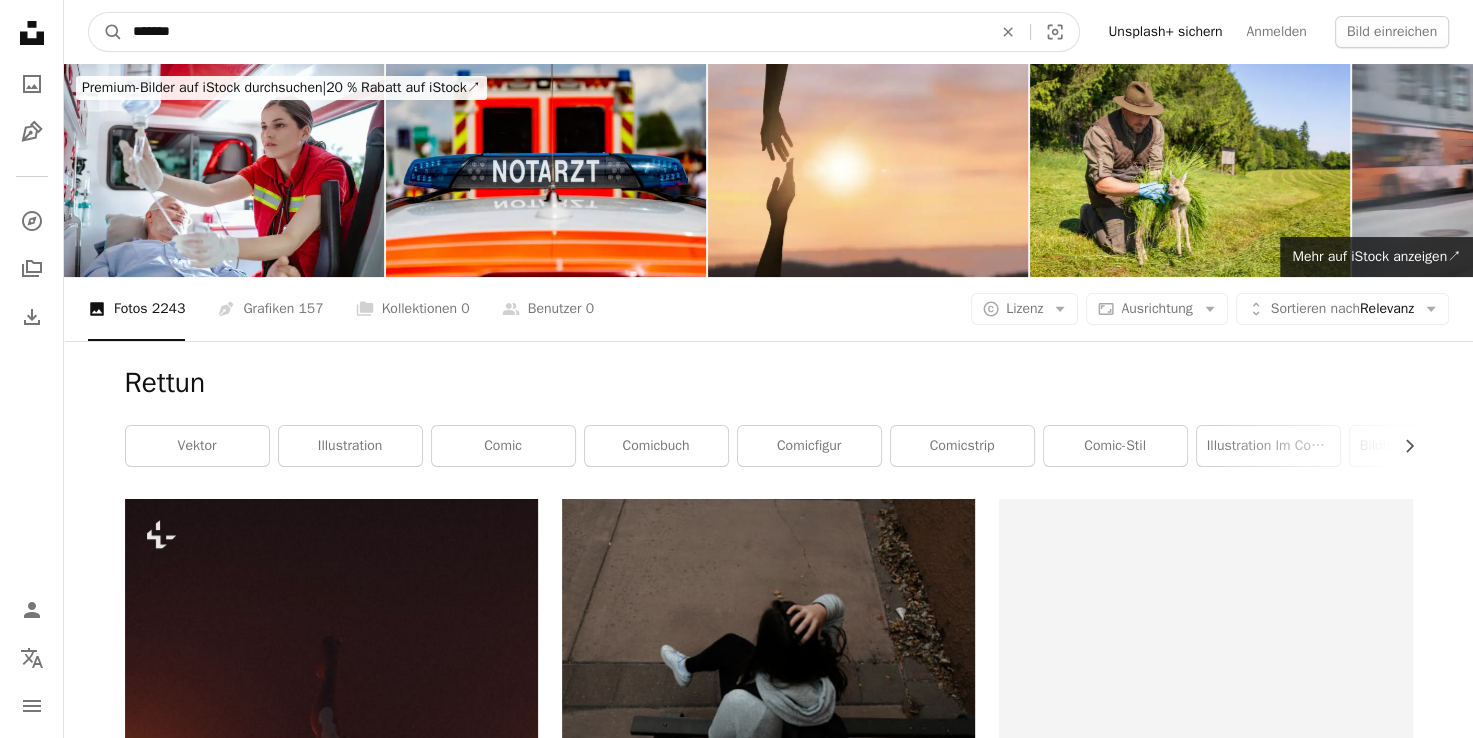 type on "*******" 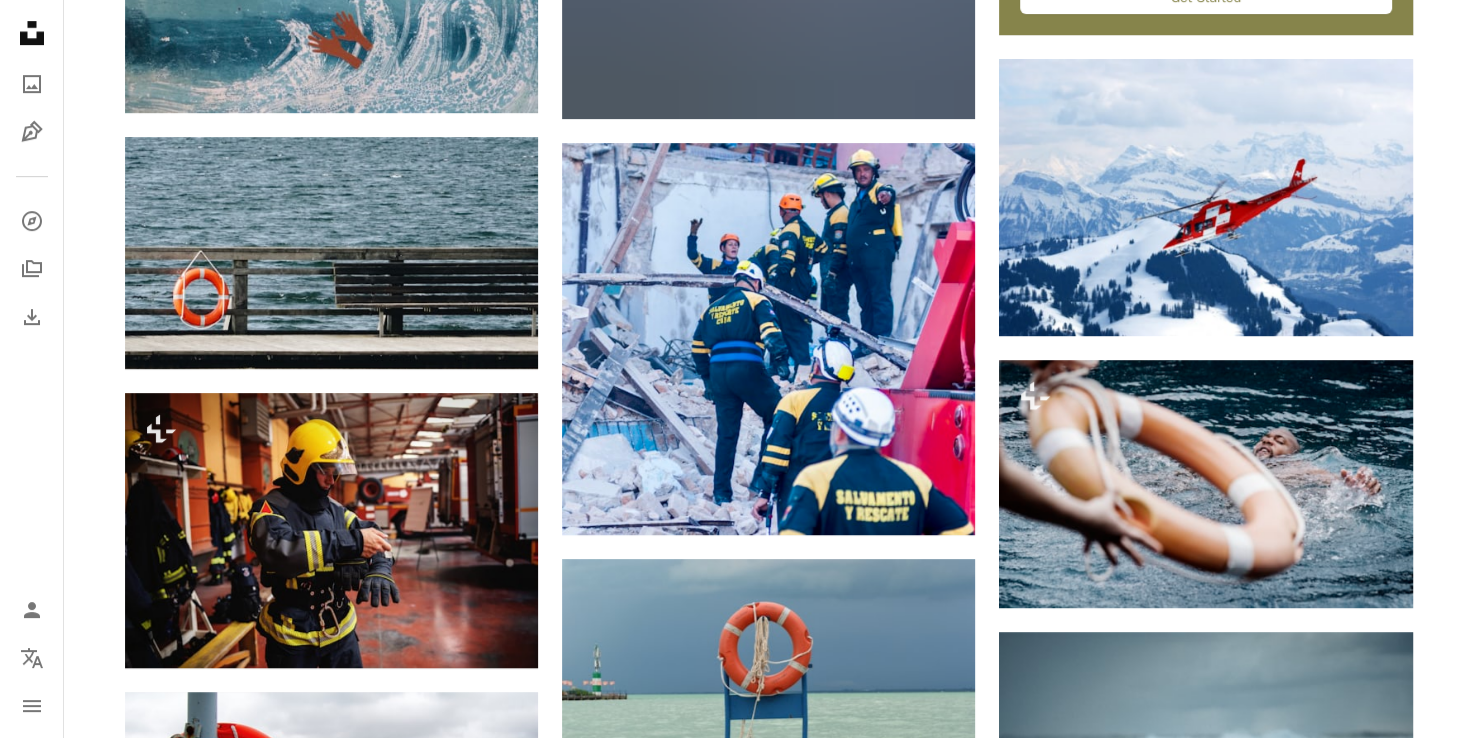 scroll, scrollTop: 0, scrollLeft: 0, axis: both 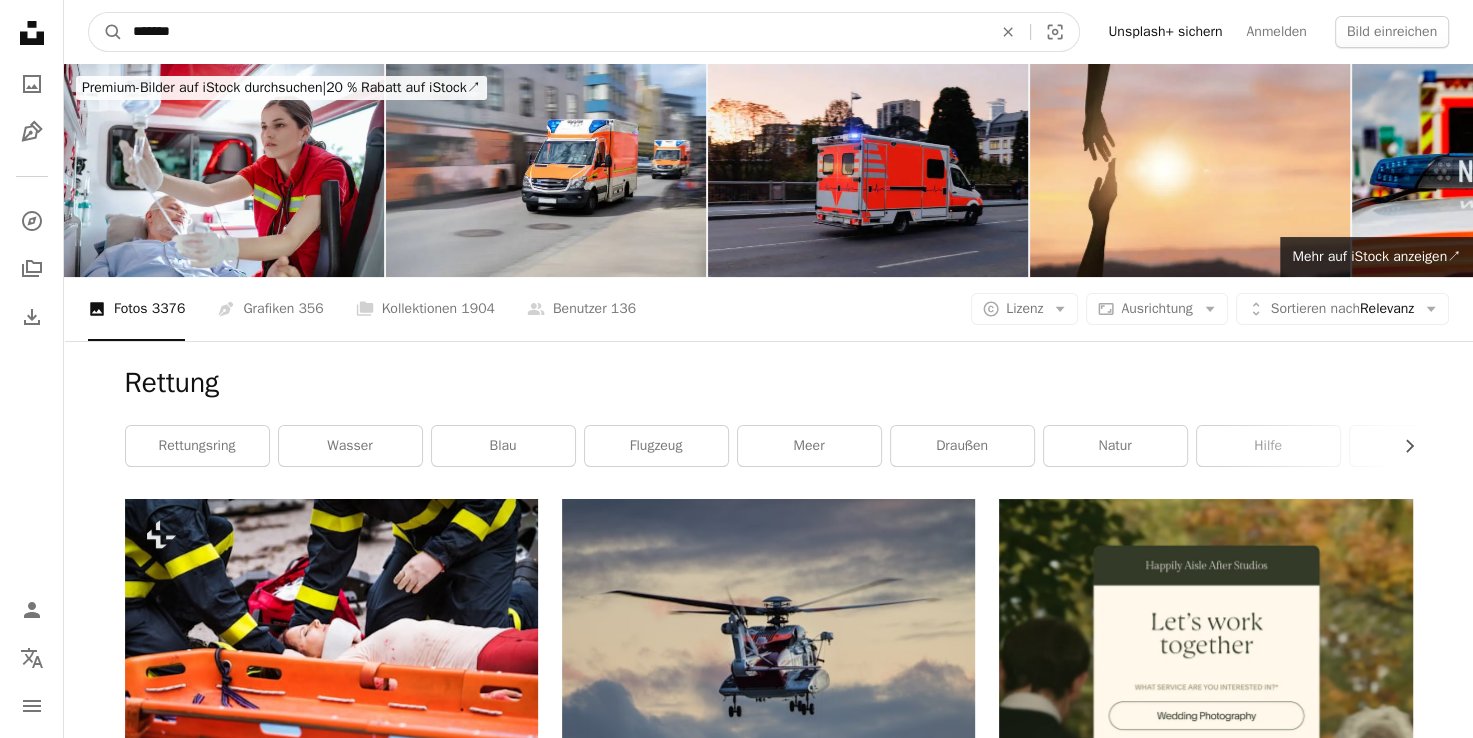 click on "*******" at bounding box center (554, 32) 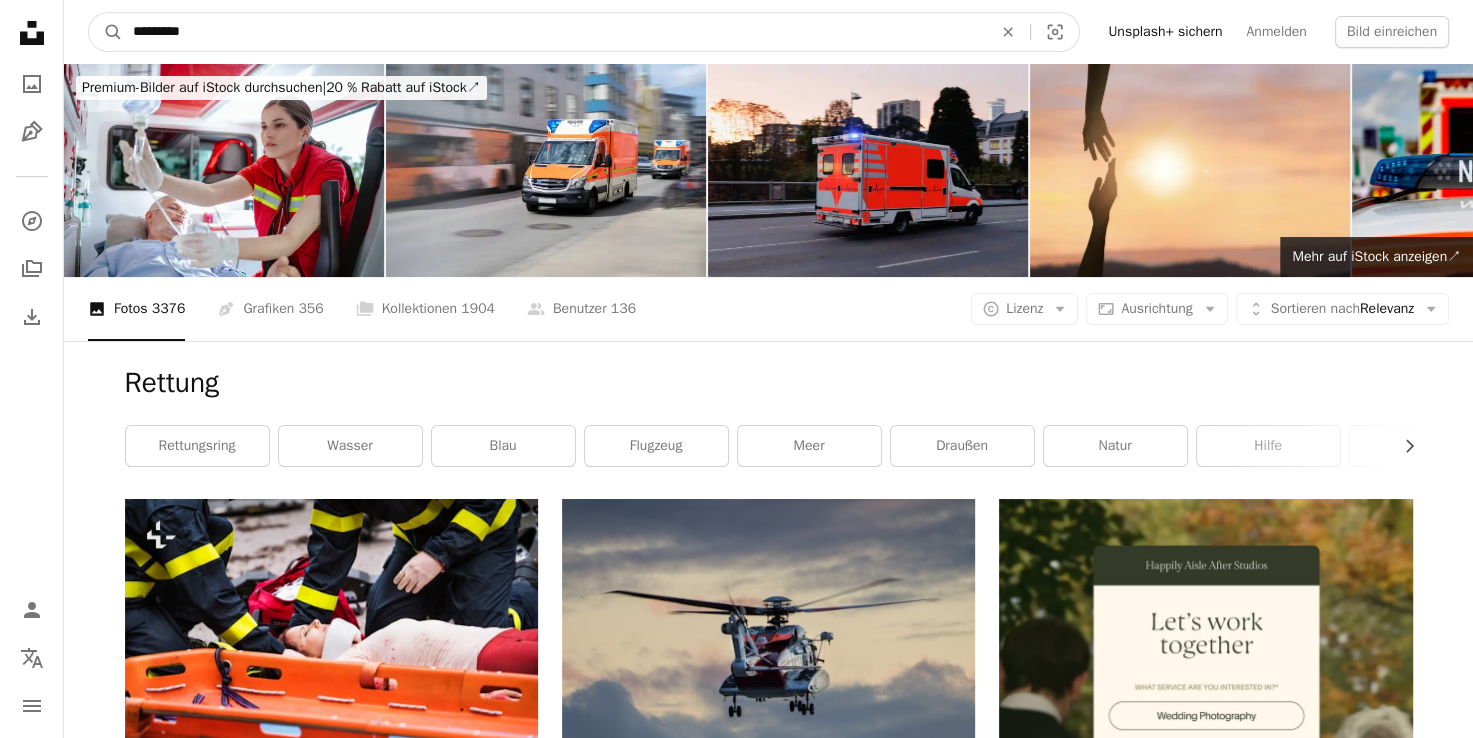 type on "*********" 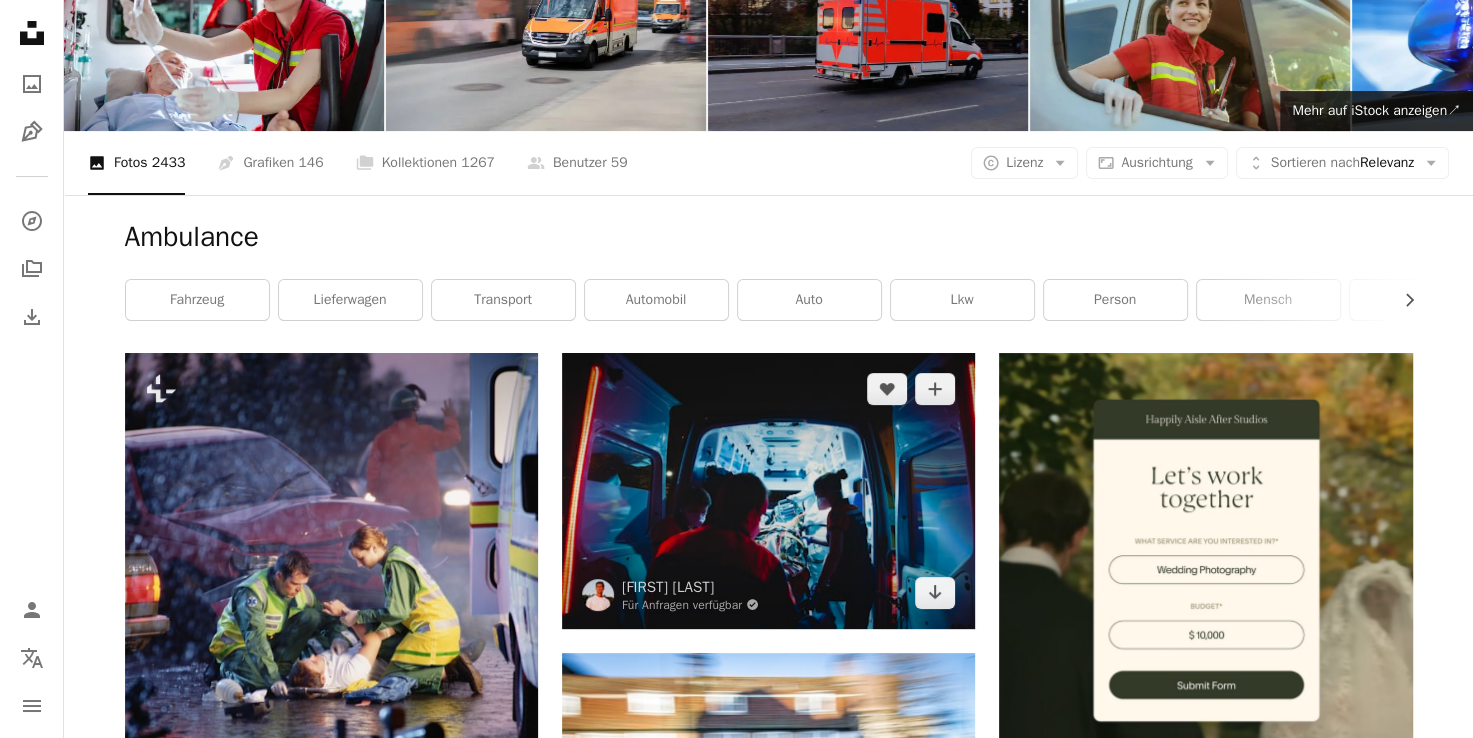 scroll, scrollTop: 147, scrollLeft: 0, axis: vertical 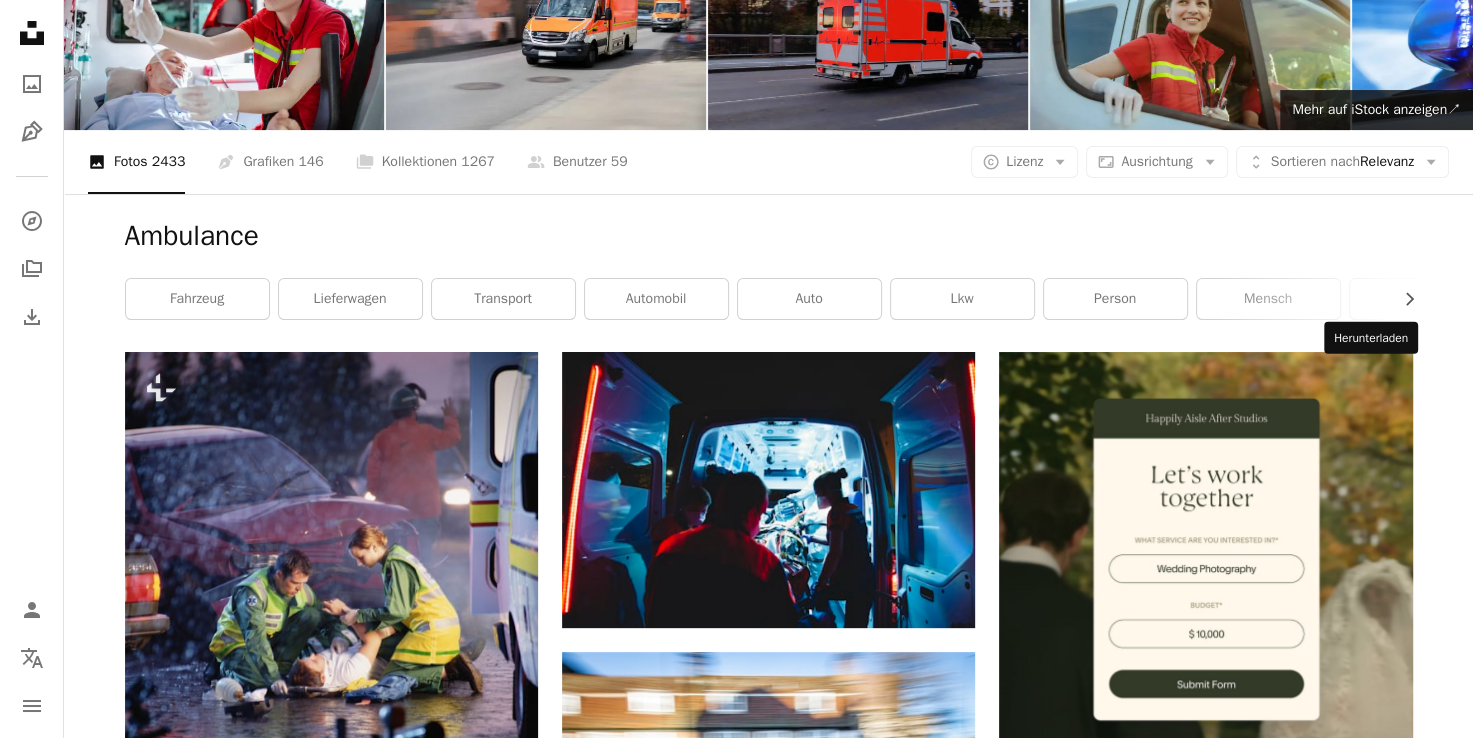 click on "Arrow pointing down" 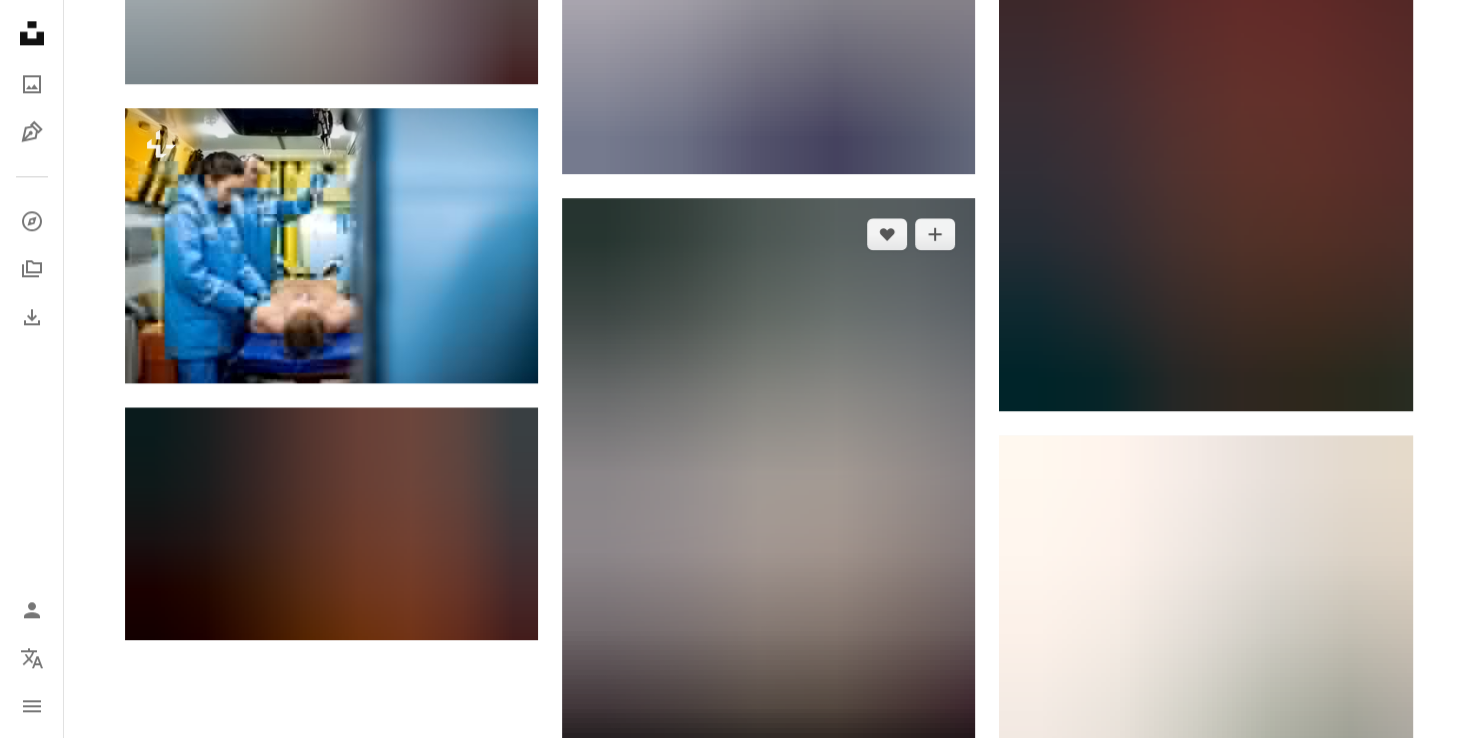 scroll, scrollTop: 2460, scrollLeft: 0, axis: vertical 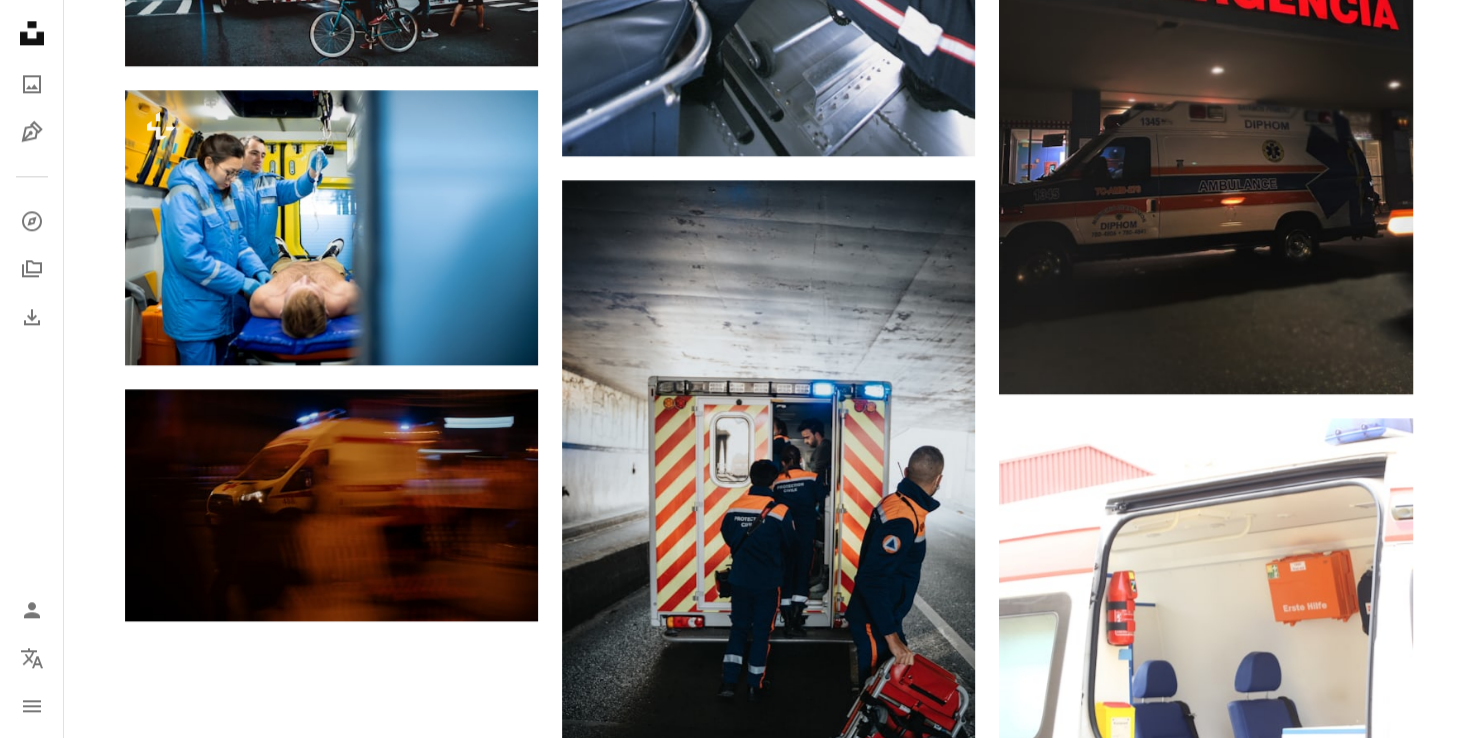 click on "Plus sign for Unsplash+ A heart A plus sign Getty Images Für  Unsplash+ A lock Herunterladen A heart A plus sign Lalithmalhaar Gudi Arrow pointing down A heart A plus sign Yassine Khalfalli Für Anfragen verfügbar A checkmark inside of a circle Arrow pointing down A heart A plus sign Mpho Mojapelo Für Anfragen verfügbar A checkmark inside of a circle Arrow pointing down A heart A plus sign Benjamin Voros Arrow pointing down Plus sign for Unsplash+ A heart A plus sign Getty Images Für  Unsplash+ A lock Herunterladen A heart A plus sign Egor Ivlev Arrow pointing down A heart A plus sign Mathurin NAPOLY / matnapo Für Anfragen verfügbar A checkmark inside of a circle Arrow pointing down A heart A plus sign Ian Taylor Arrow pointing down A heart A plus sign Jonnica Hill Arrow pointing down Plus sign for Unsplash+ A heart A plus sign Getty Images Für  Unsplash+ A lock Herunterladen A heart A plus sign Walter Dziemianczyk Arrow pointing down Plus sign for Unsplash+ A heart A plus sign Getty Images Für" at bounding box center [769, -243] 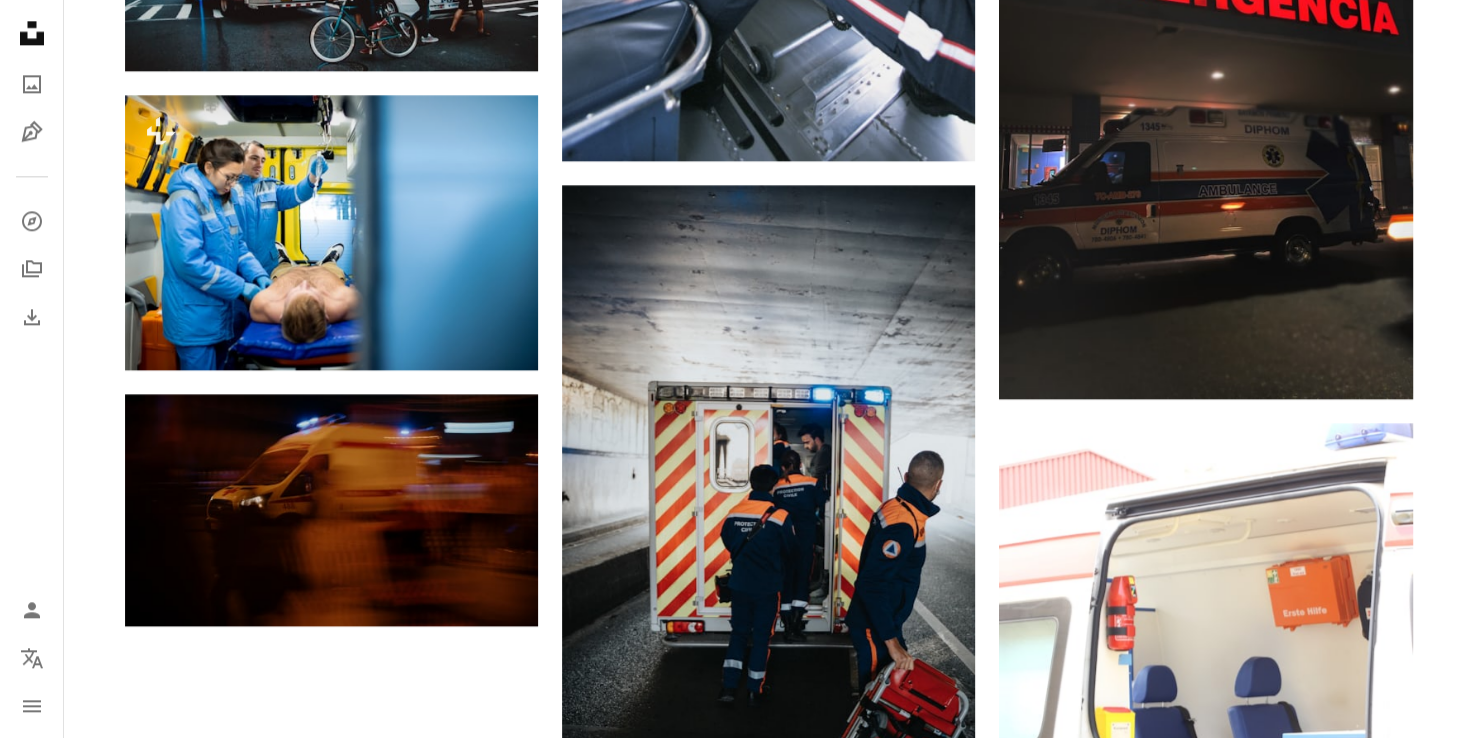 scroll, scrollTop: 2484, scrollLeft: 0, axis: vertical 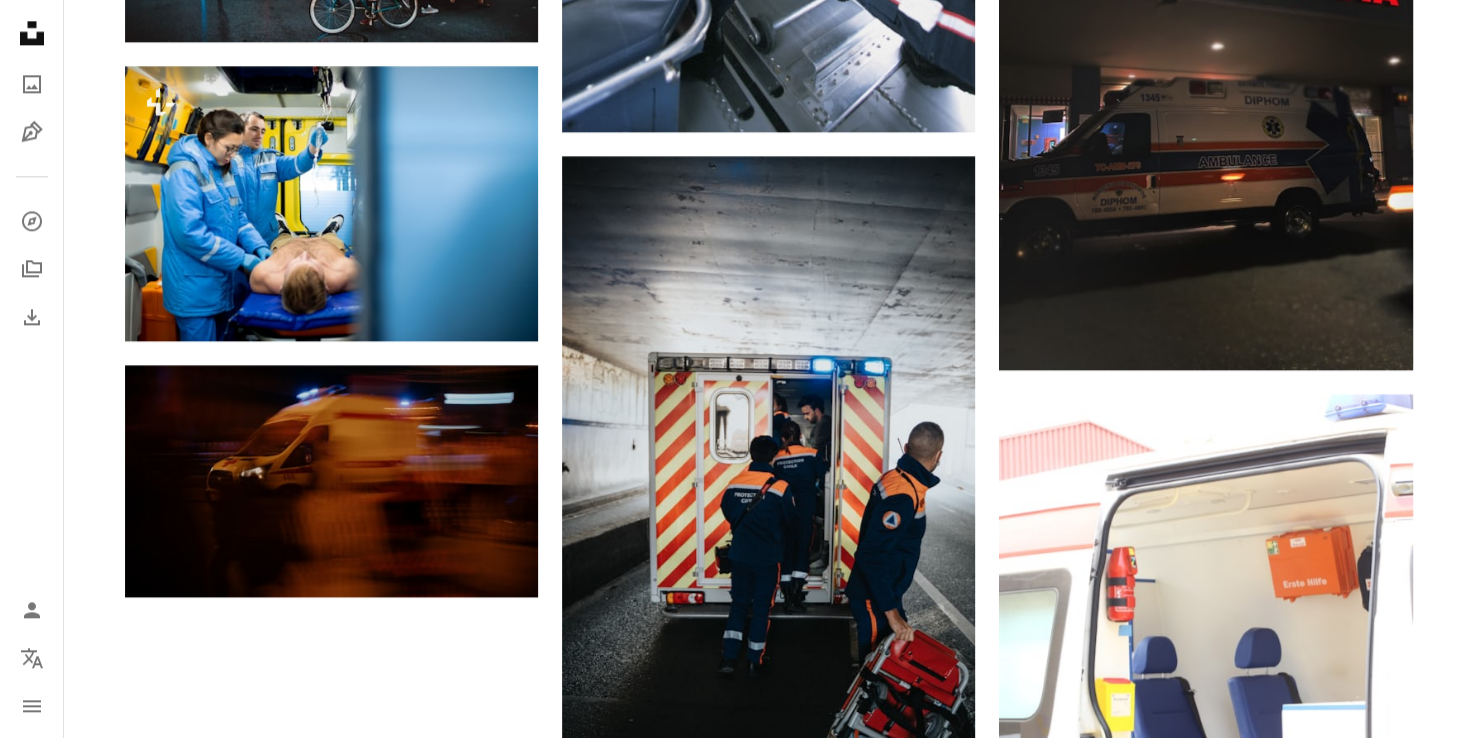 click on "Plus sign for Unsplash+ A heart A plus sign Getty Images Für  Unsplash+ A lock Herunterladen A heart A plus sign Lalithmalhaar Gudi Arrow pointing down A heart A plus sign Yassine Khalfalli Für Anfragen verfügbar A checkmark inside of a circle Arrow pointing down A heart A plus sign Mpho Mojapelo Für Anfragen verfügbar A checkmark inside of a circle Arrow pointing down A heart A plus sign Benjamin Voros Arrow pointing down Plus sign for Unsplash+ A heart A plus sign Getty Images Für  Unsplash+ A lock Herunterladen A heart A plus sign Egor Ivlev Arrow pointing down A heart A plus sign Mathurin NAPOLY / matnapo Für Anfragen verfügbar A checkmark inside of a circle Arrow pointing down A heart A plus sign Ian Taylor Arrow pointing down A heart A plus sign Jonnica Hill Arrow pointing down Plus sign for Unsplash+ A heart A plus sign Getty Images Für  Unsplash+ A lock Herunterladen A heart A plus sign Walter Dziemianczyk Arrow pointing down Plus sign for Unsplash+ A heart A plus sign Getty Images Für" at bounding box center [769, -267] 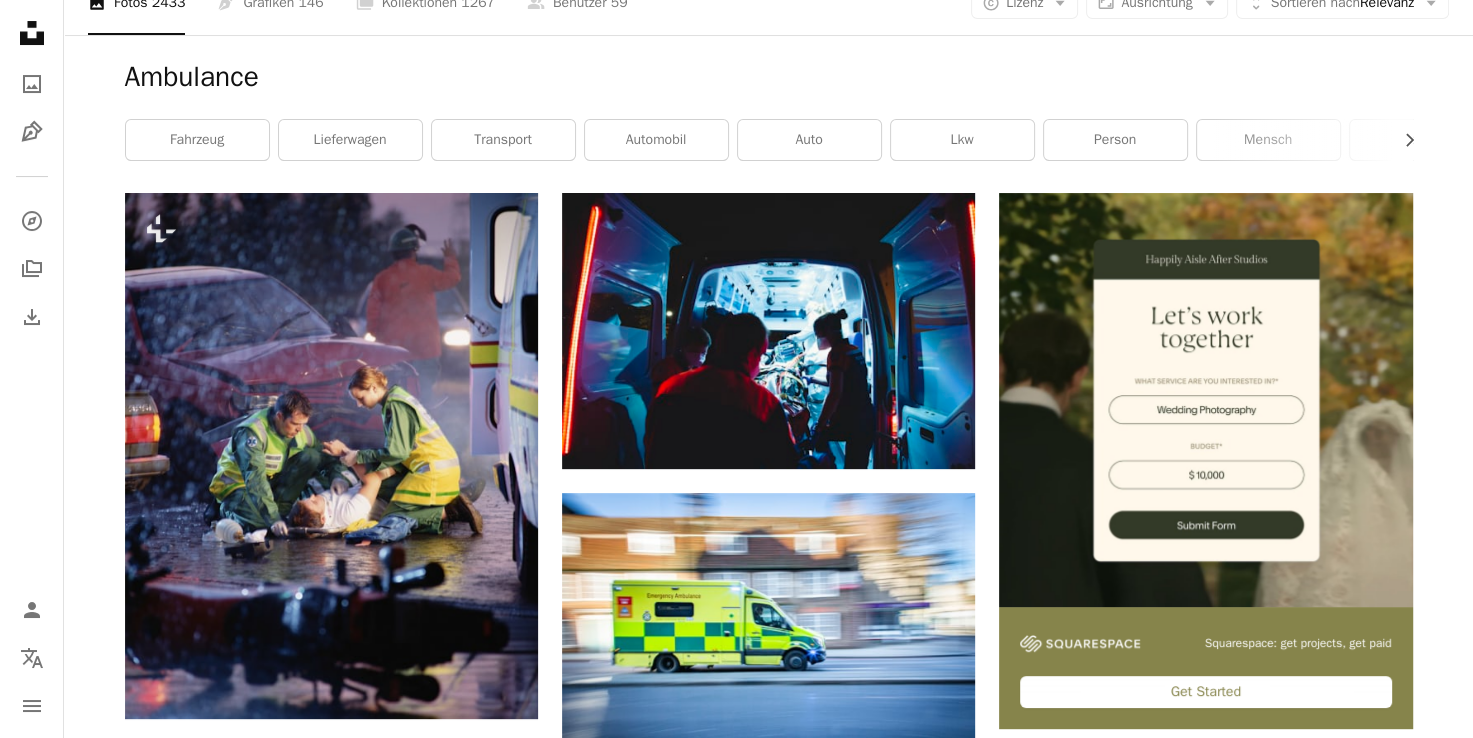 scroll, scrollTop: 0, scrollLeft: 0, axis: both 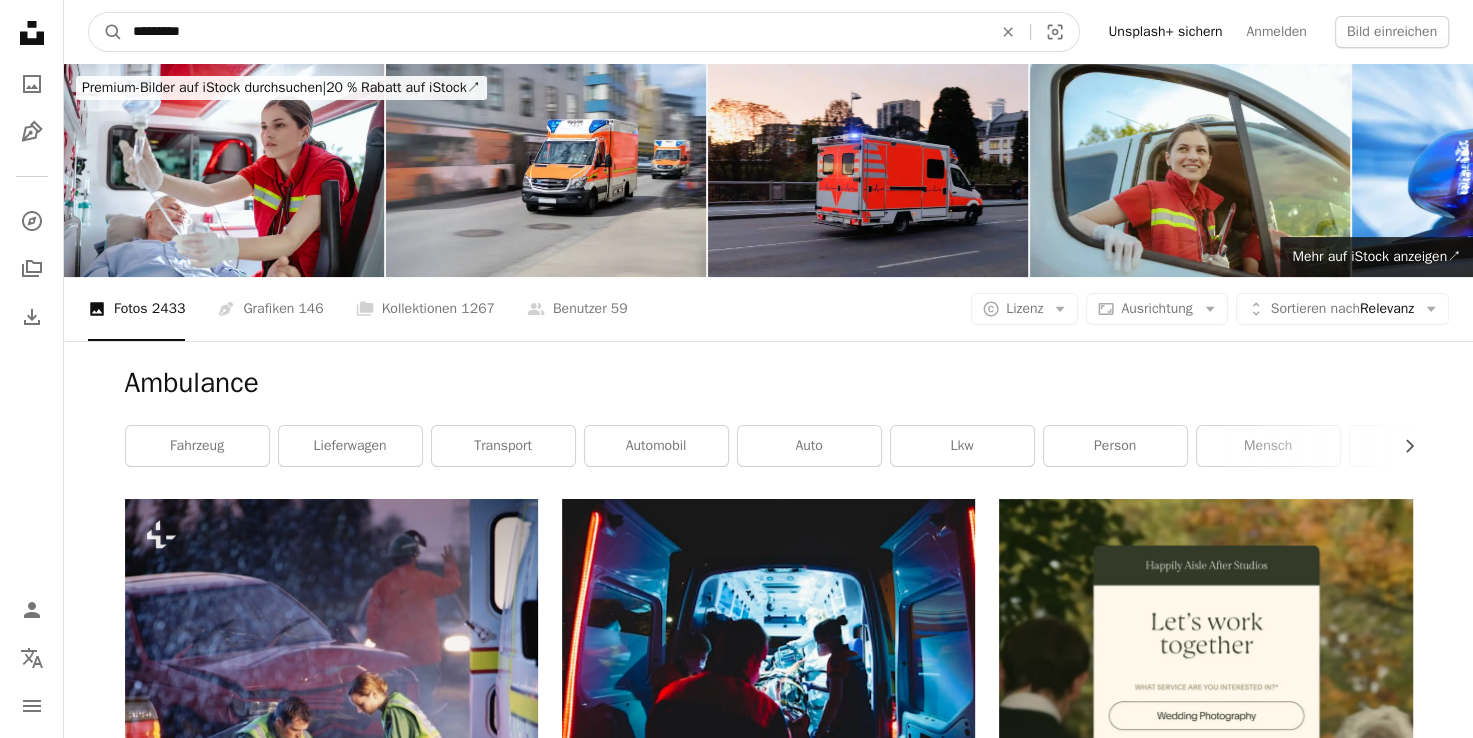 click on "*********" at bounding box center (554, 32) 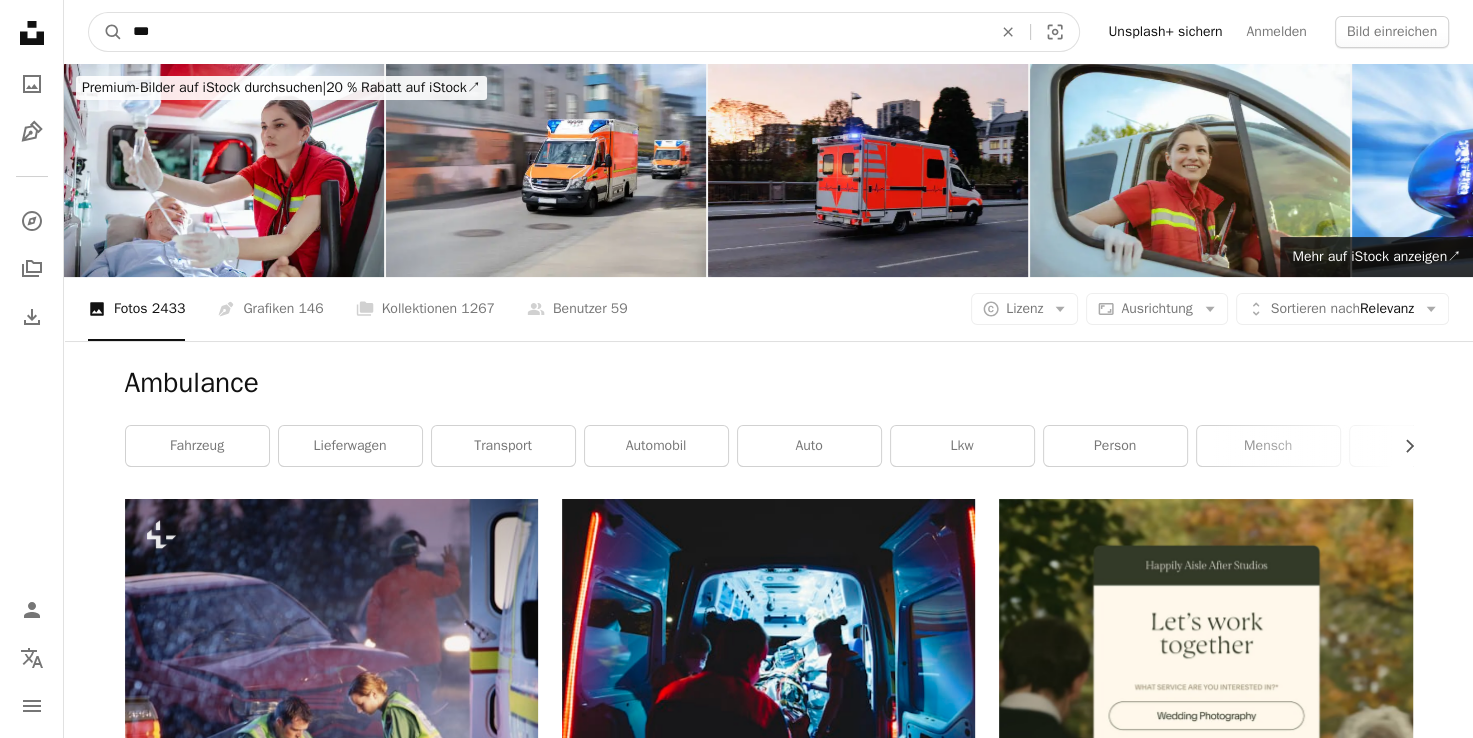 type on "***" 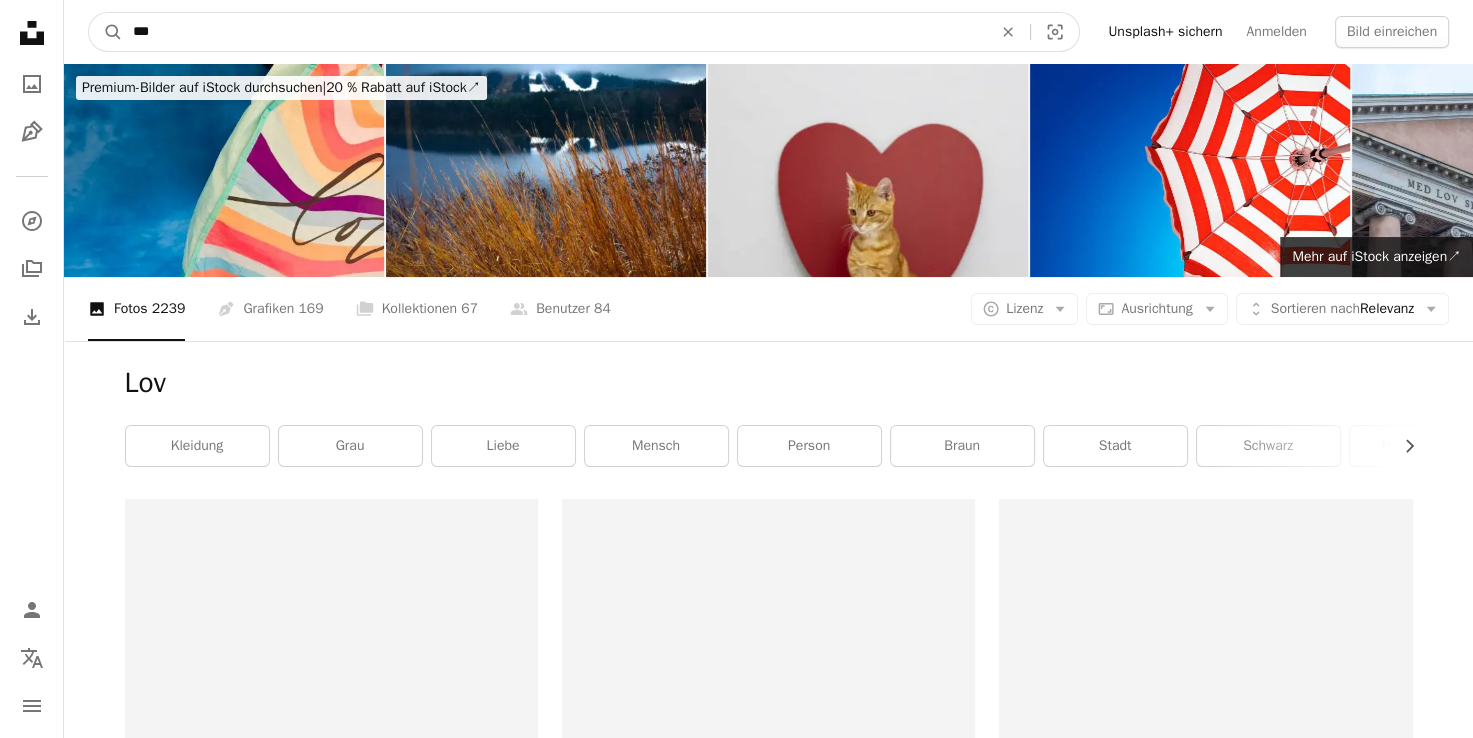 click on "***" at bounding box center [554, 32] 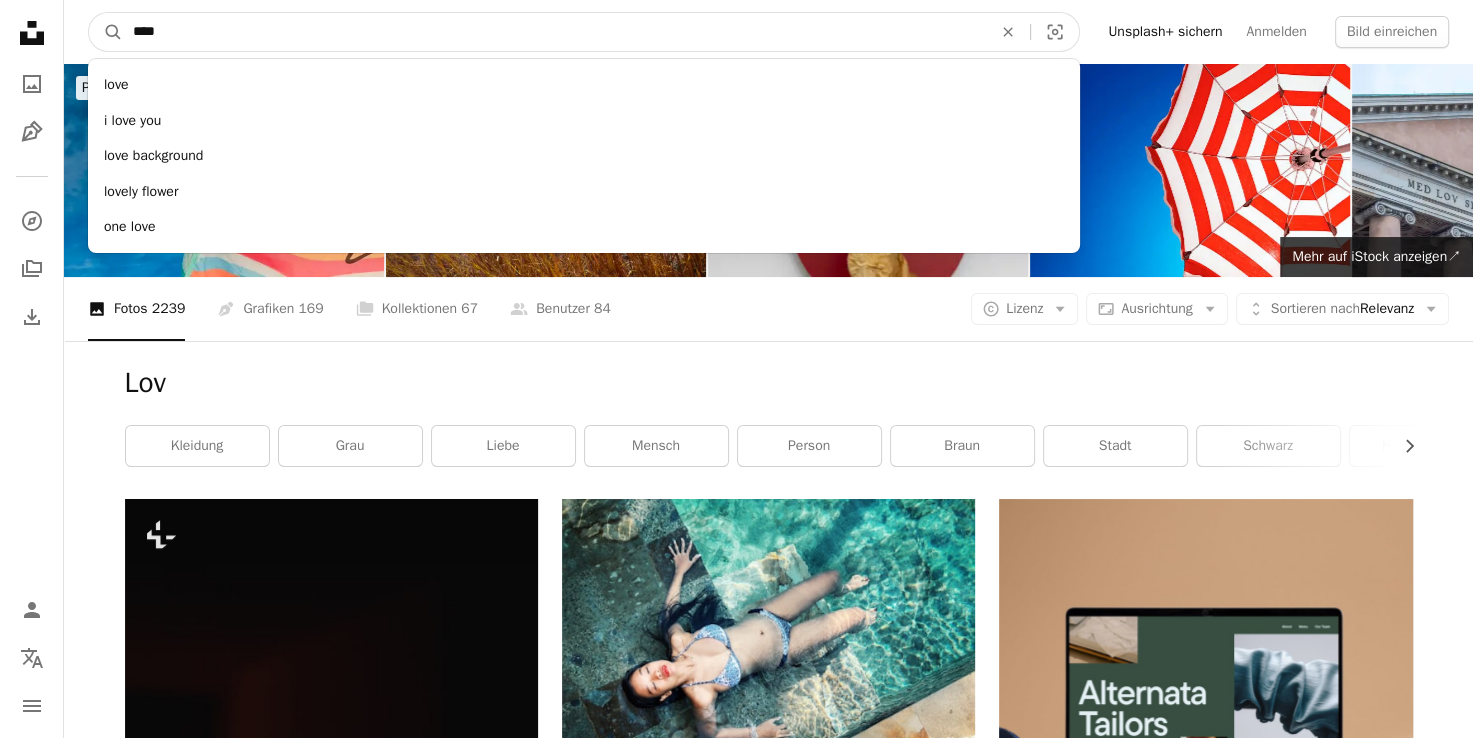 type on "****" 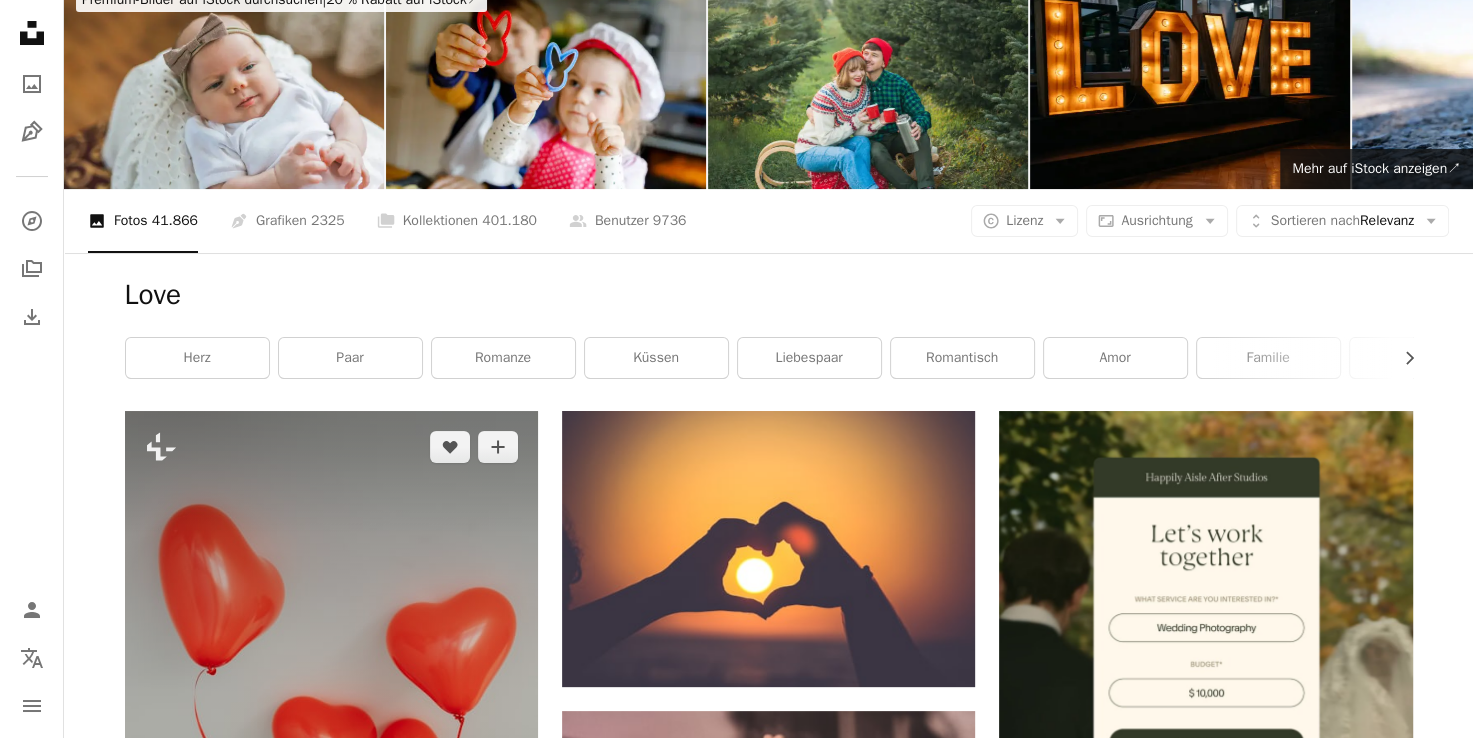 scroll, scrollTop: 90, scrollLeft: 0, axis: vertical 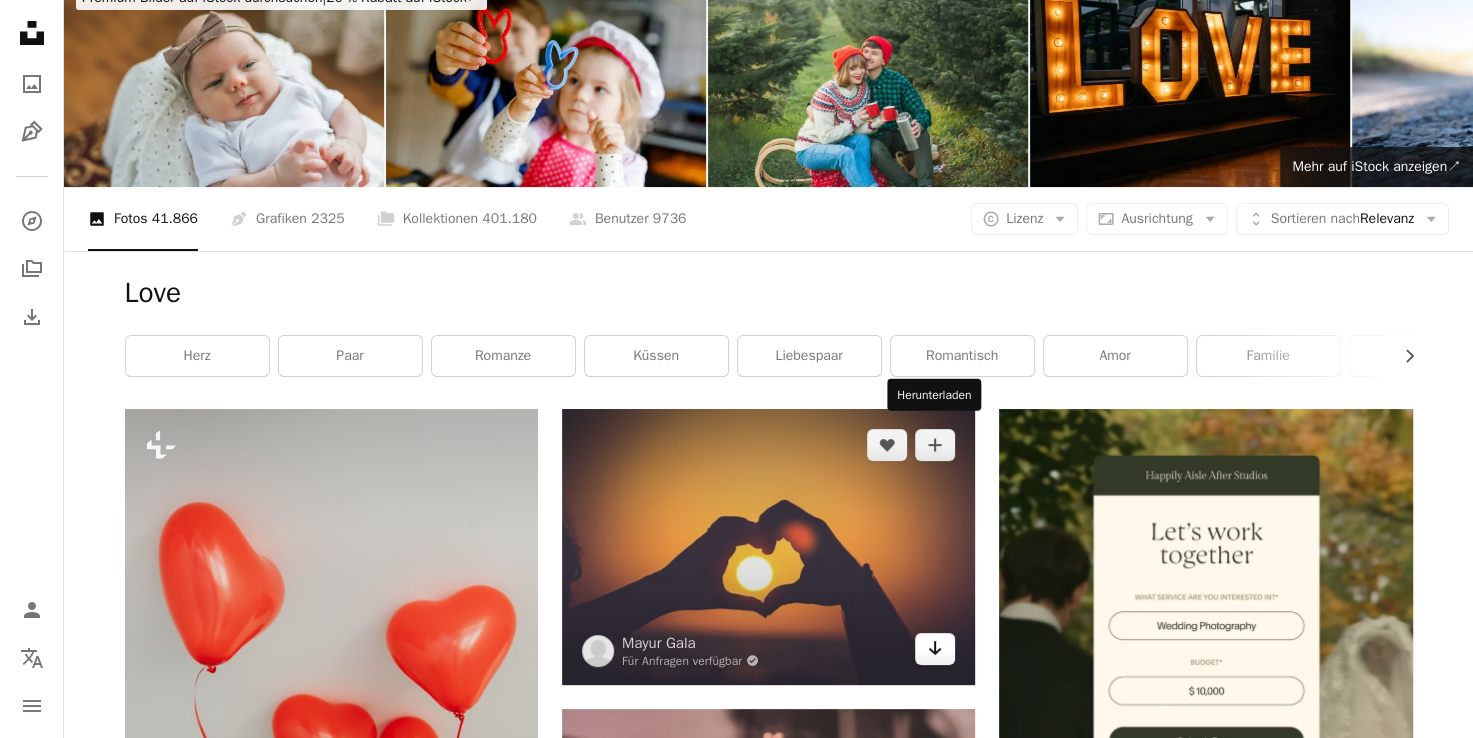 click on "Arrow pointing down" 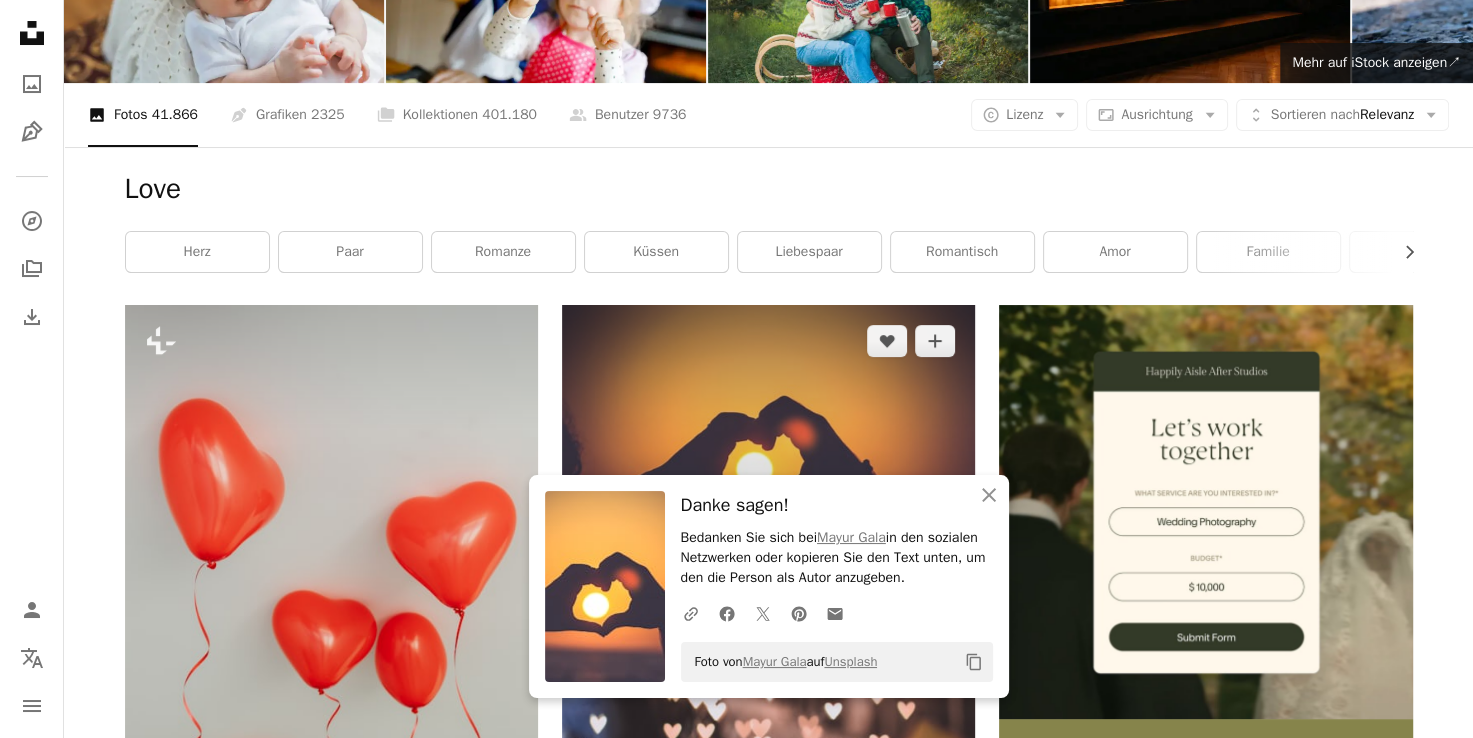 scroll, scrollTop: 272, scrollLeft: 0, axis: vertical 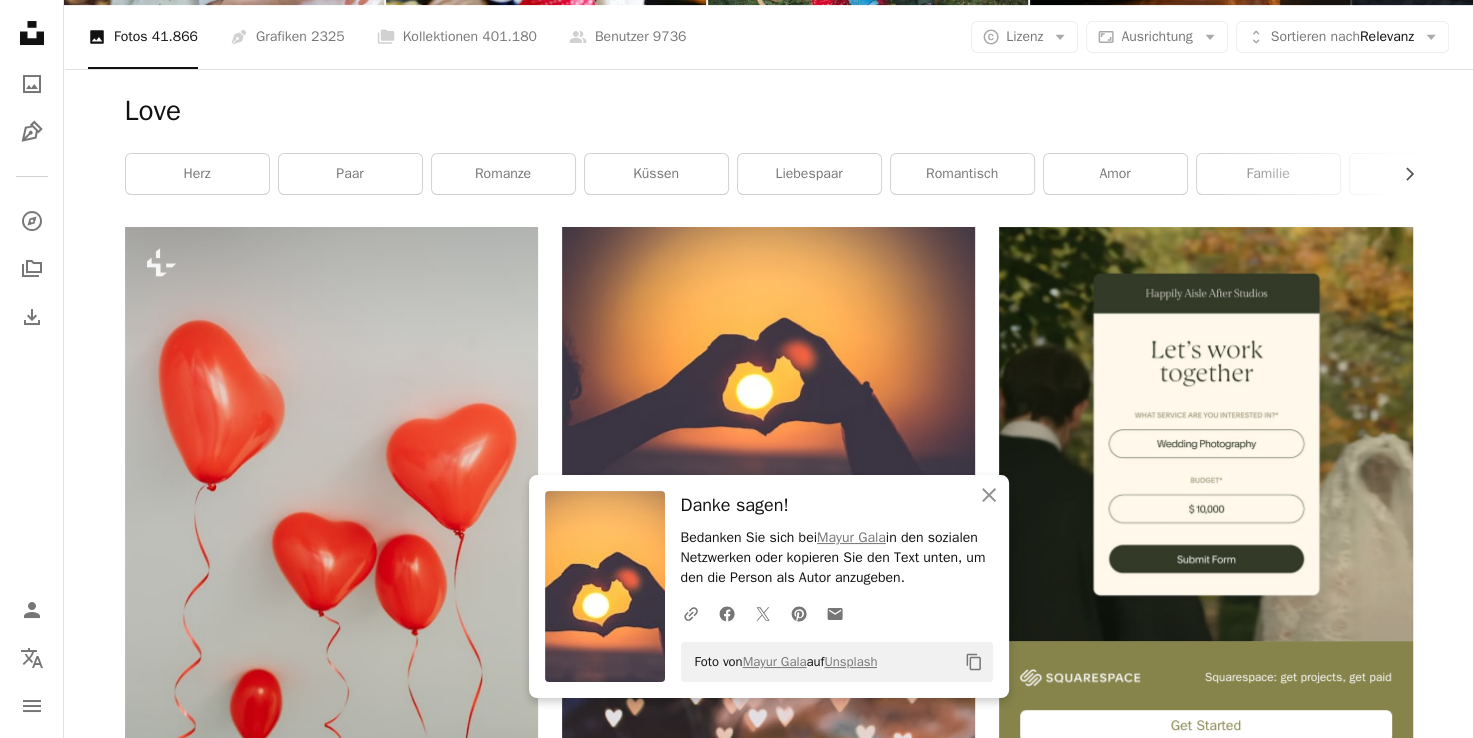 click on "Arrow pointing down" at bounding box center (1373, 1371) 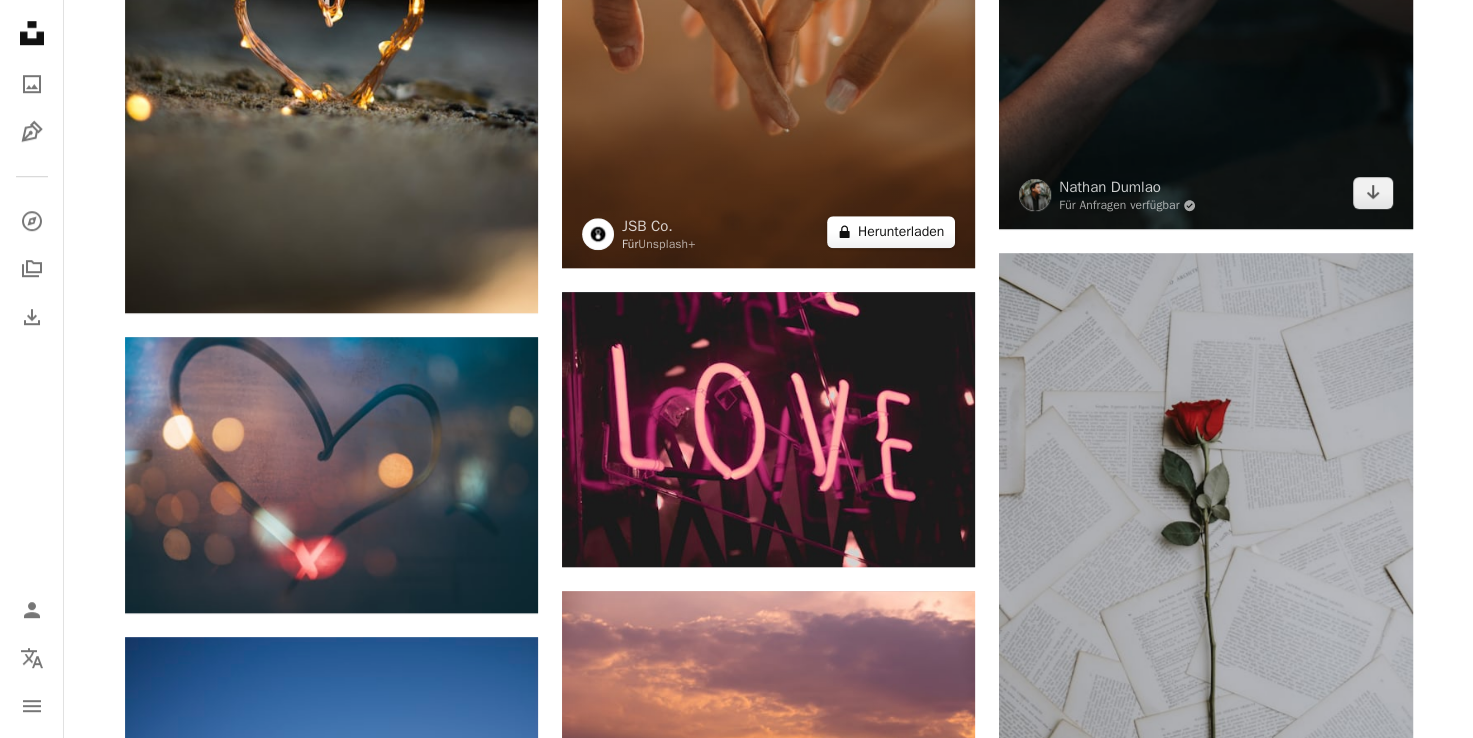 scroll, scrollTop: 1451, scrollLeft: 0, axis: vertical 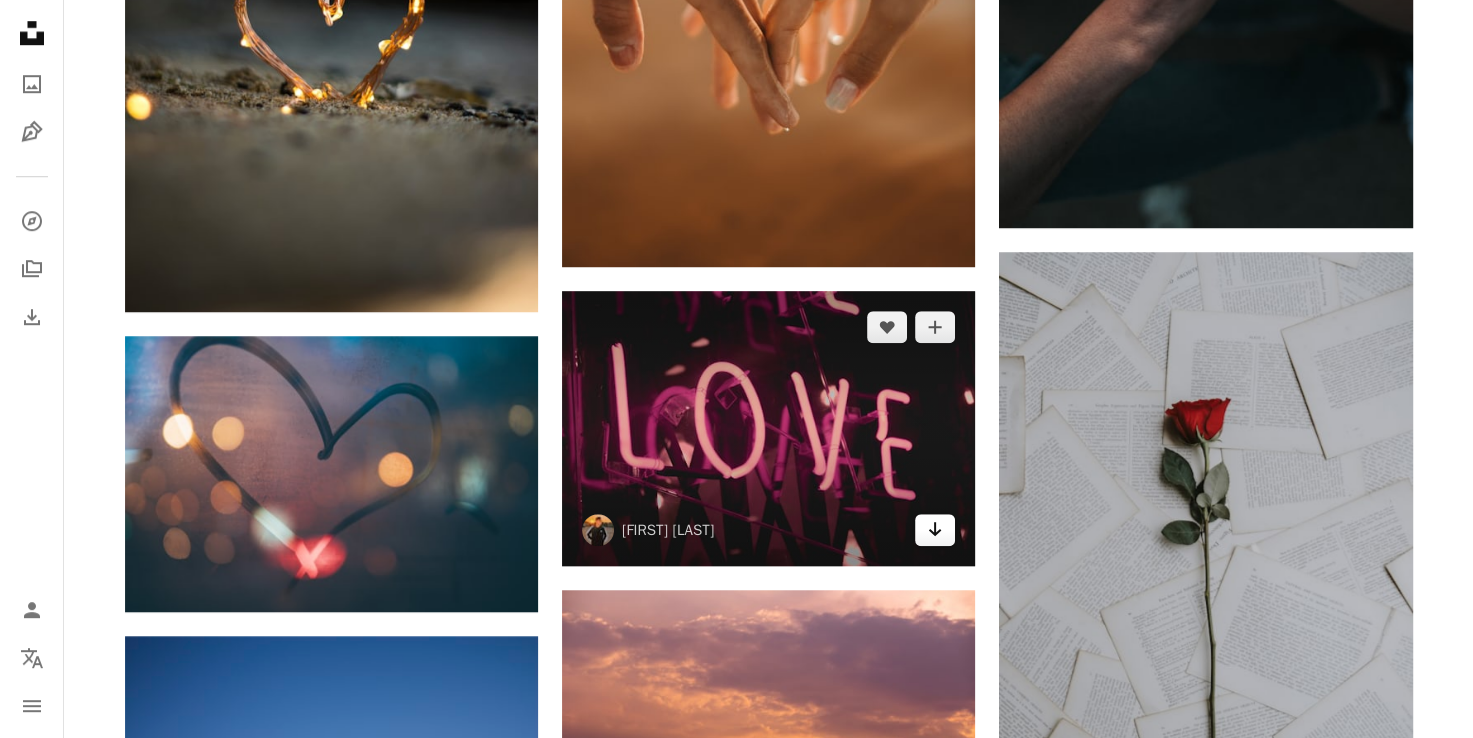 click on "Arrow pointing down" at bounding box center (935, 530) 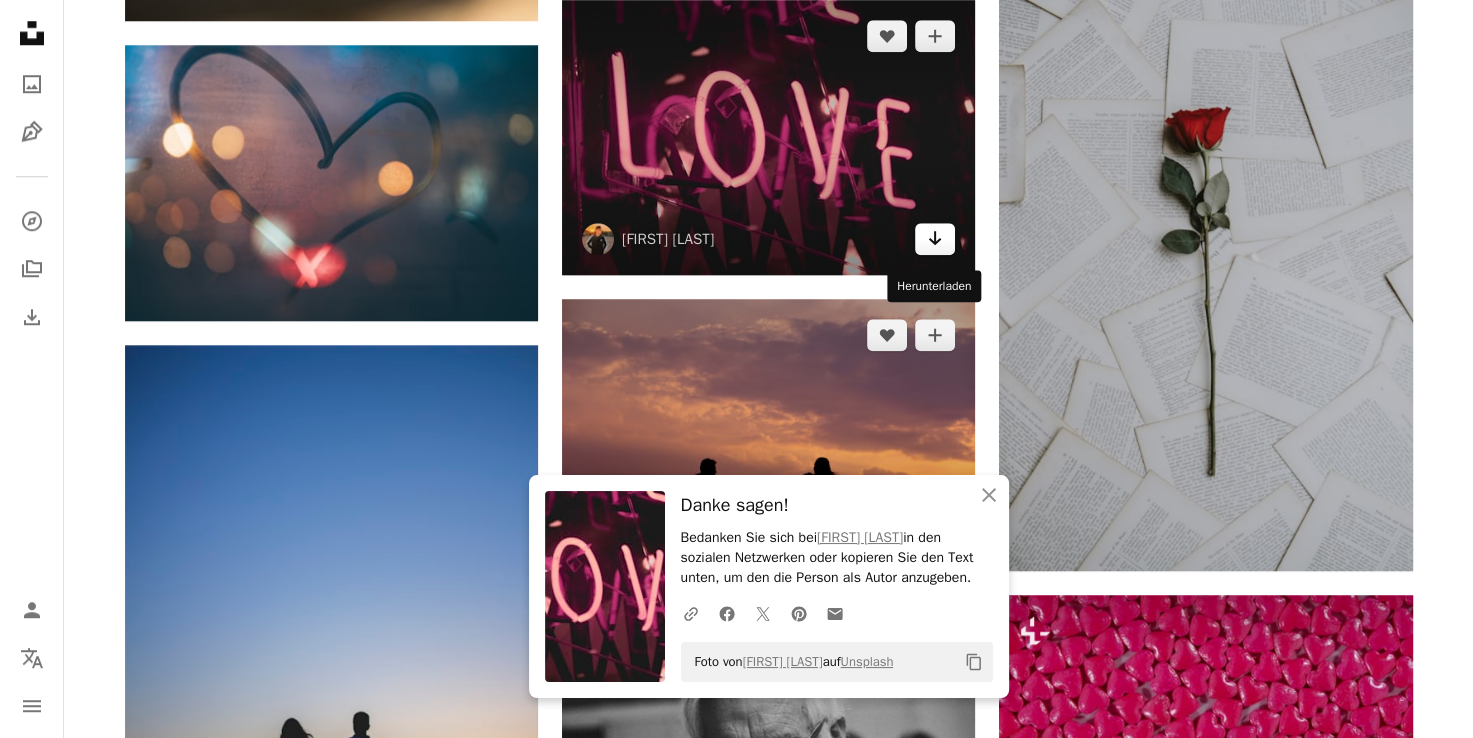 scroll, scrollTop: 1743, scrollLeft: 0, axis: vertical 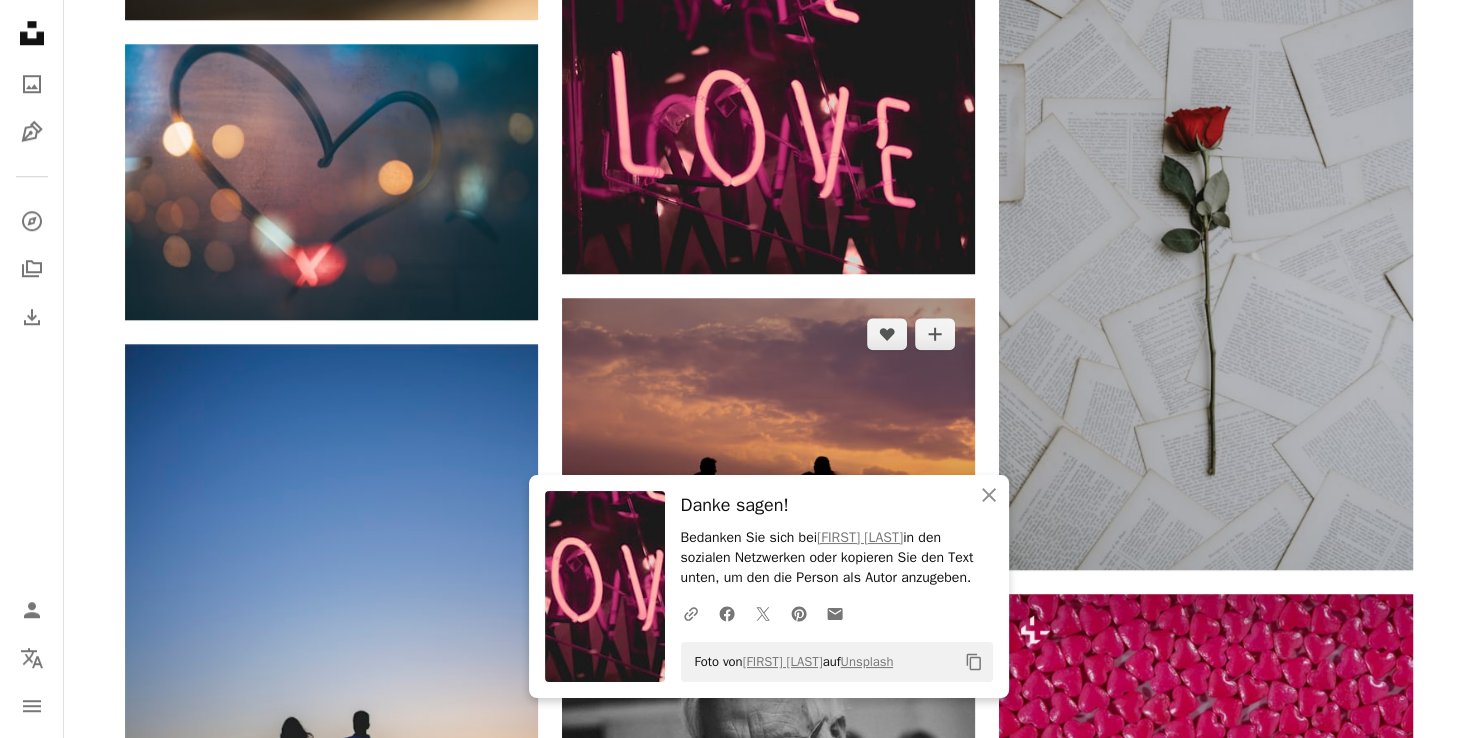 click on "Arrow pointing down" 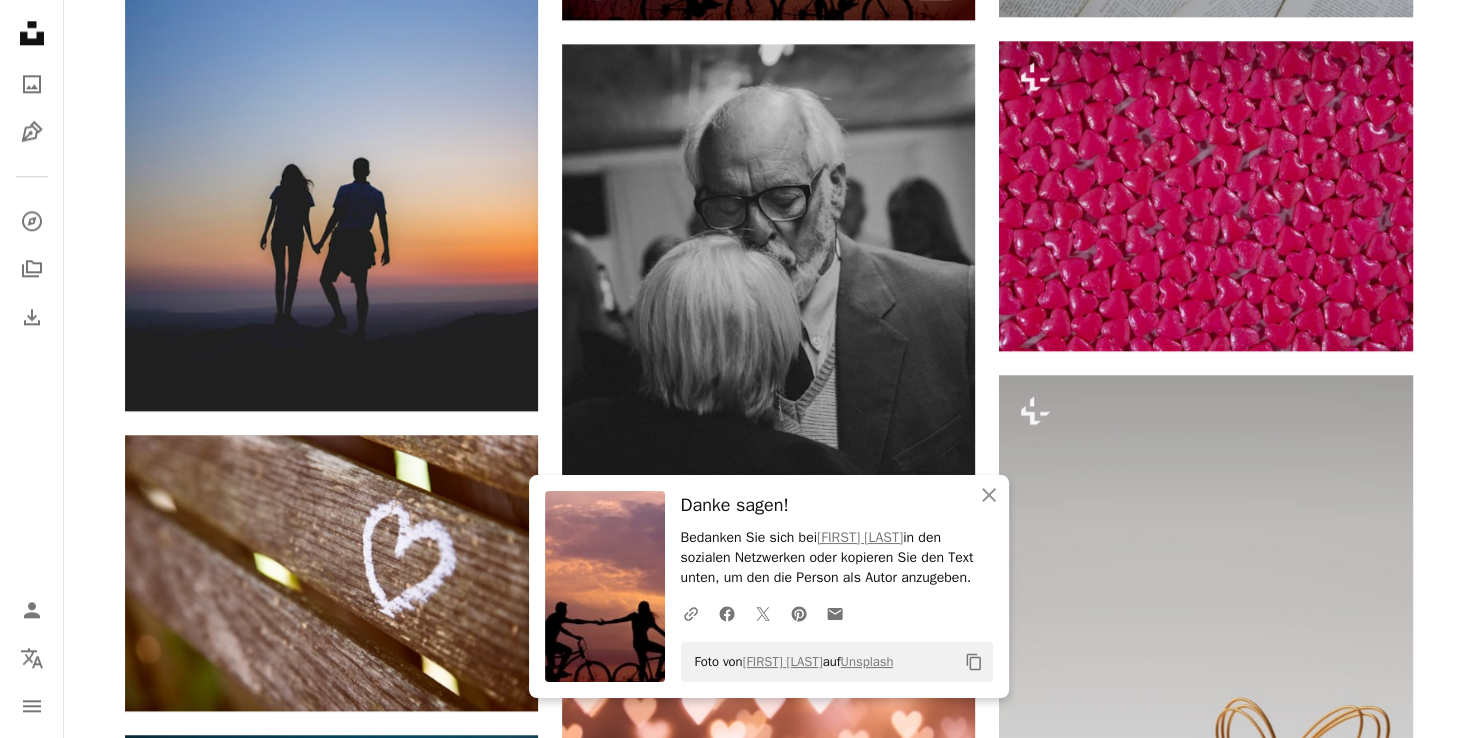 scroll, scrollTop: 2315, scrollLeft: 0, axis: vertical 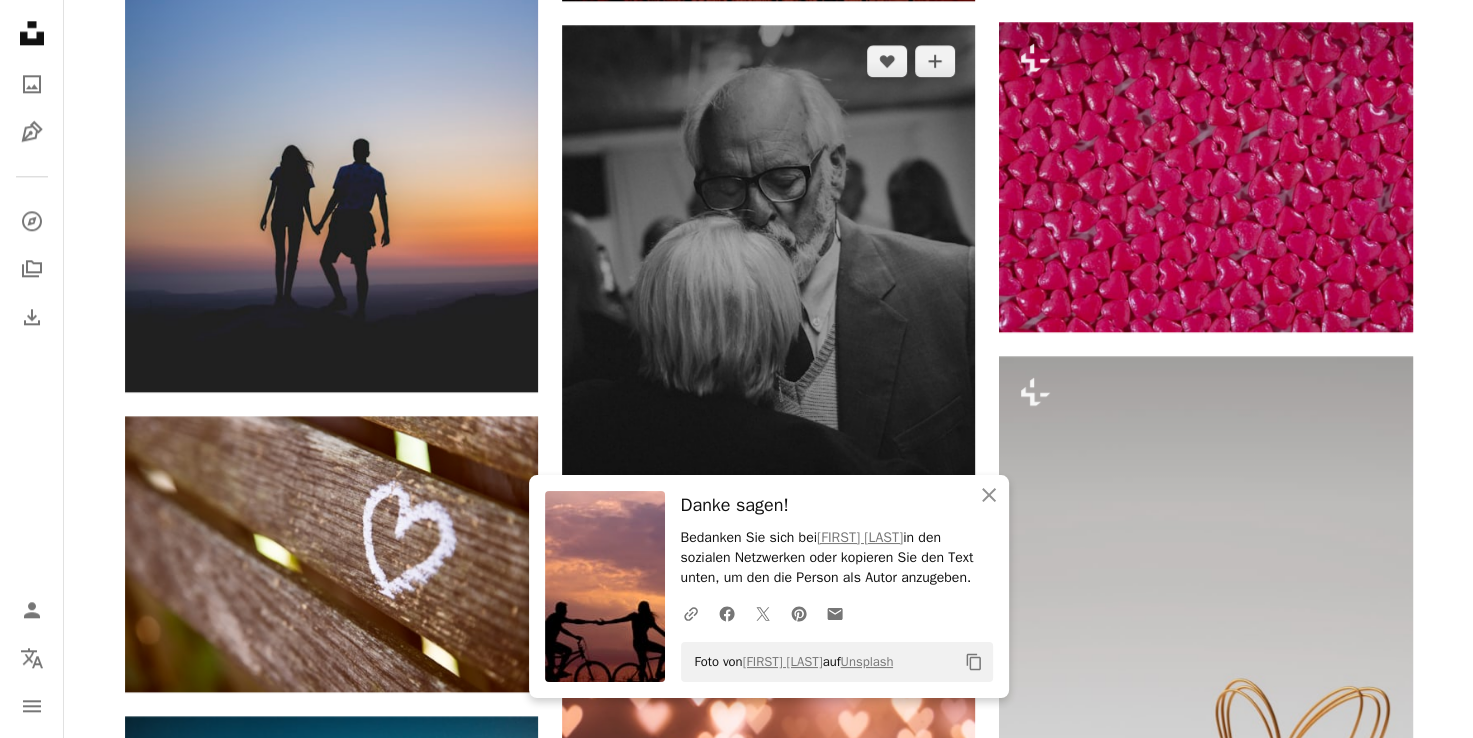 click on "Arrow pointing down" at bounding box center [935, 541] 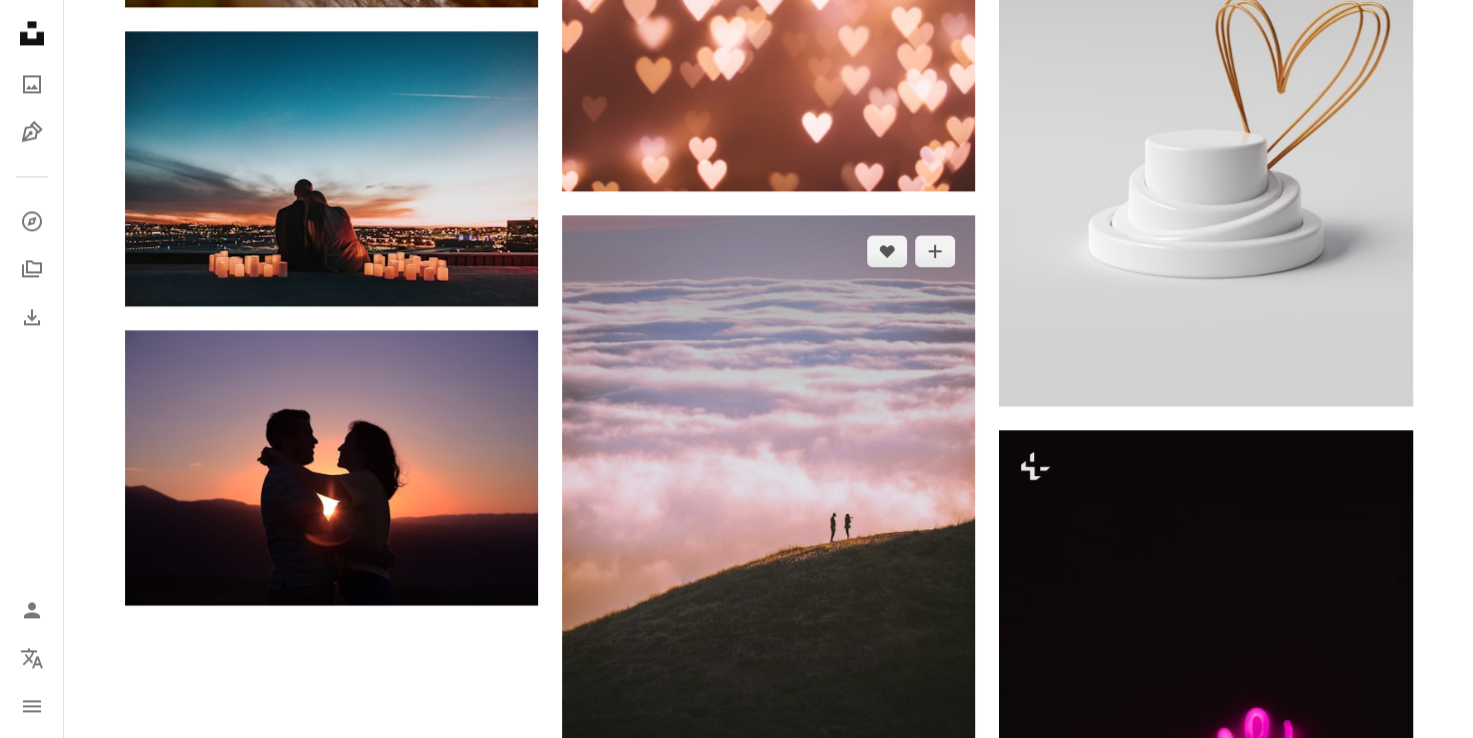 scroll, scrollTop: 3008, scrollLeft: 0, axis: vertical 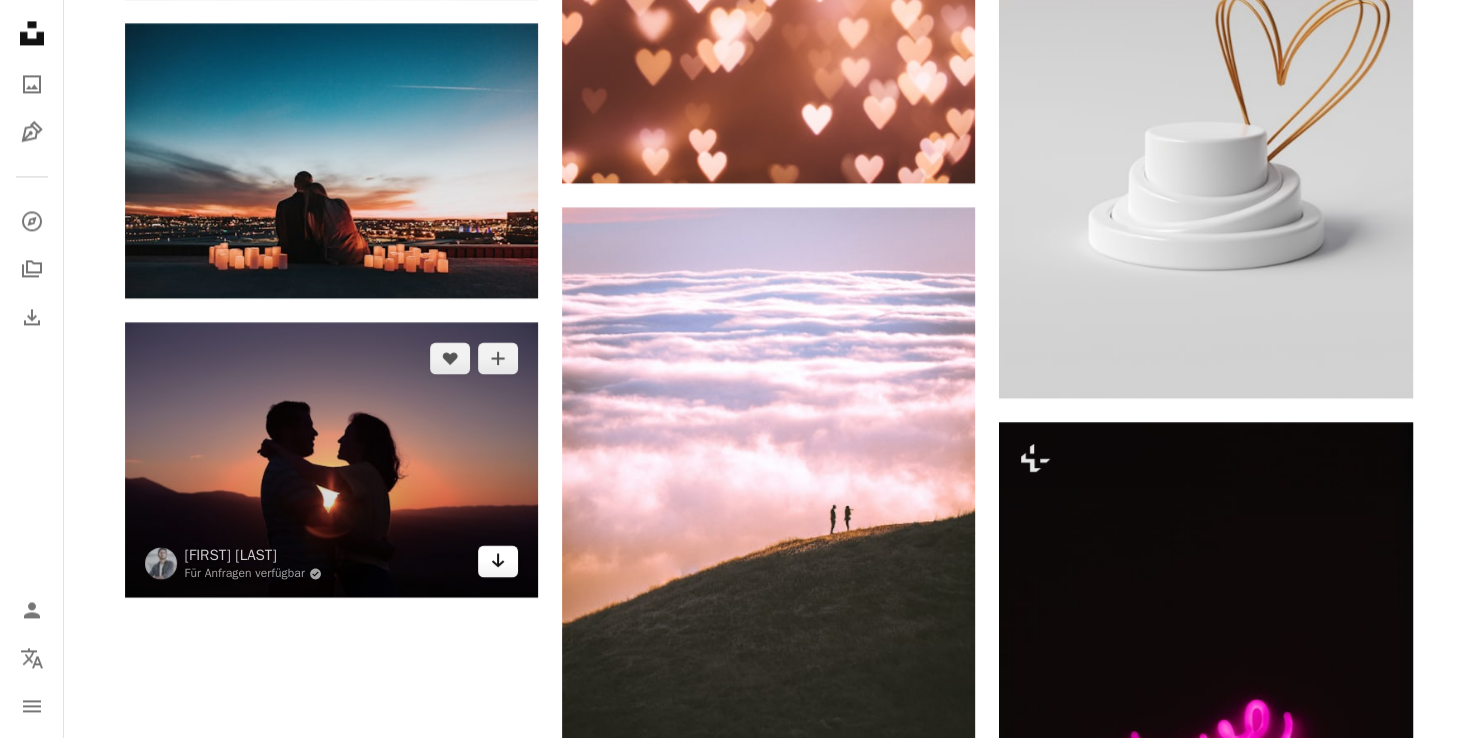 click 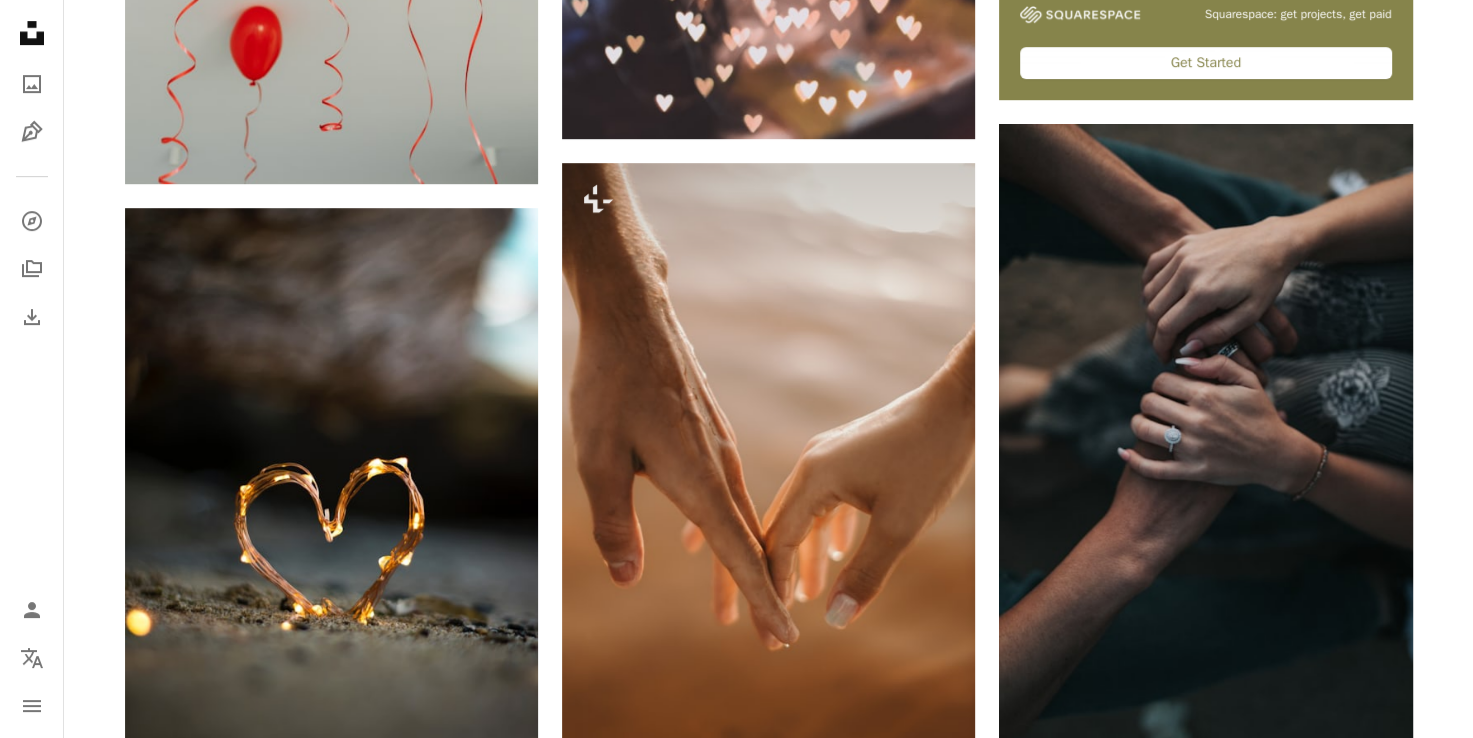 scroll, scrollTop: 0, scrollLeft: 0, axis: both 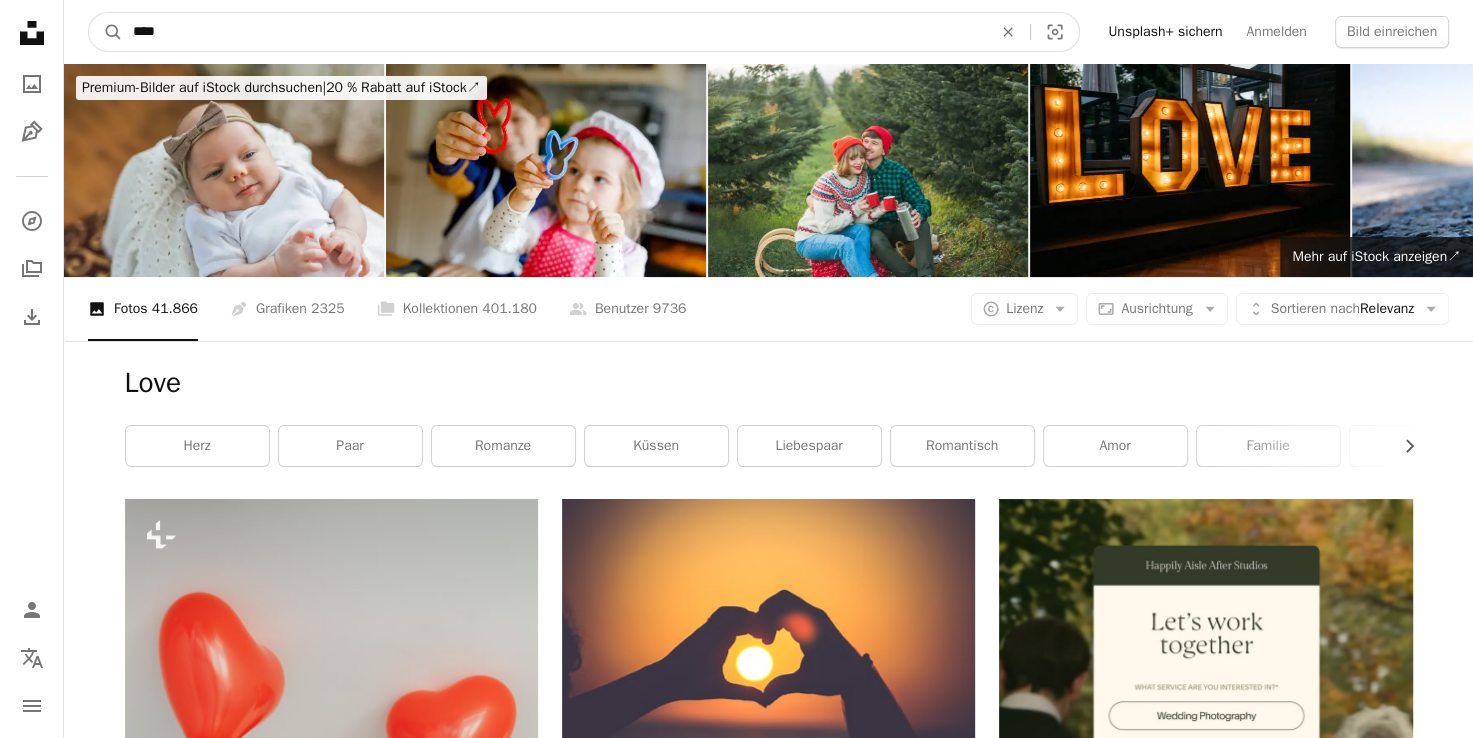click on "****" at bounding box center (554, 32) 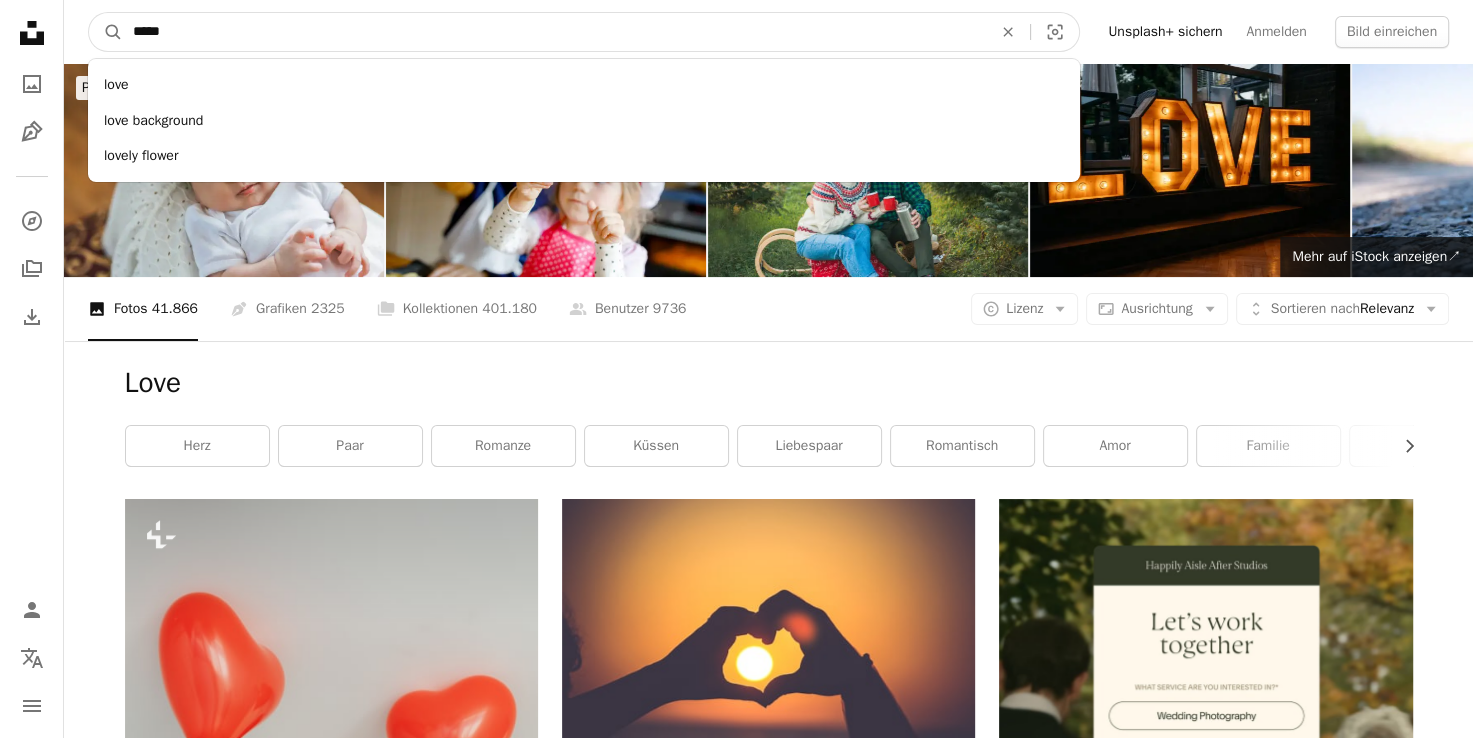 type on "*****" 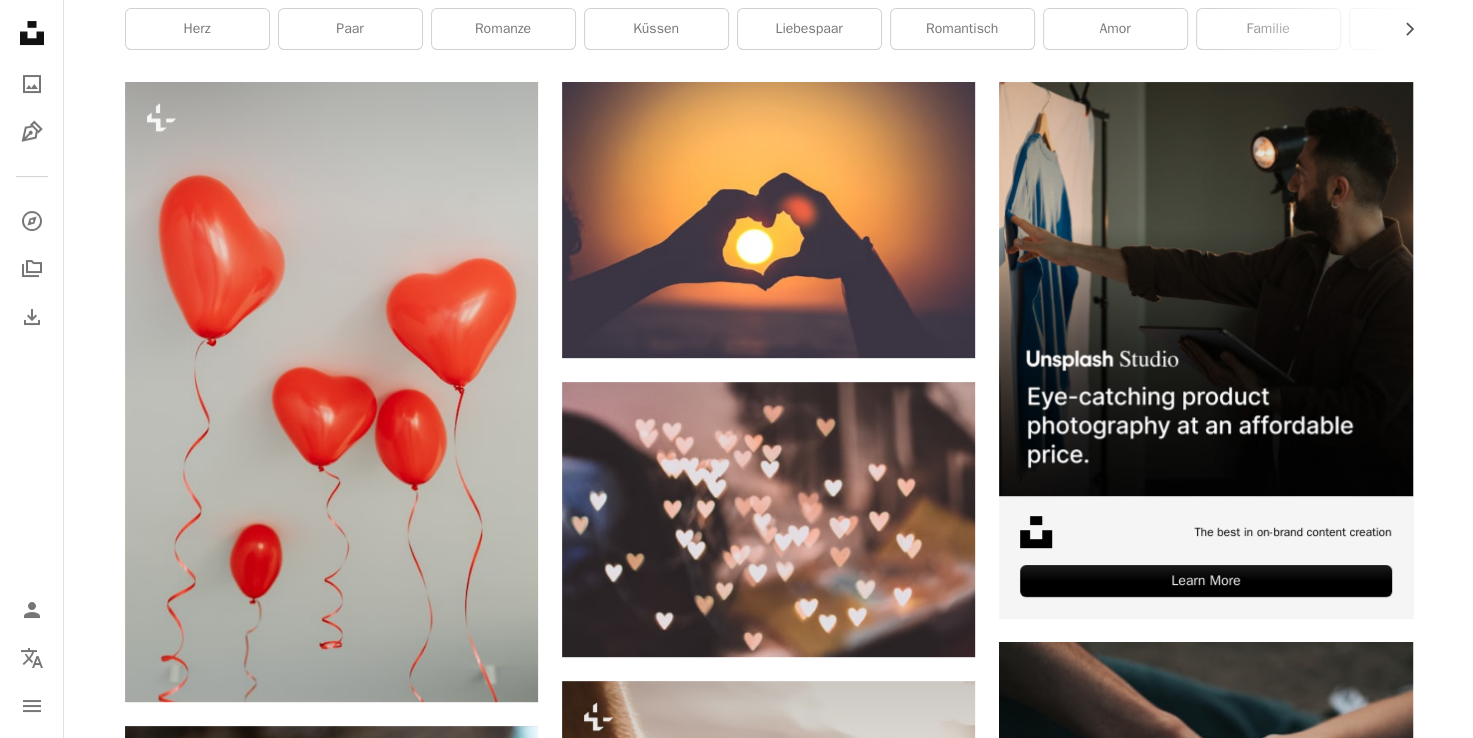scroll, scrollTop: 0, scrollLeft: 0, axis: both 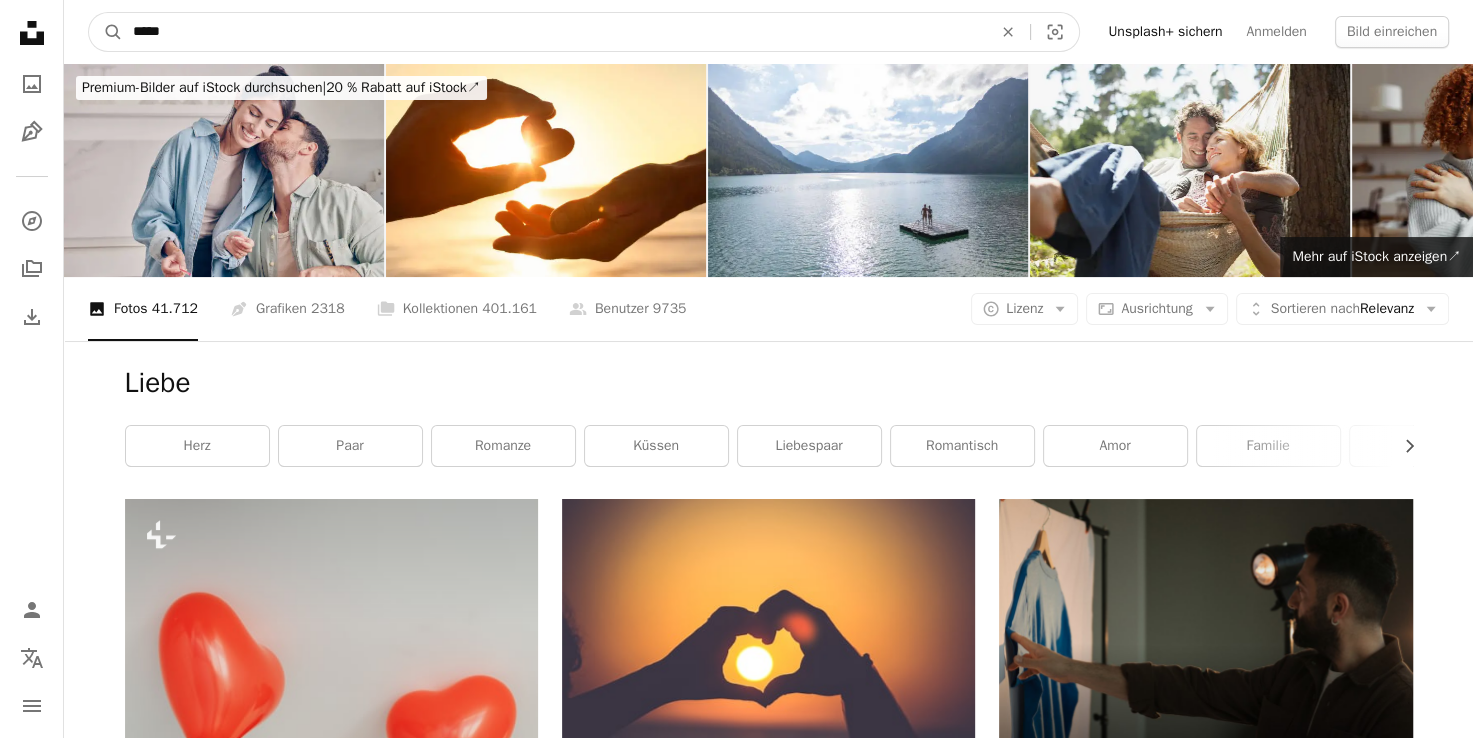 click on "*****" at bounding box center (554, 32) 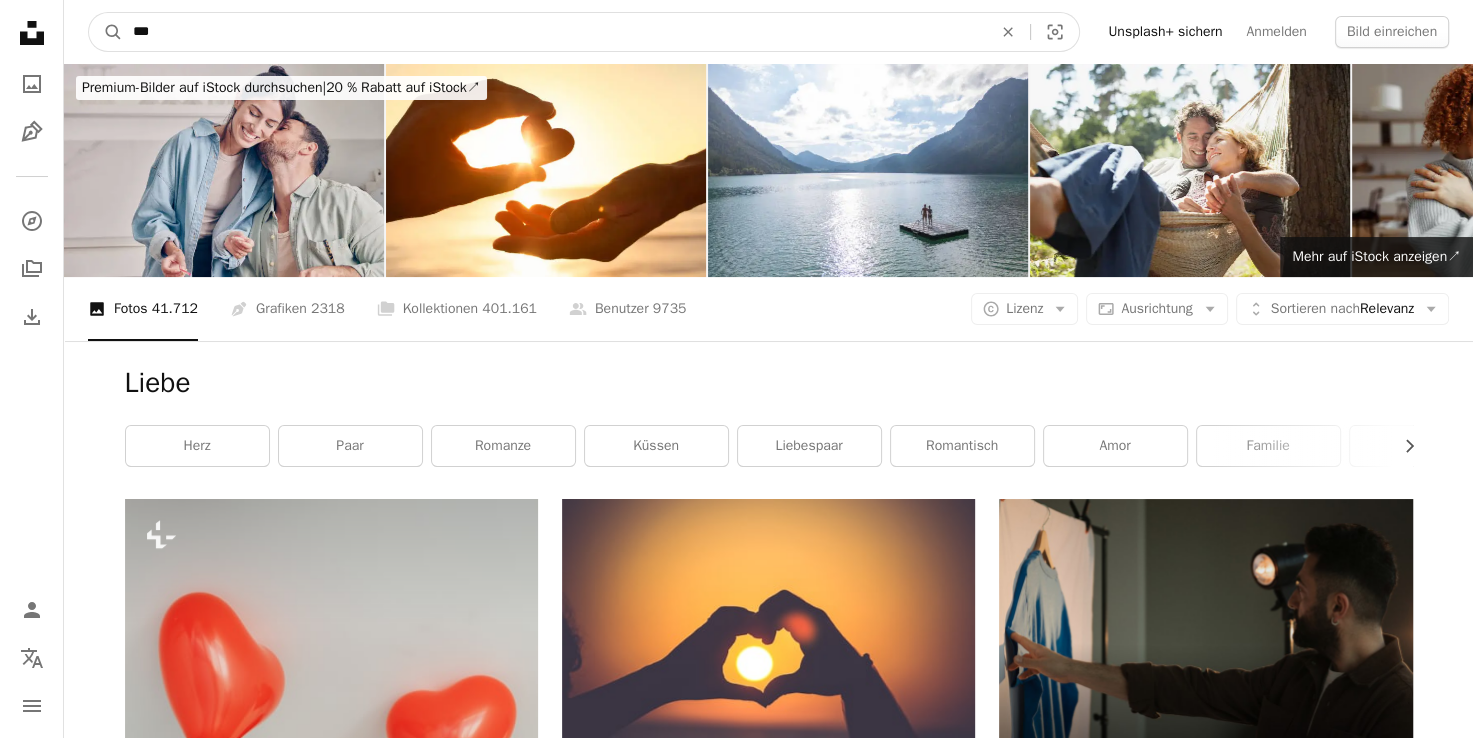 type on "****" 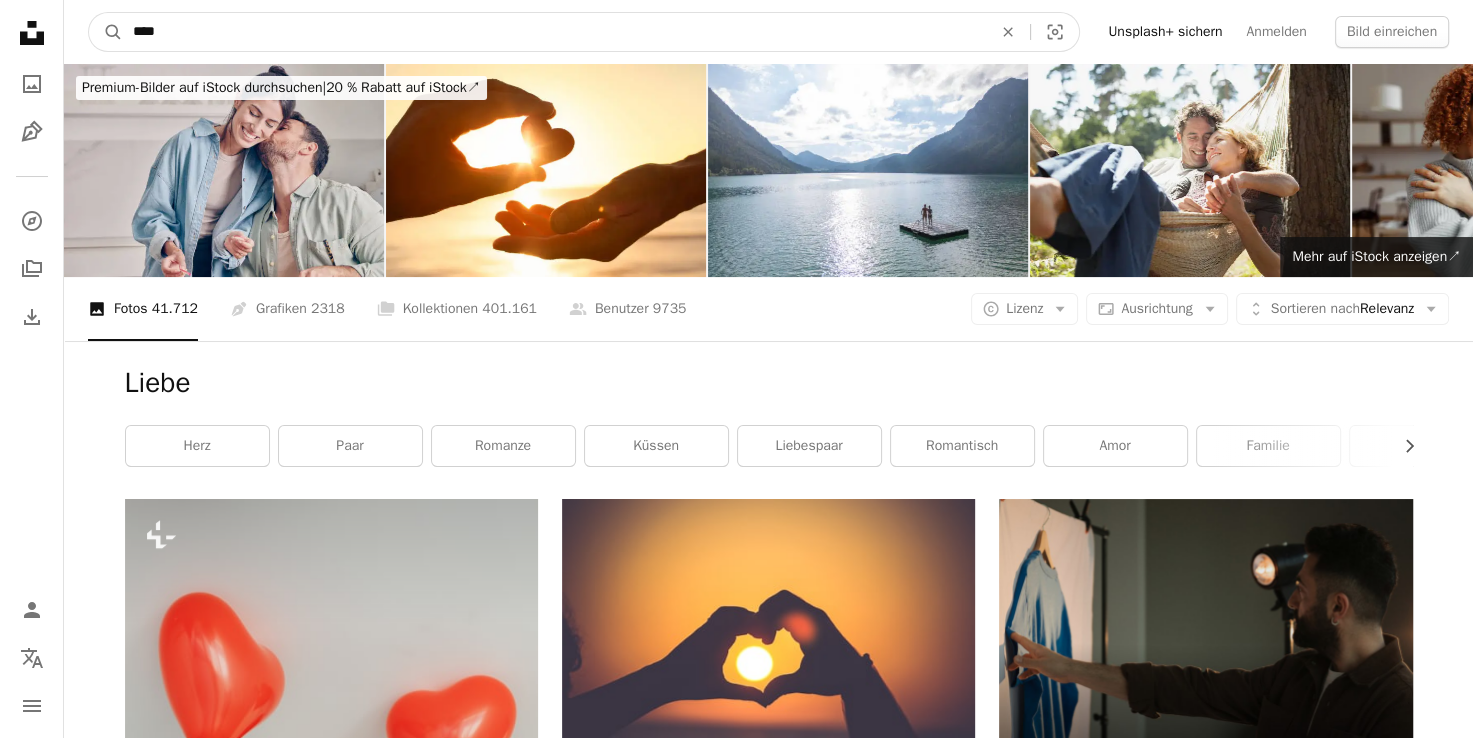 click on "A magnifying glass" at bounding box center (106, 32) 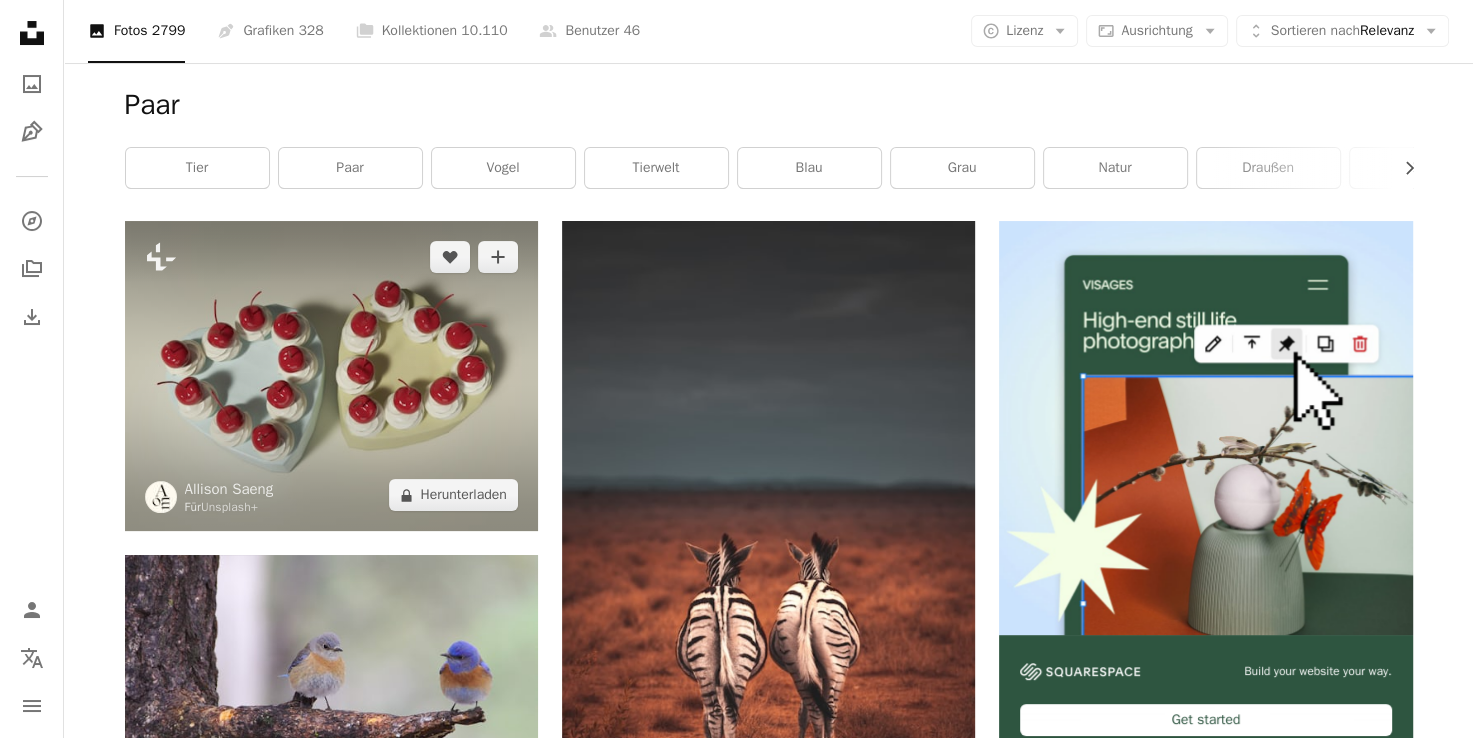 scroll, scrollTop: 0, scrollLeft: 0, axis: both 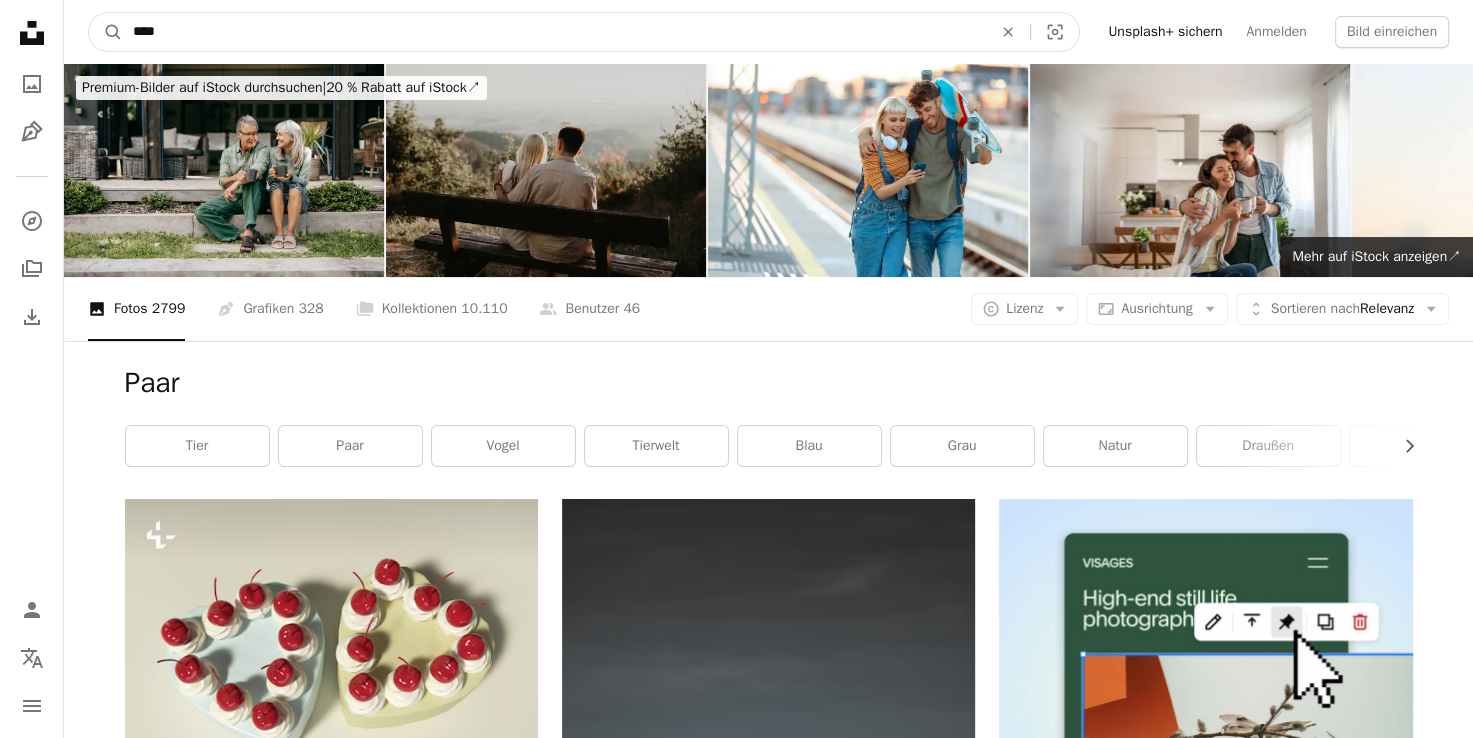 click on "****" at bounding box center (554, 32) 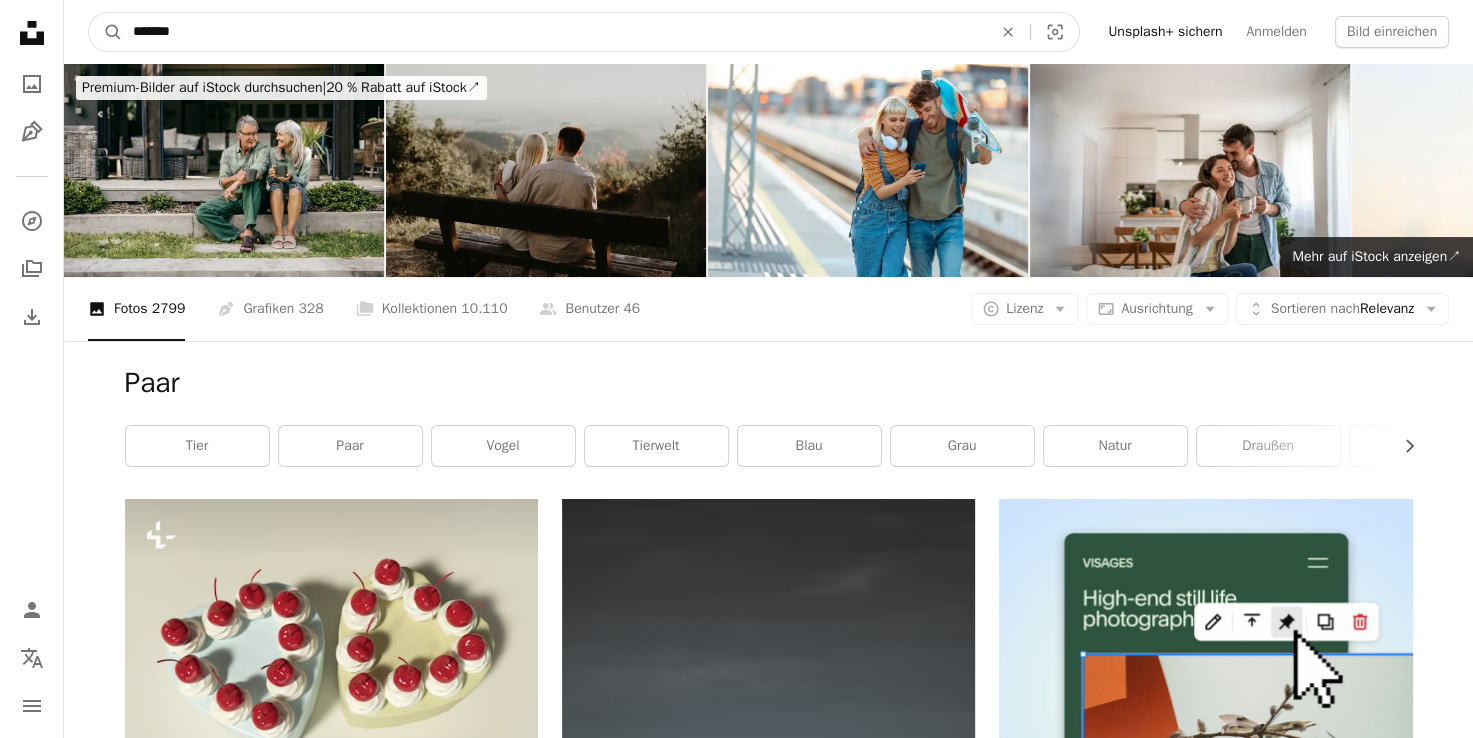 type on "*******" 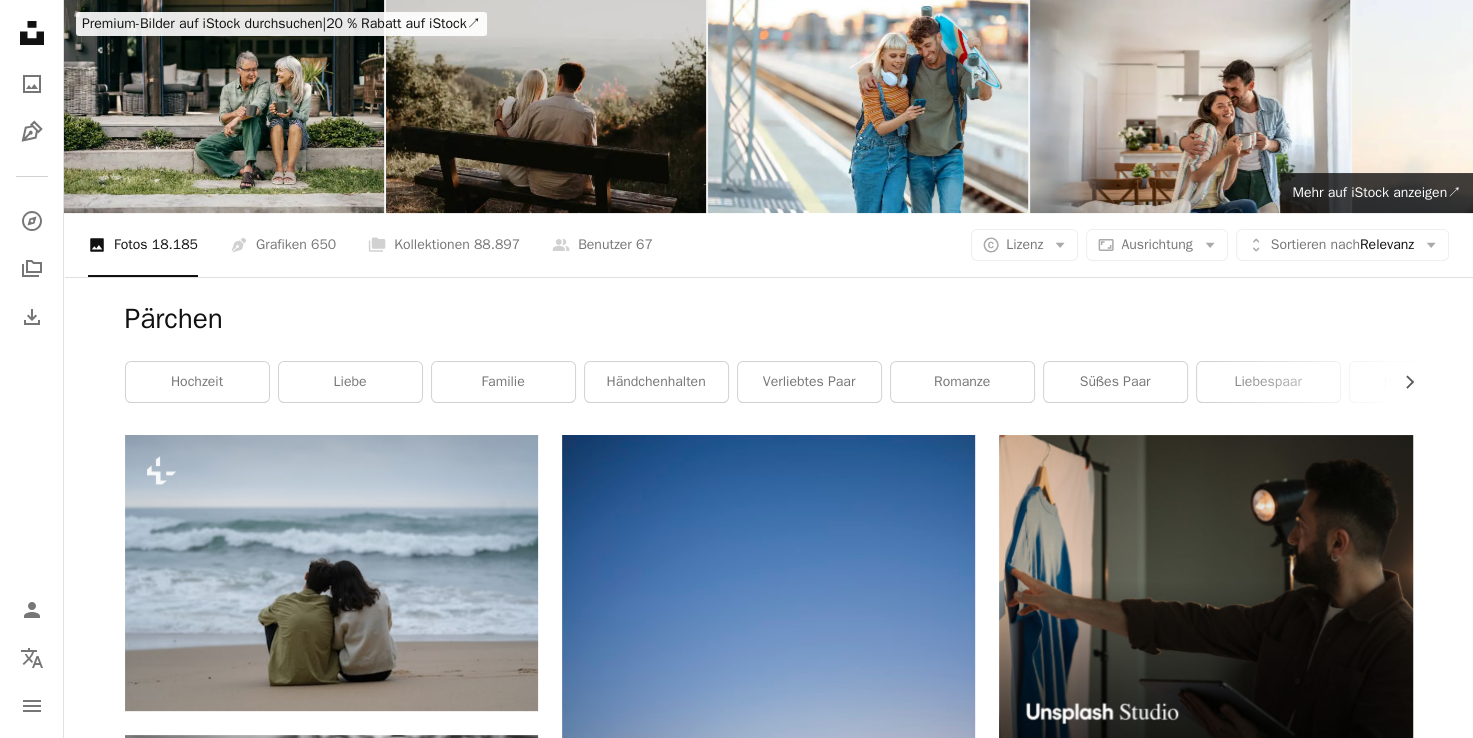 scroll, scrollTop: 2, scrollLeft: 0, axis: vertical 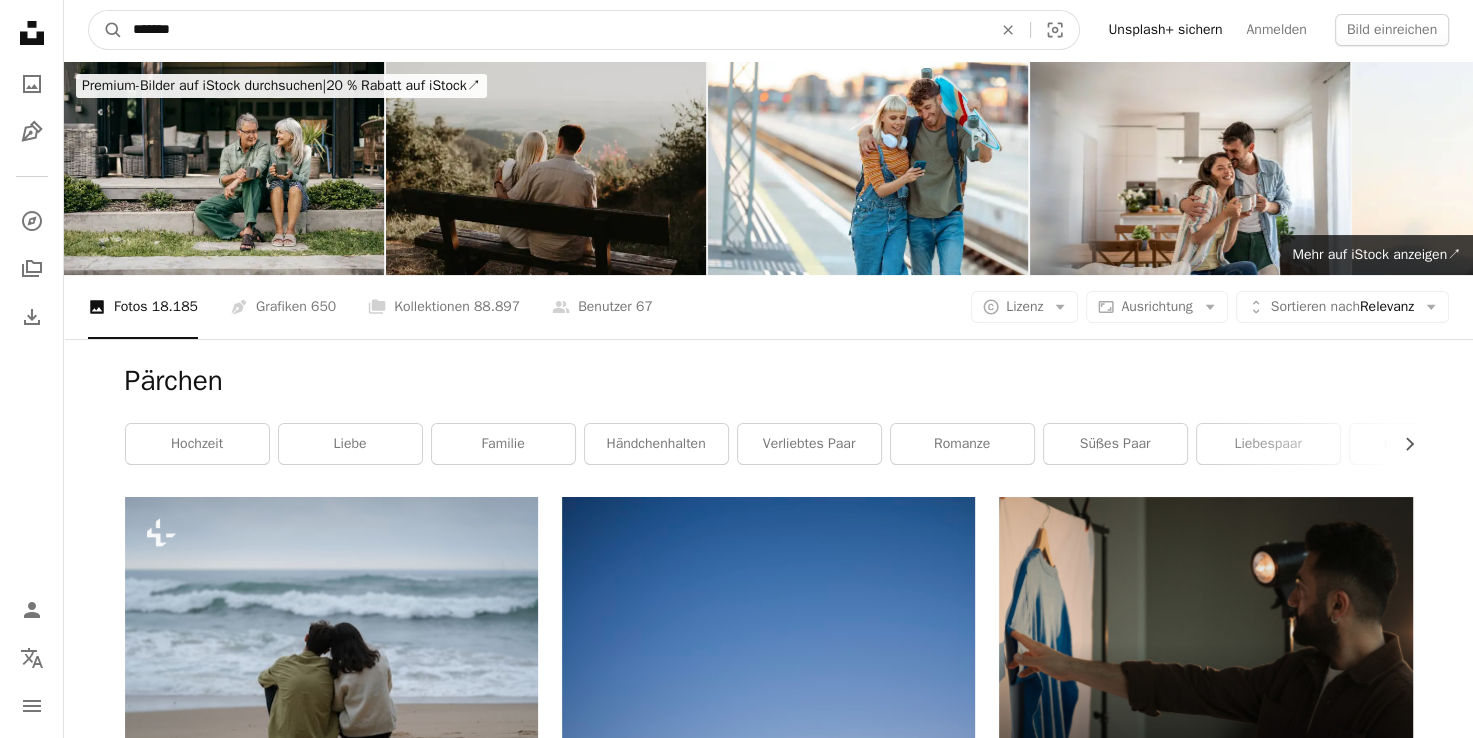 click on "*******" at bounding box center [554, 30] 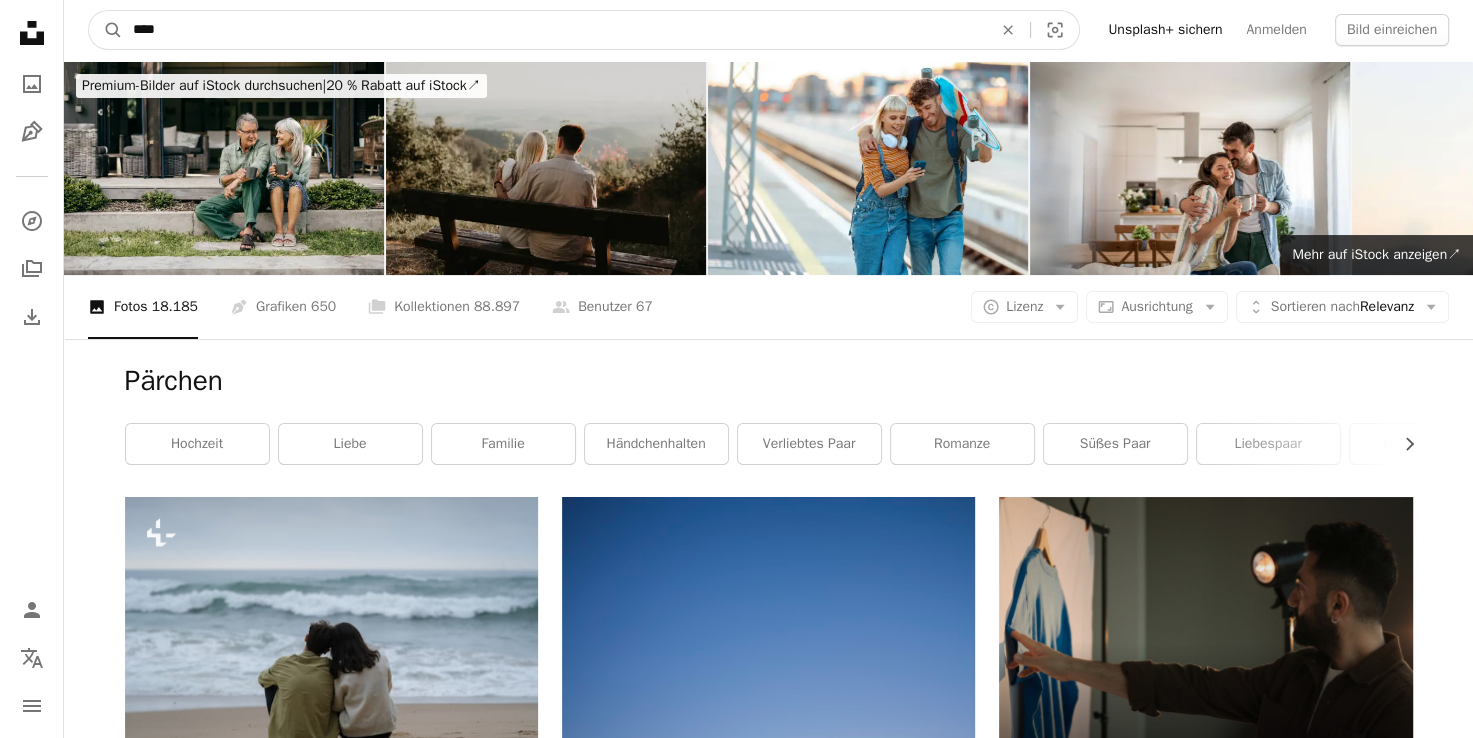 type on "****" 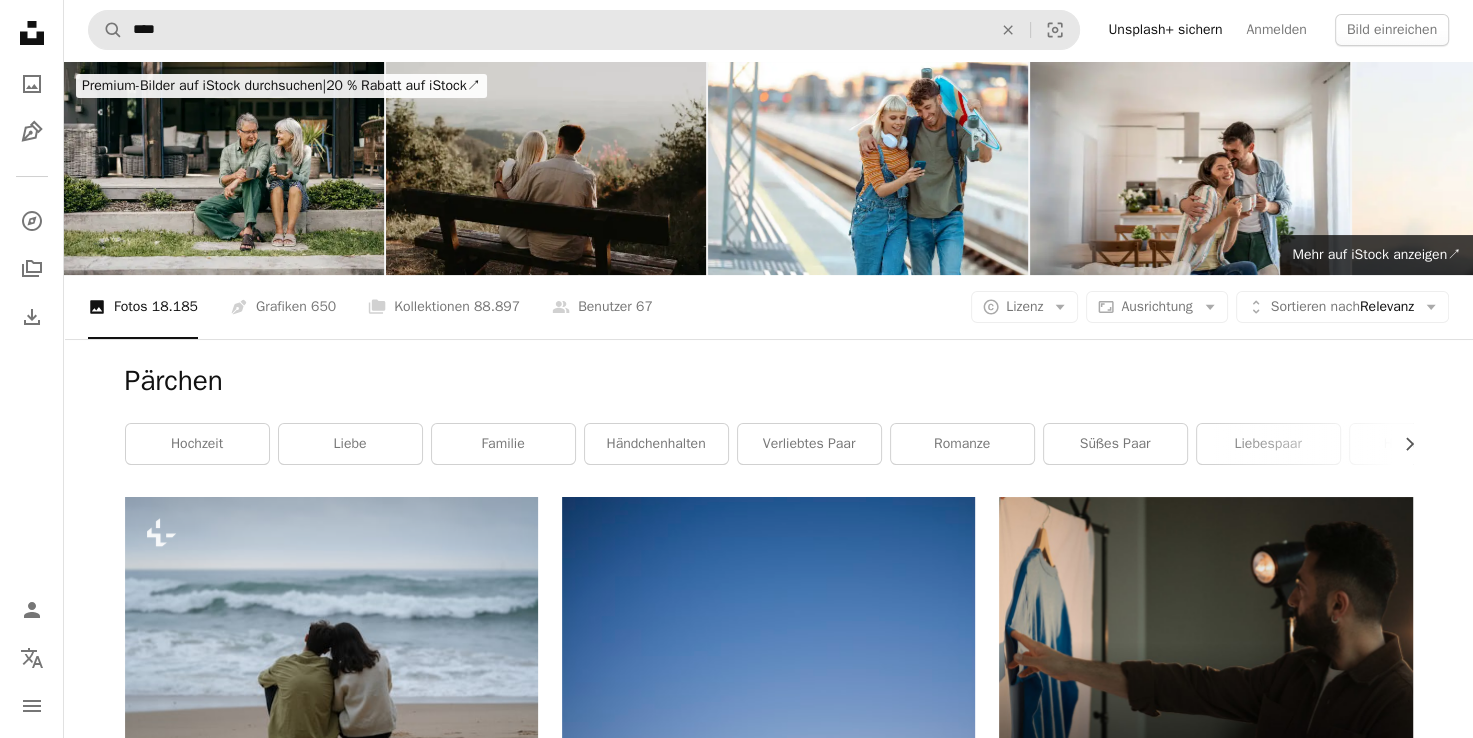 scroll, scrollTop: 0, scrollLeft: 0, axis: both 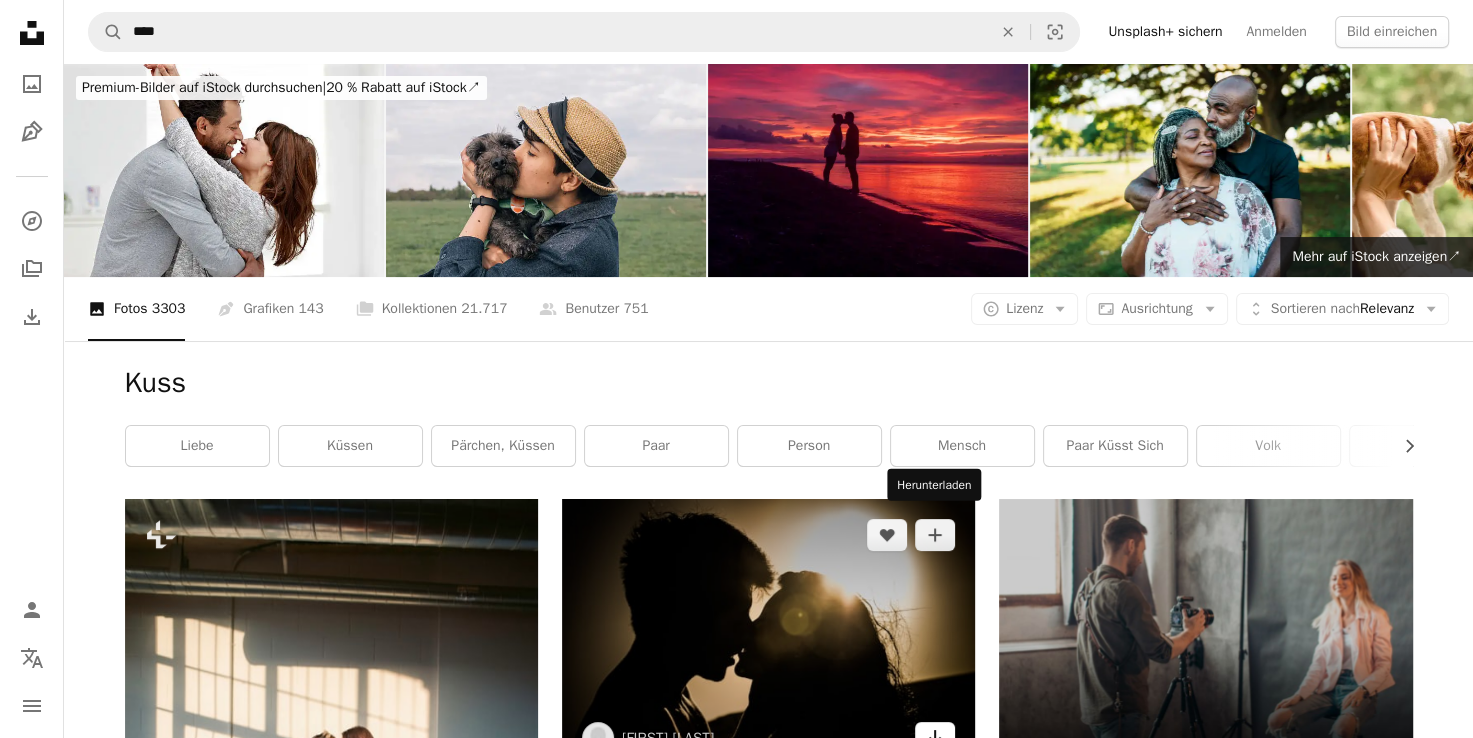 click on "Arrow pointing down" 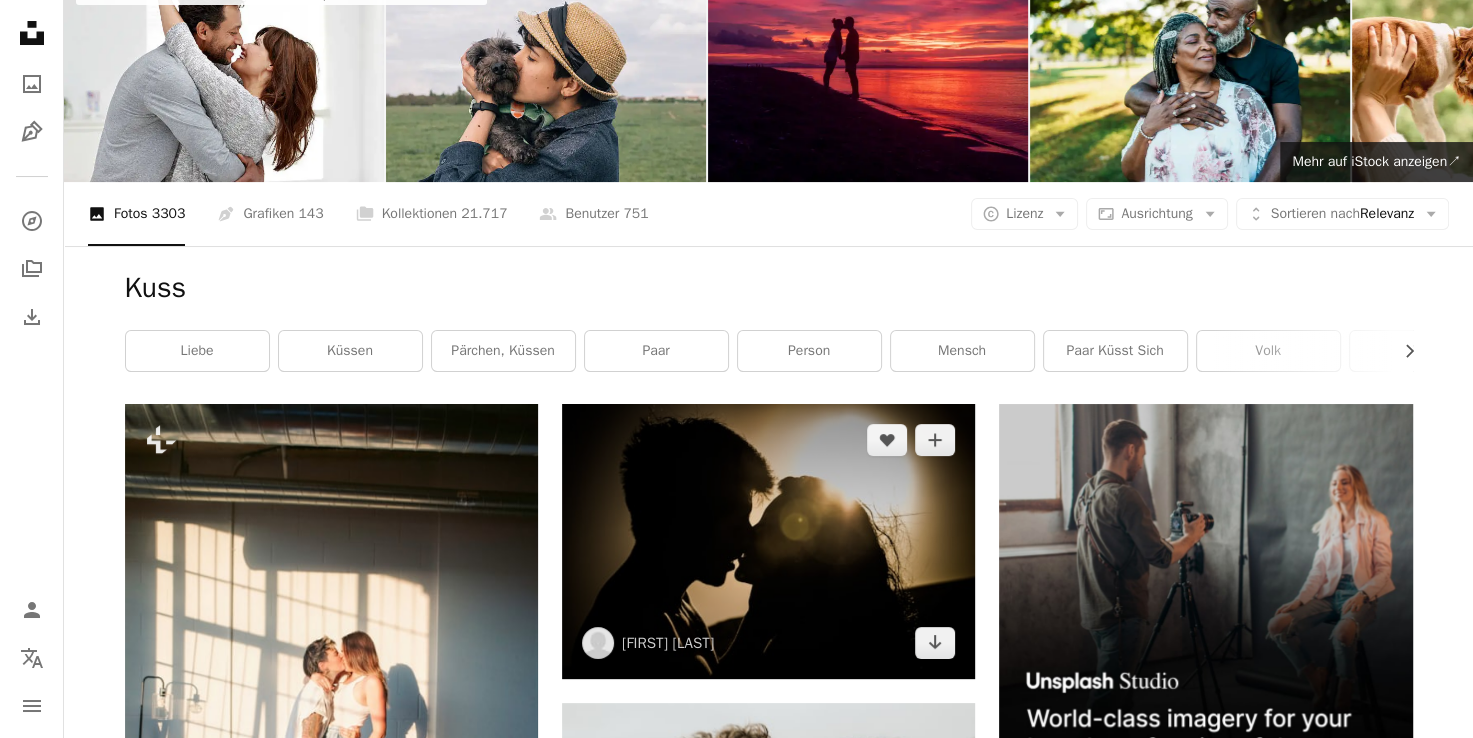 scroll, scrollTop: 0, scrollLeft: 0, axis: both 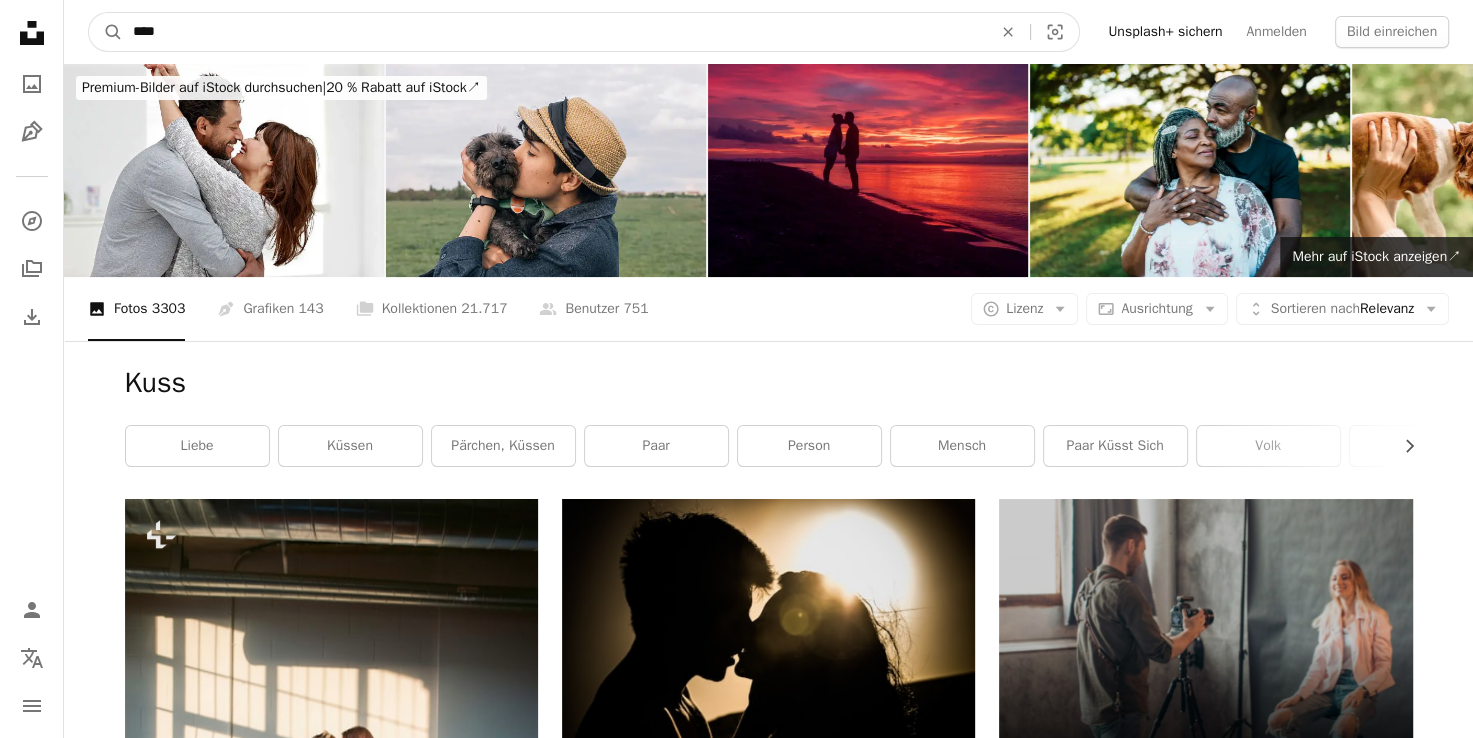 click on "****" at bounding box center (554, 32) 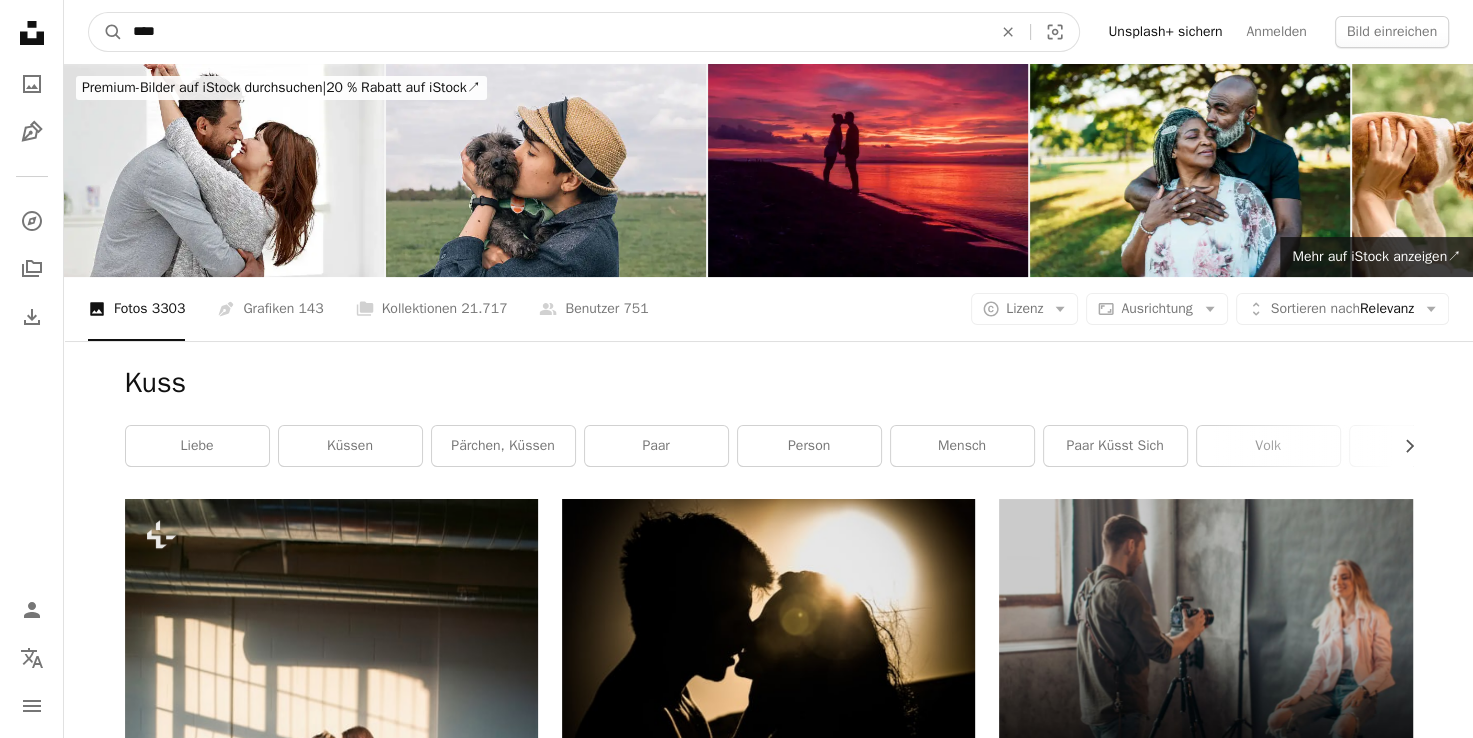 type on "****" 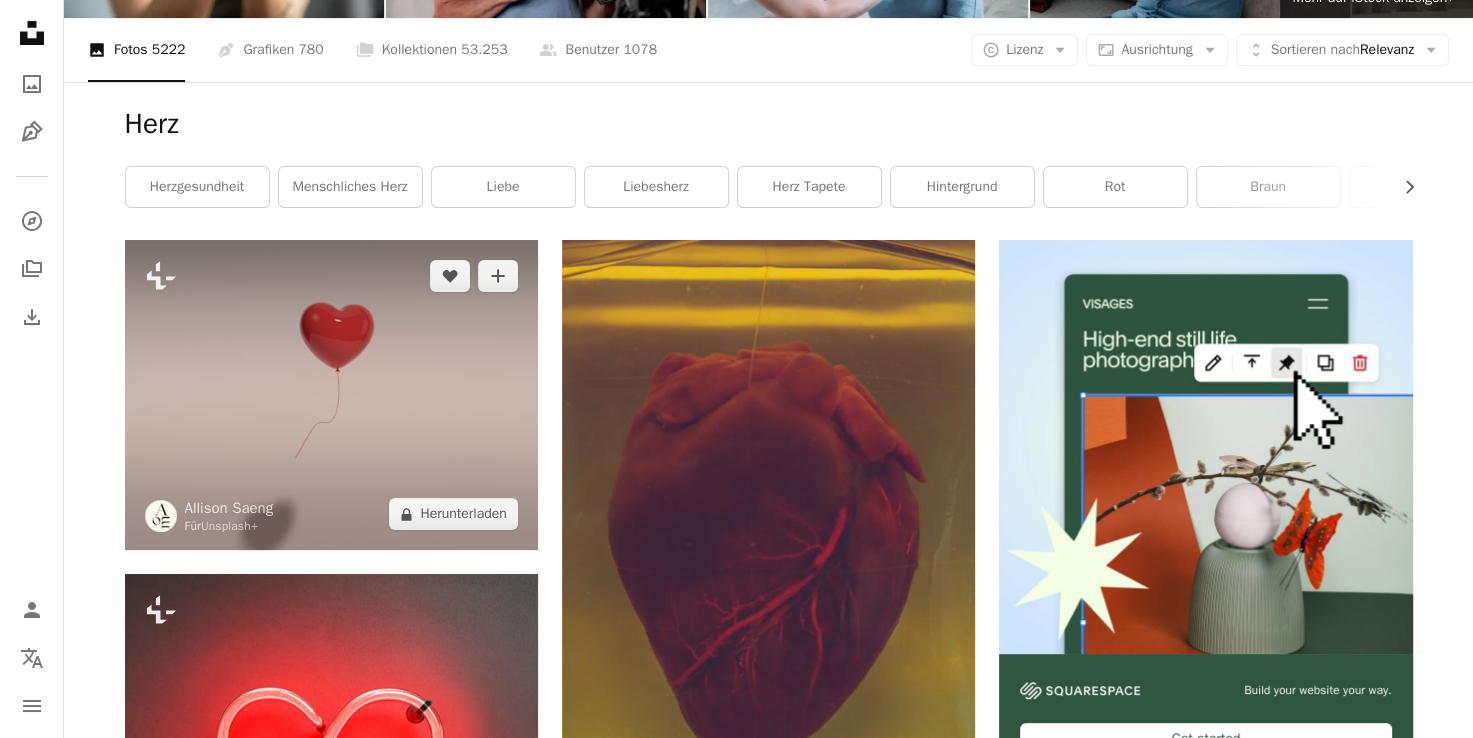 scroll, scrollTop: 268, scrollLeft: 0, axis: vertical 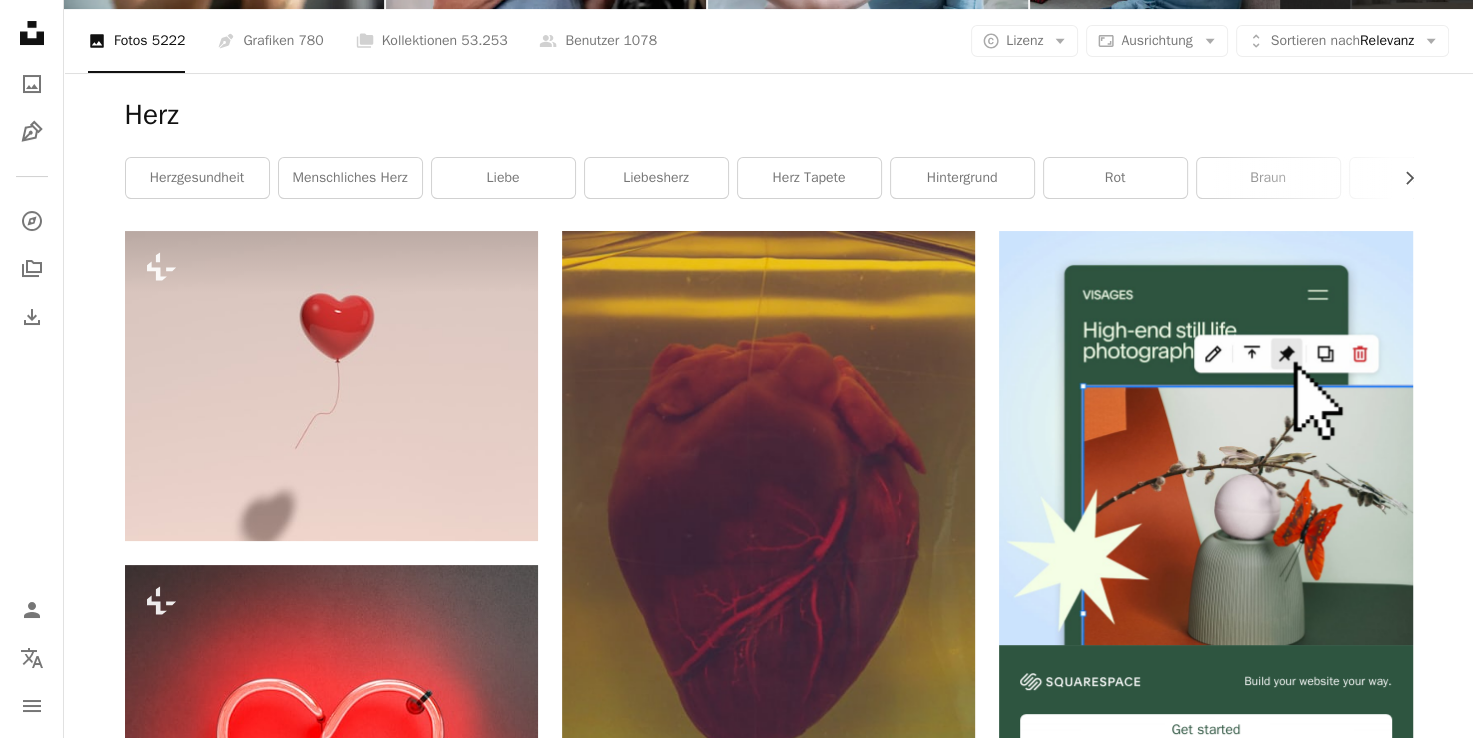 click on "Arrow pointing down" 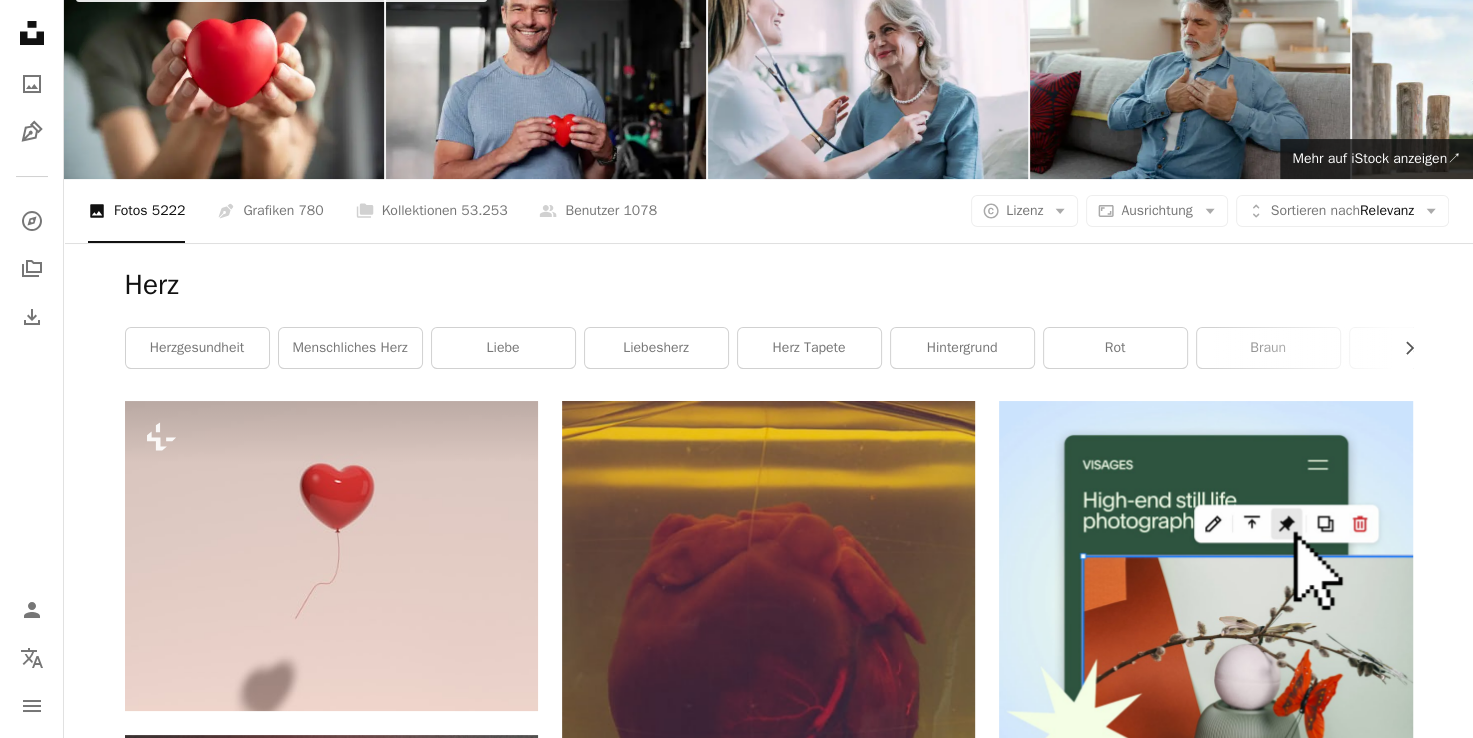 scroll, scrollTop: 0, scrollLeft: 0, axis: both 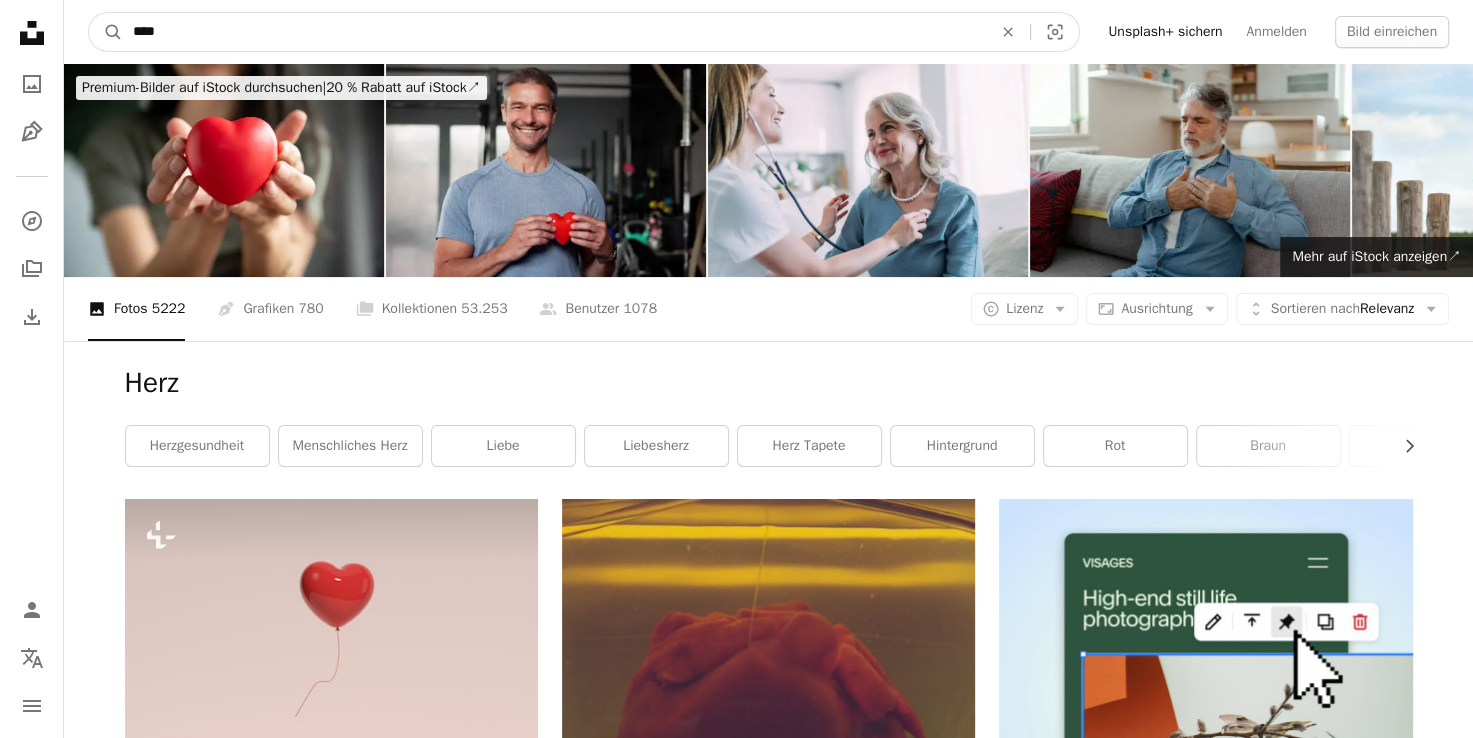 click on "****" at bounding box center [554, 32] 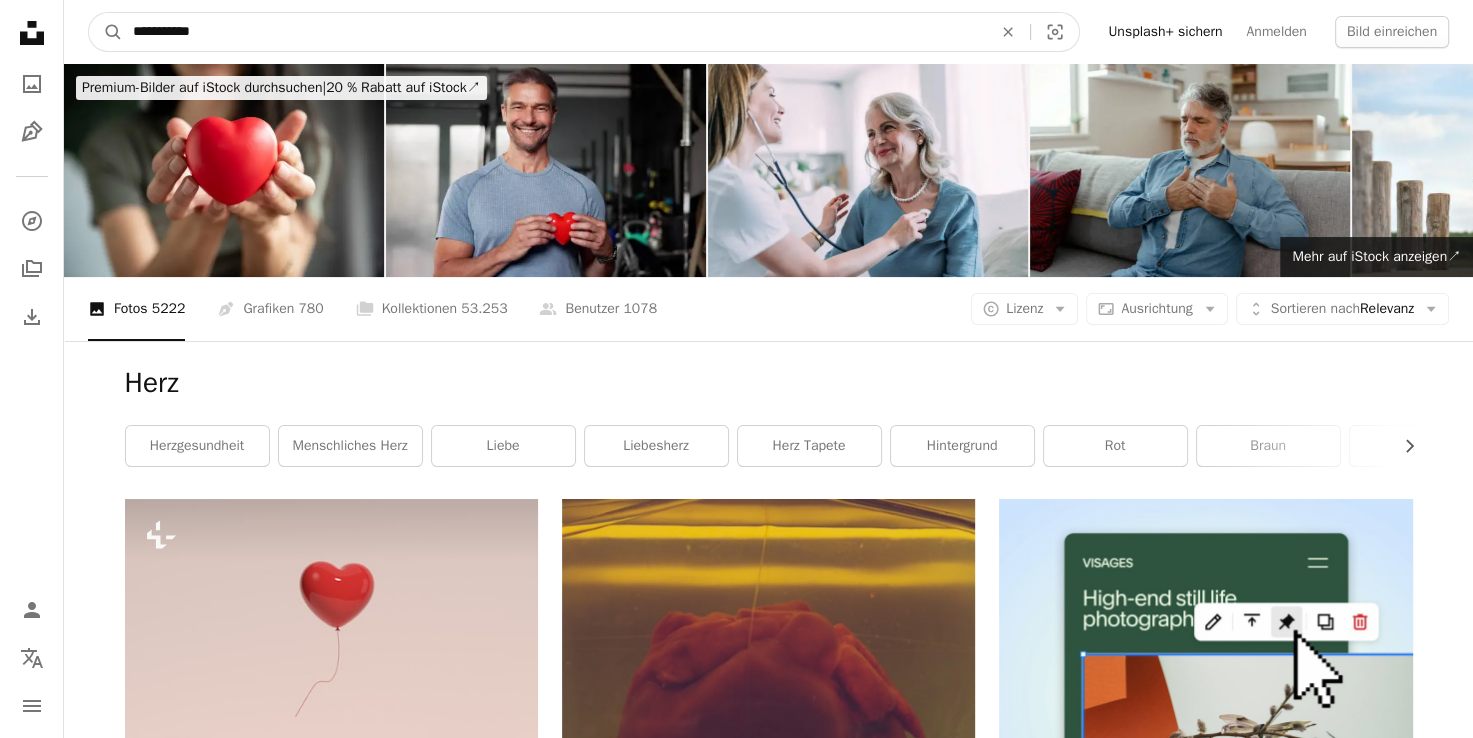 type on "**********" 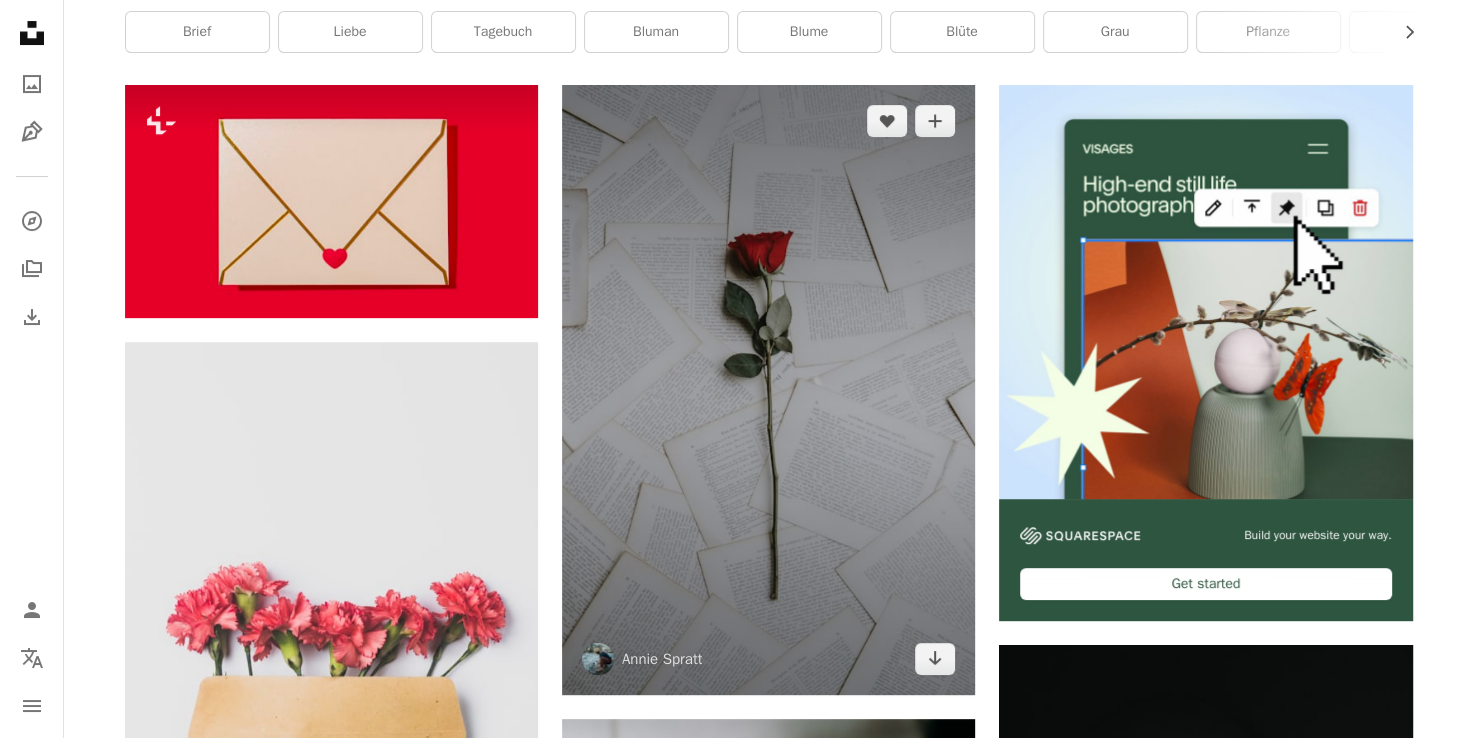scroll, scrollTop: 416, scrollLeft: 0, axis: vertical 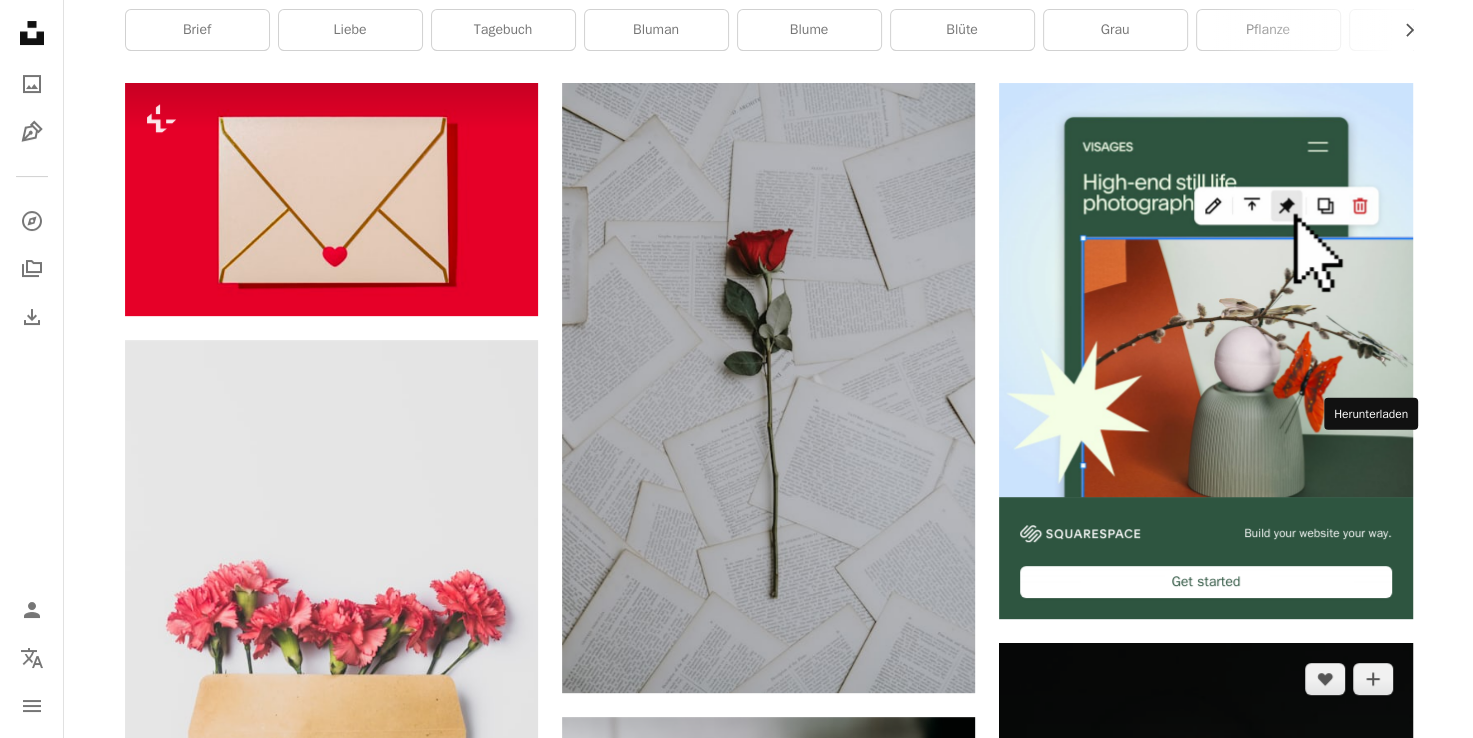 click on "Arrow pointing down" 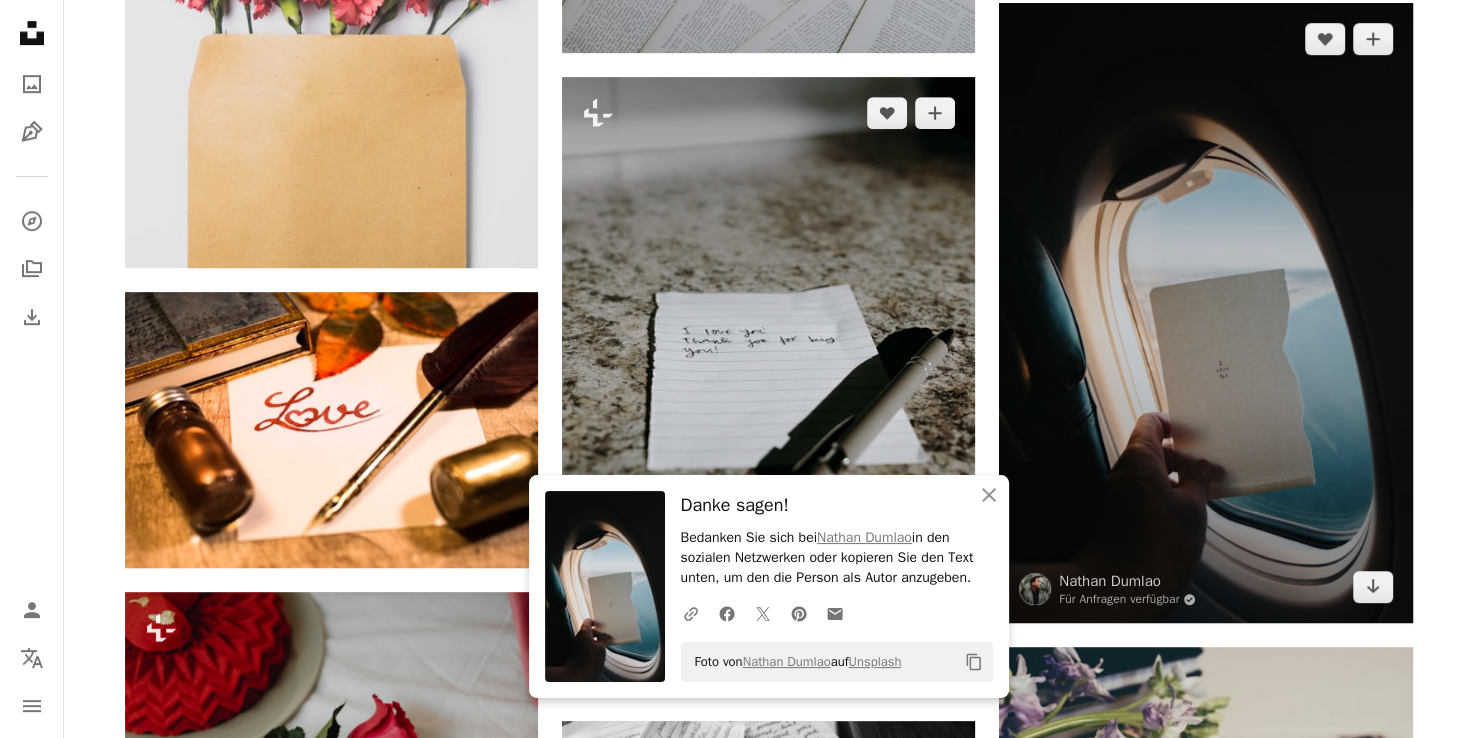 scroll, scrollTop: 1068, scrollLeft: 0, axis: vertical 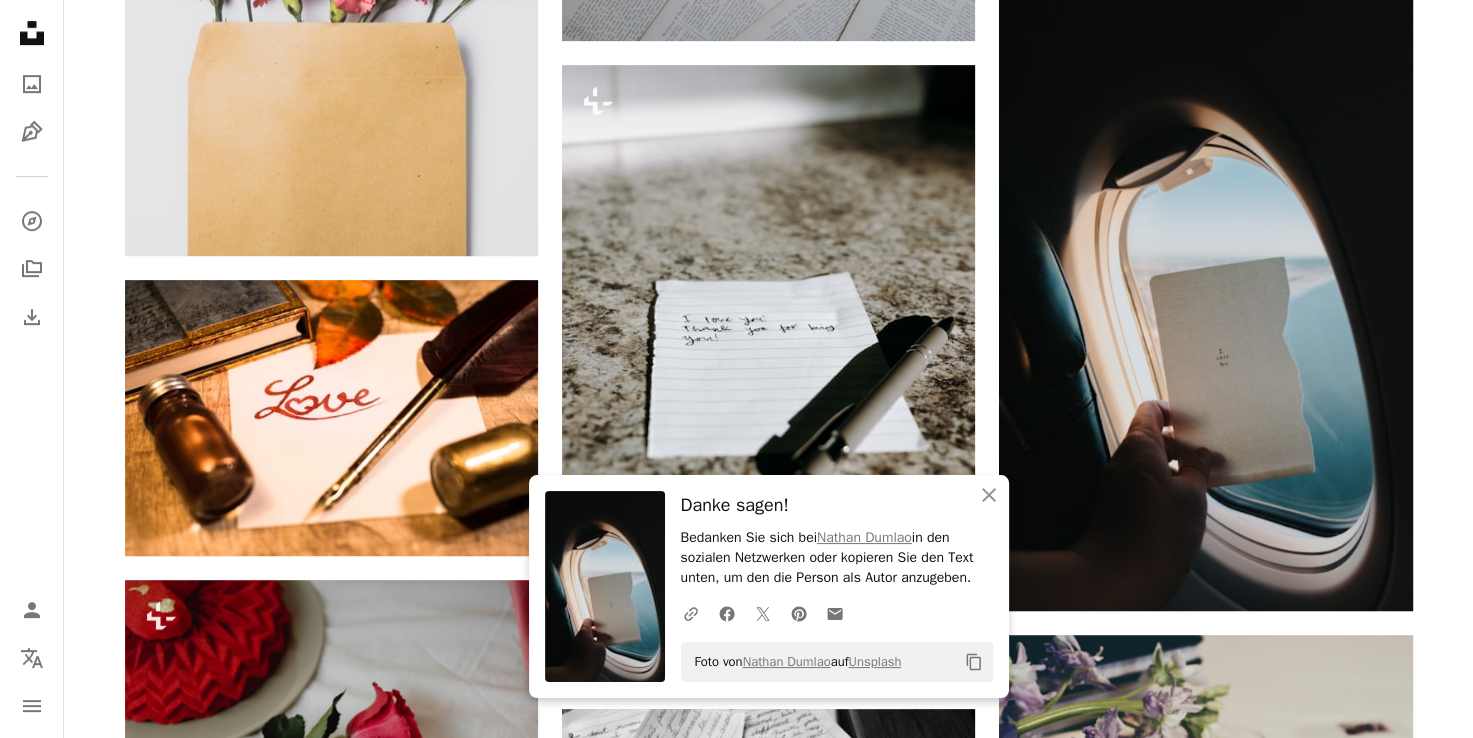 click on "Für [PERSON]" at bounding box center (769, 1403) 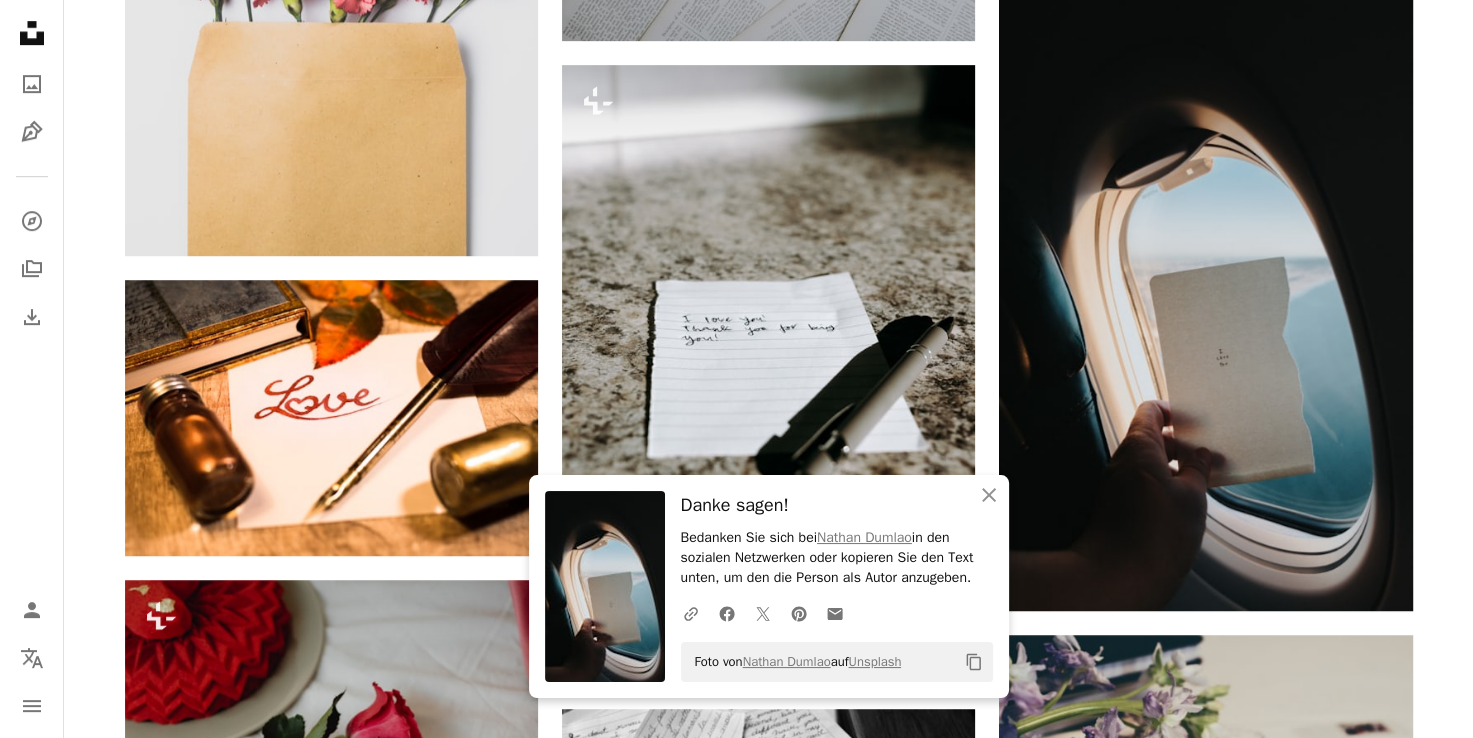 click 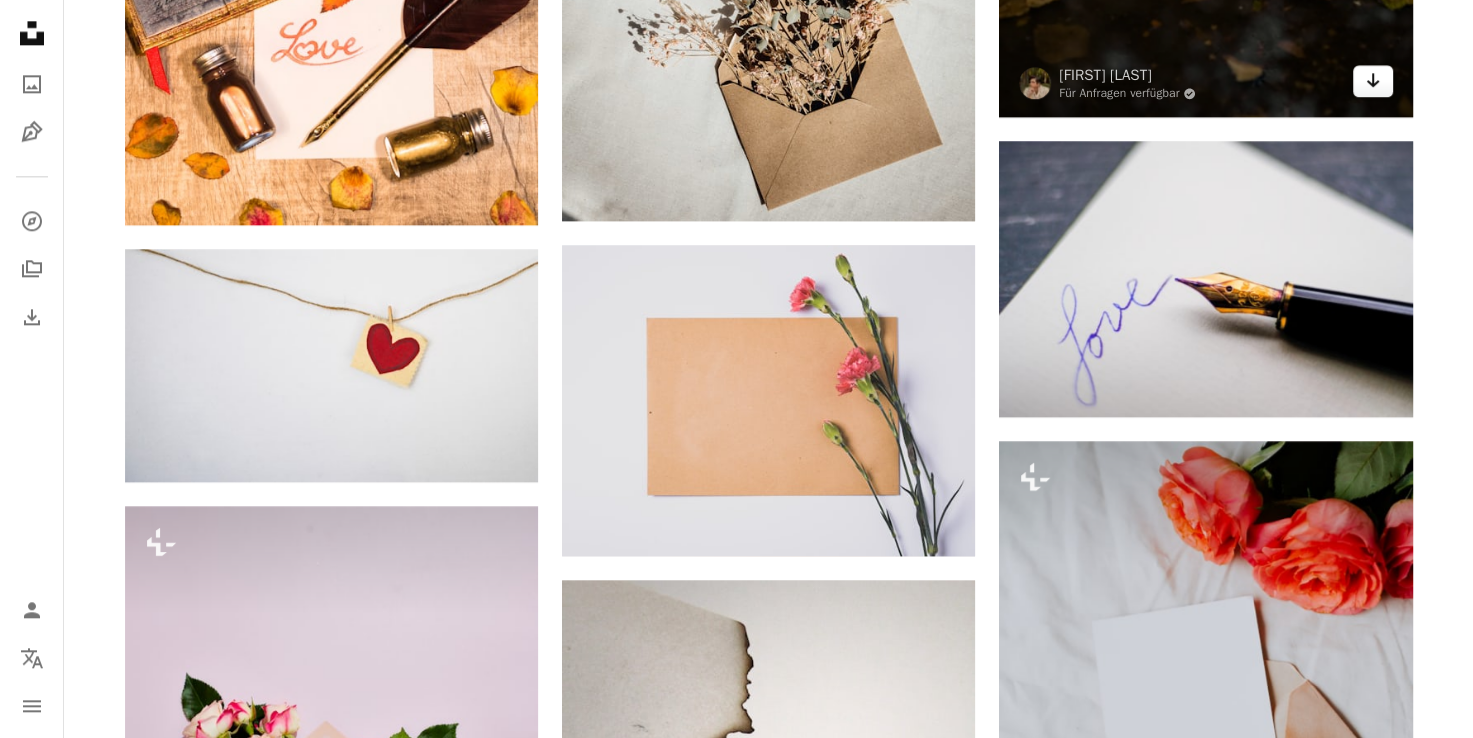 scroll, scrollTop: 2407, scrollLeft: 0, axis: vertical 